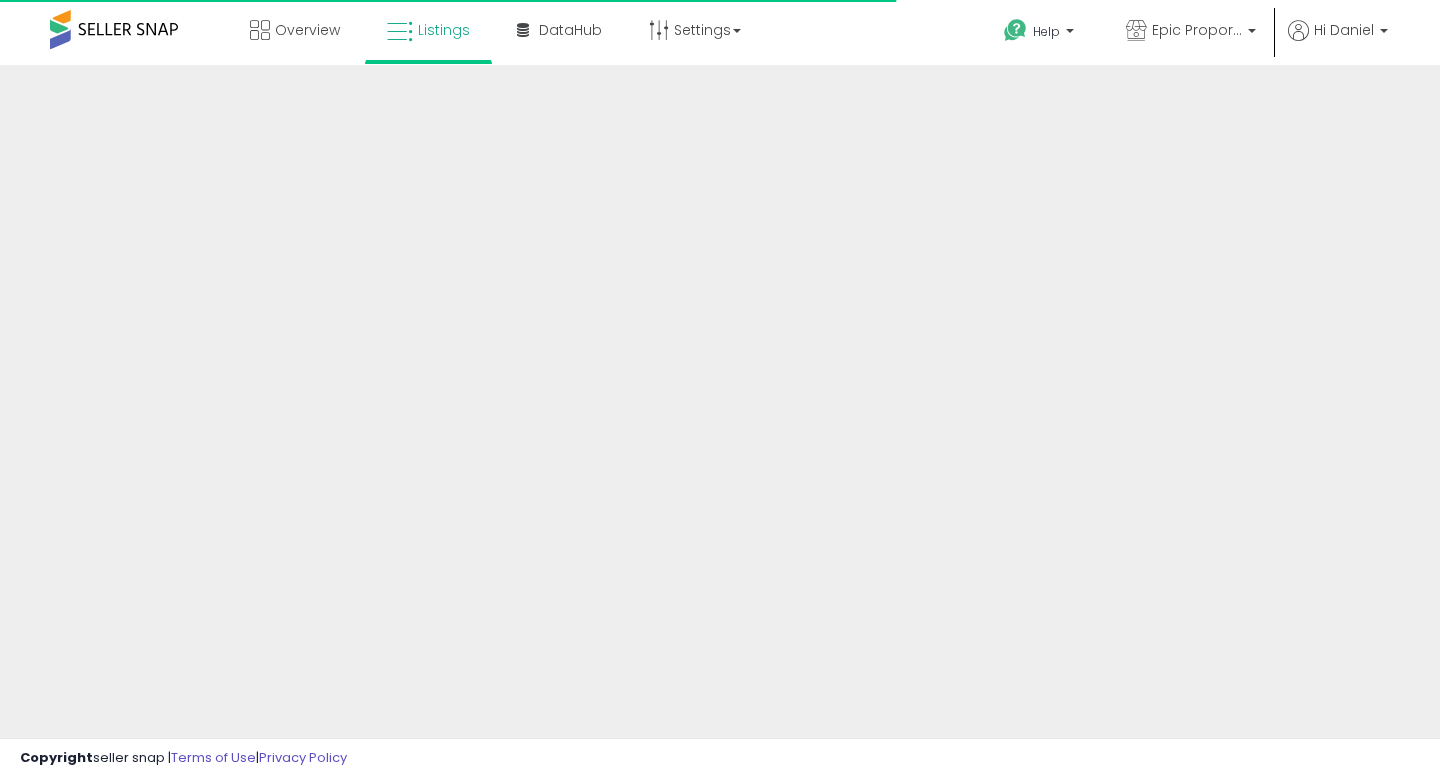 scroll, scrollTop: 0, scrollLeft: 0, axis: both 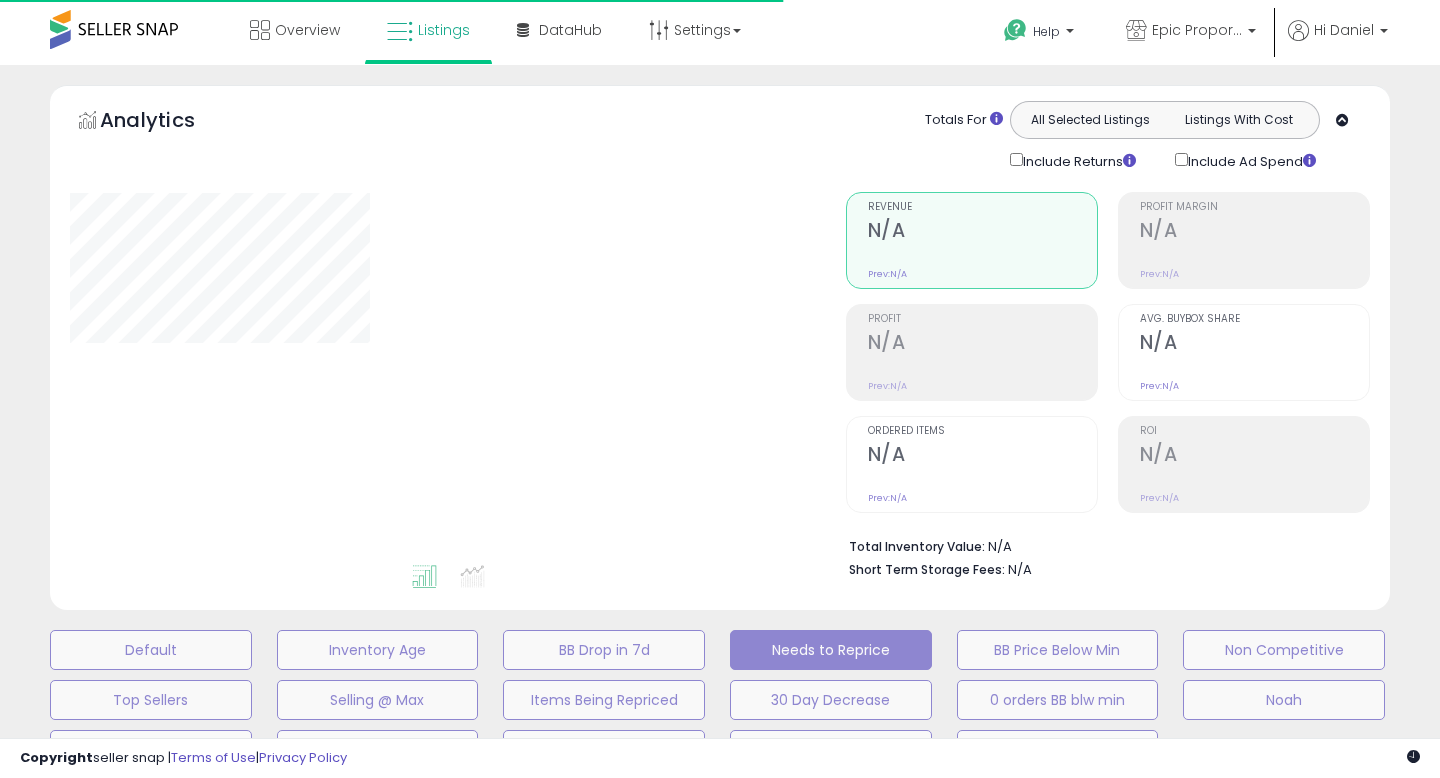 select on "**" 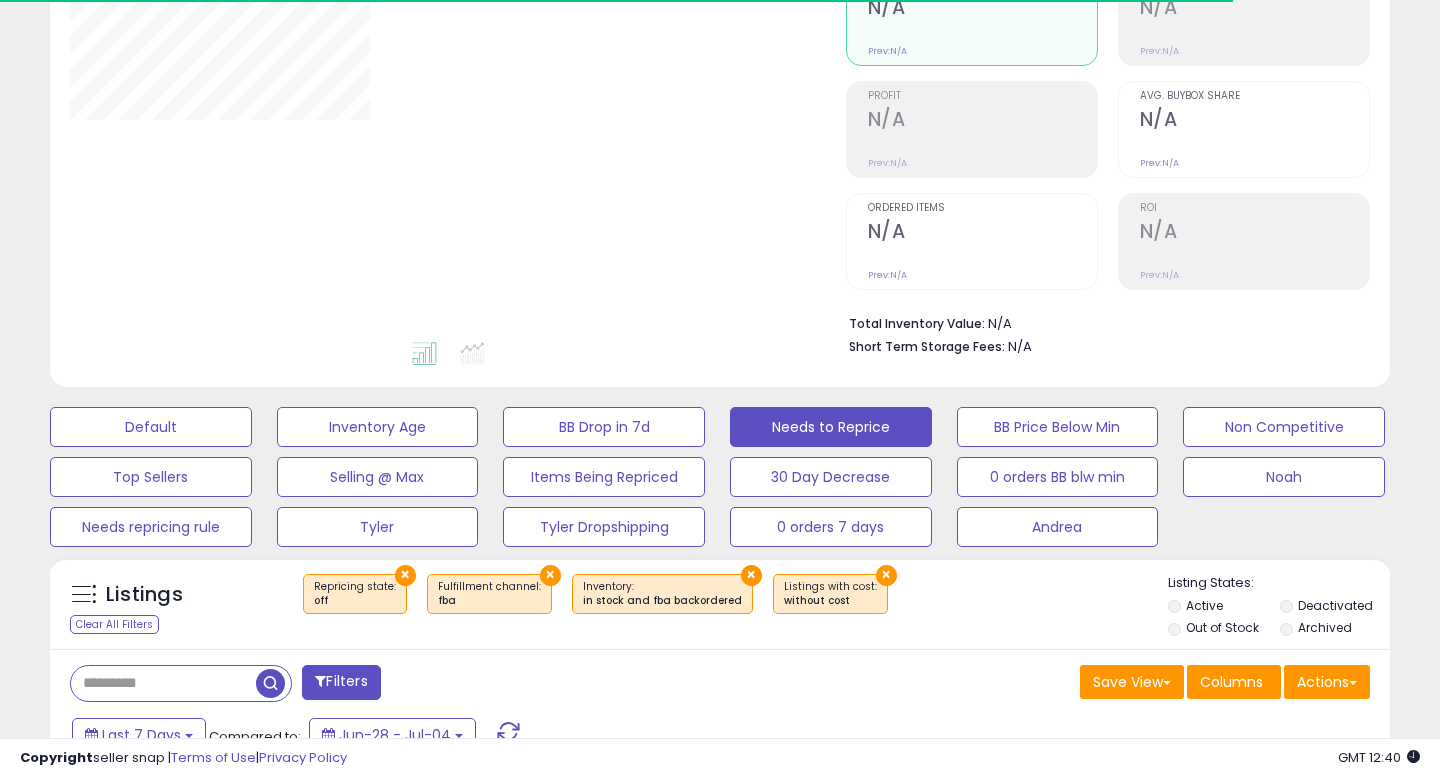 scroll, scrollTop: 437, scrollLeft: 0, axis: vertical 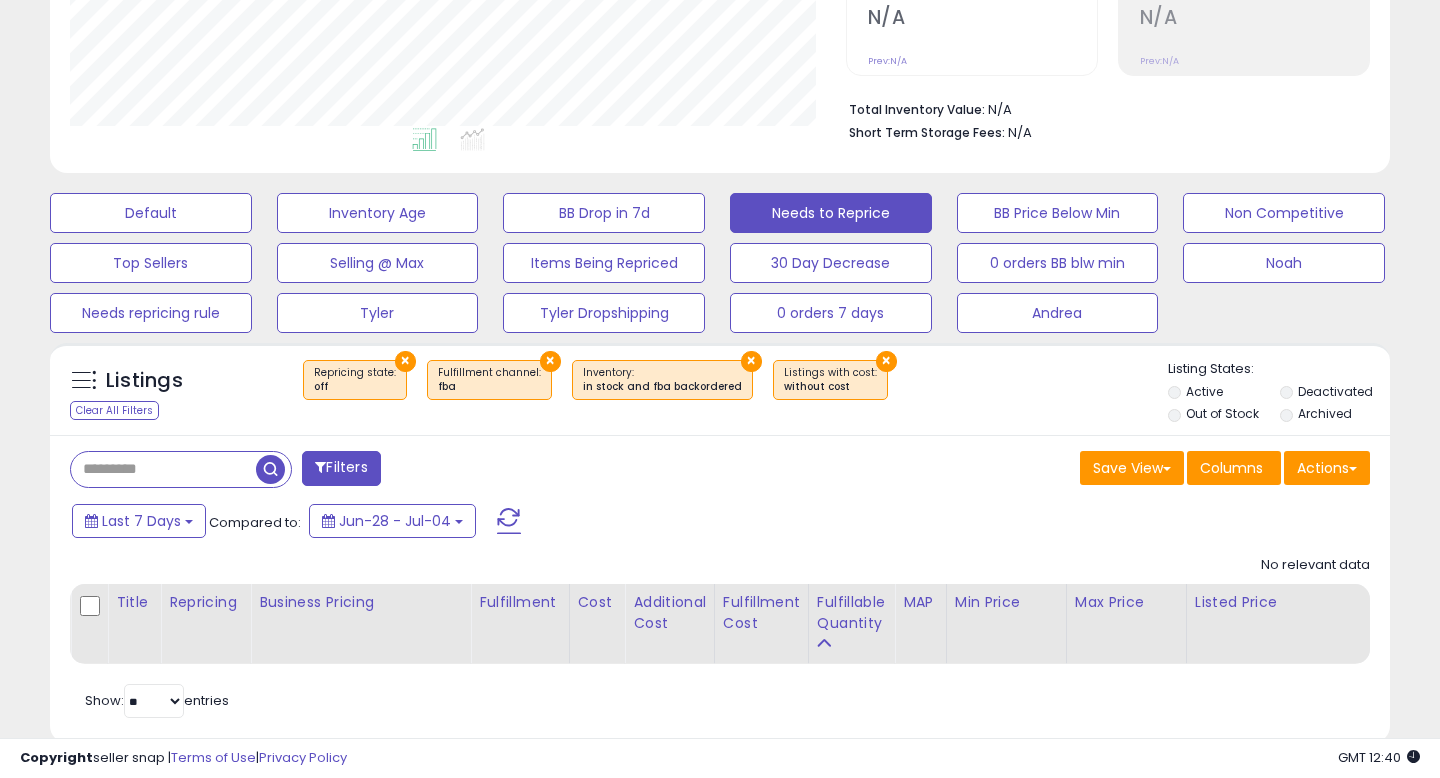 click at bounding box center [163, 469] 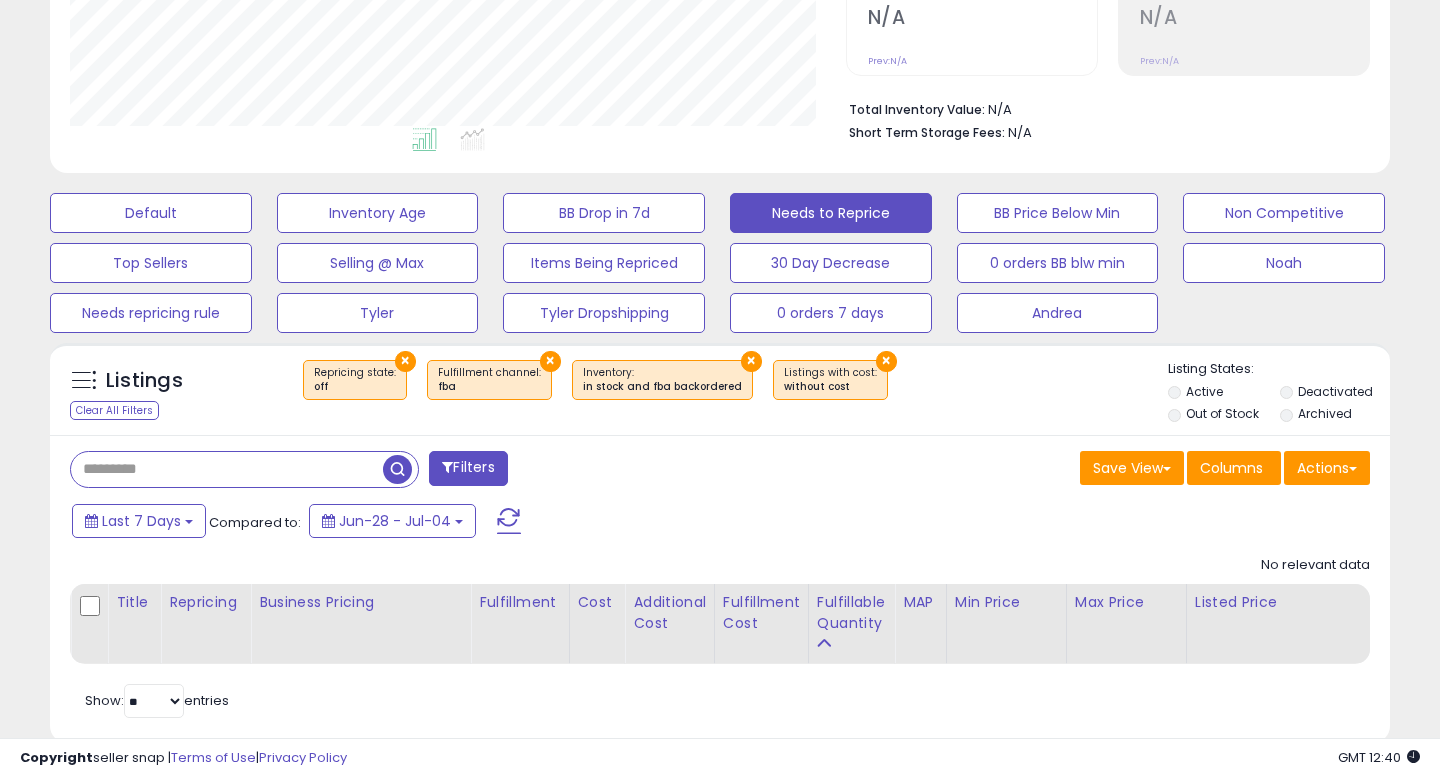 paste on "**********" 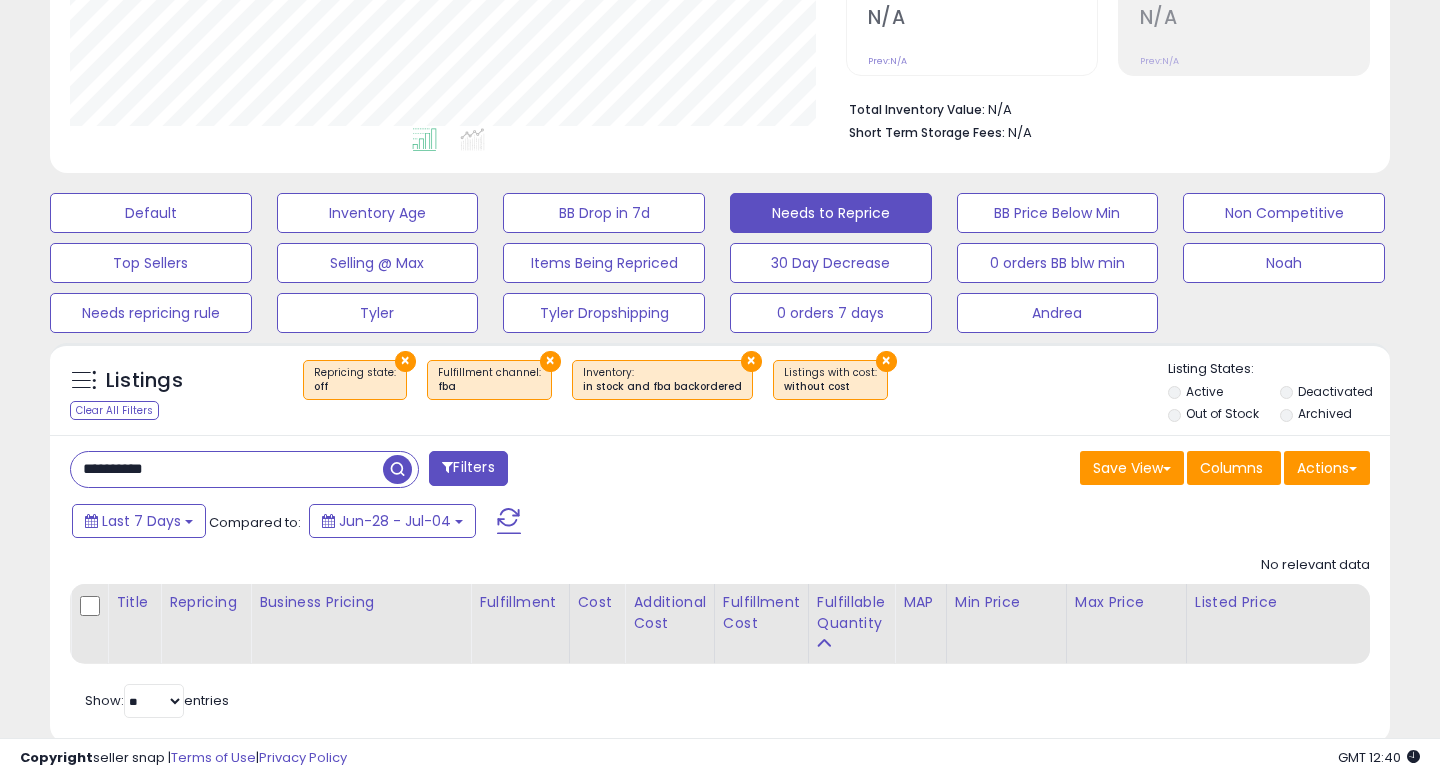 type on "**********" 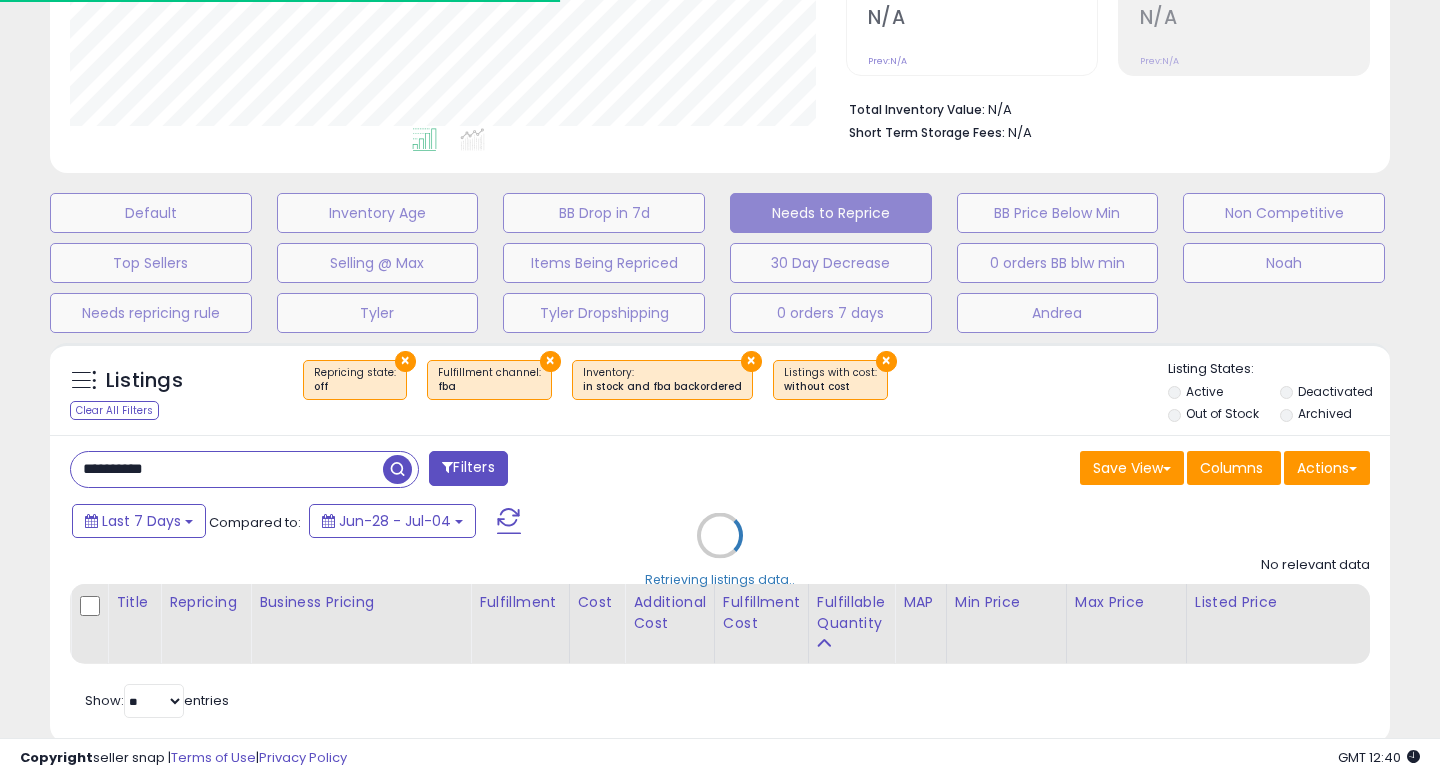 scroll, scrollTop: 477, scrollLeft: 0, axis: vertical 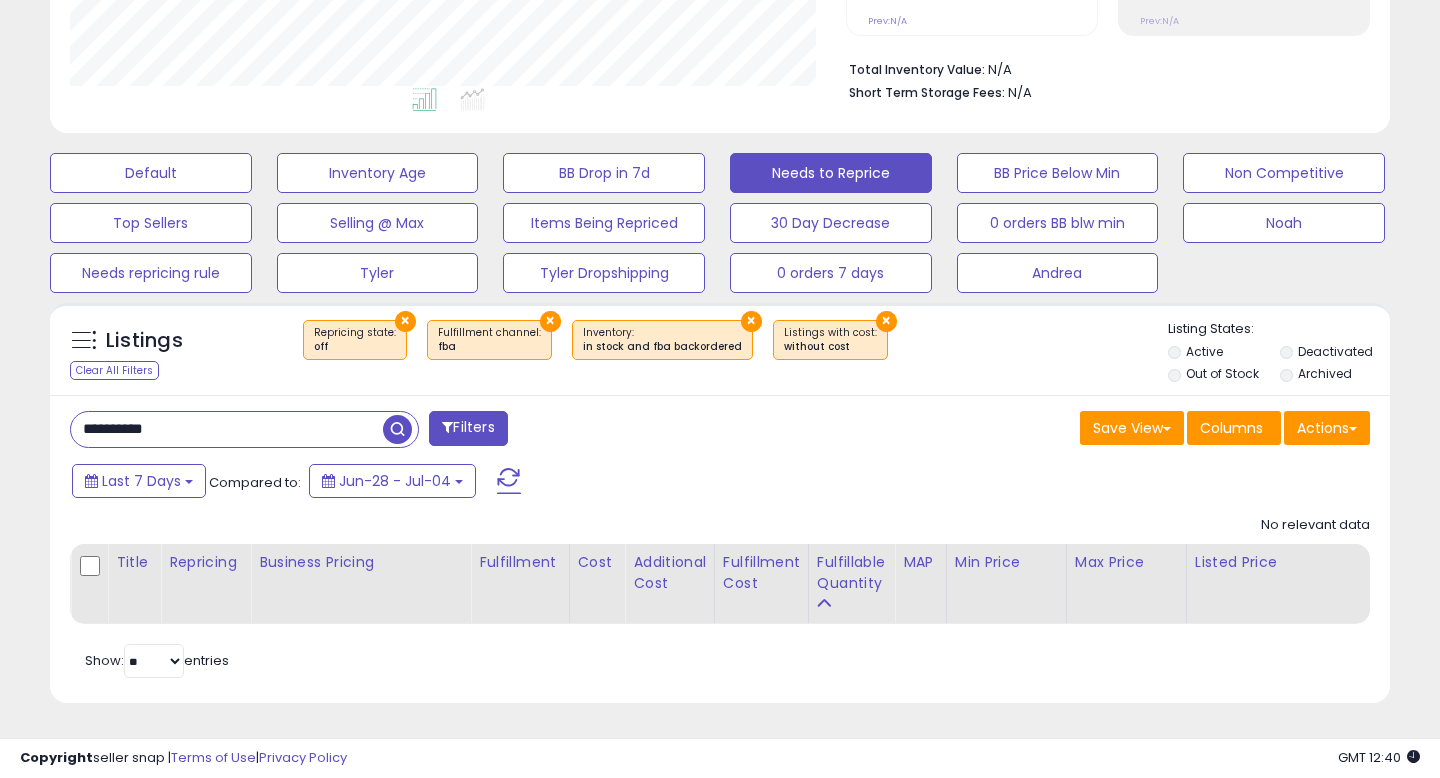 click on "×" at bounding box center (405, 321) 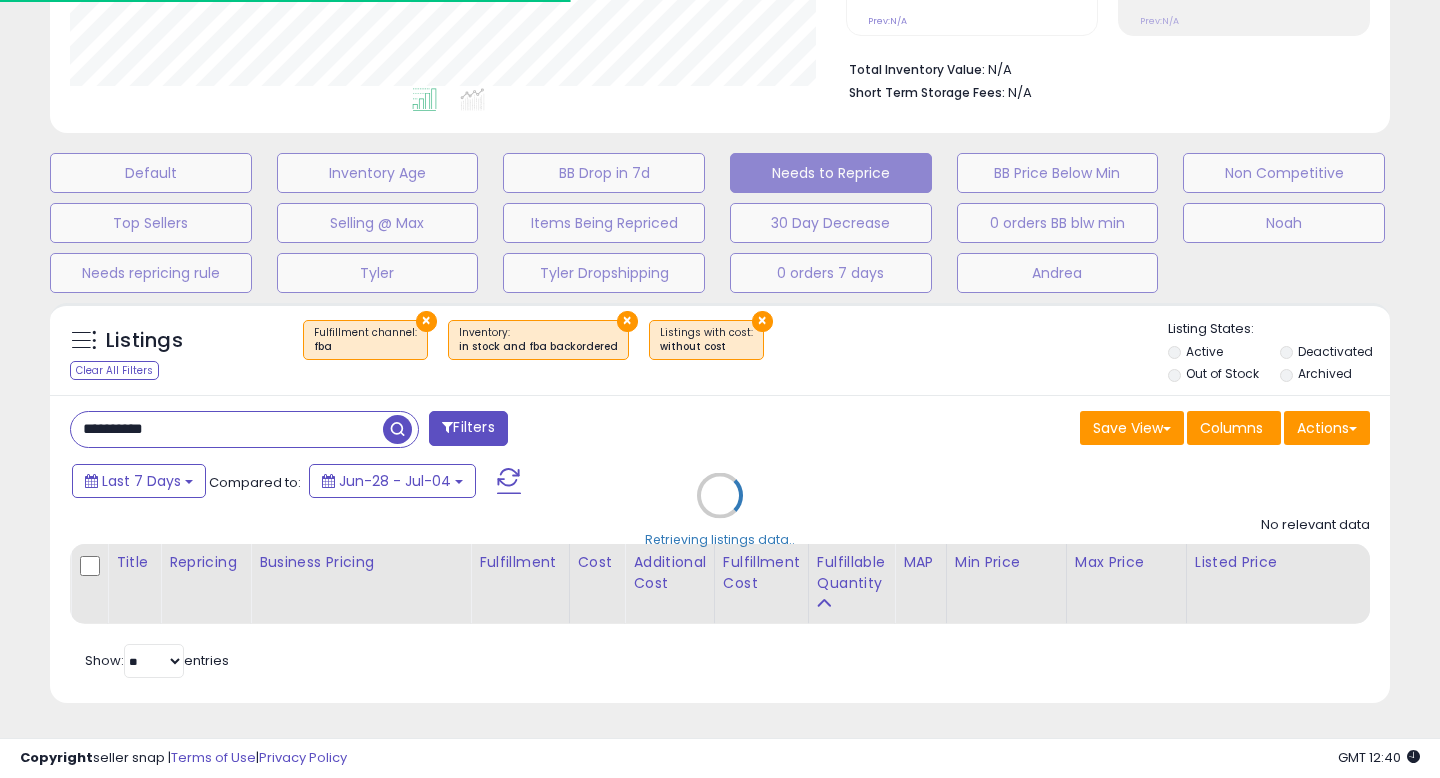 click on "Retrieving listings data.." at bounding box center [720, 510] 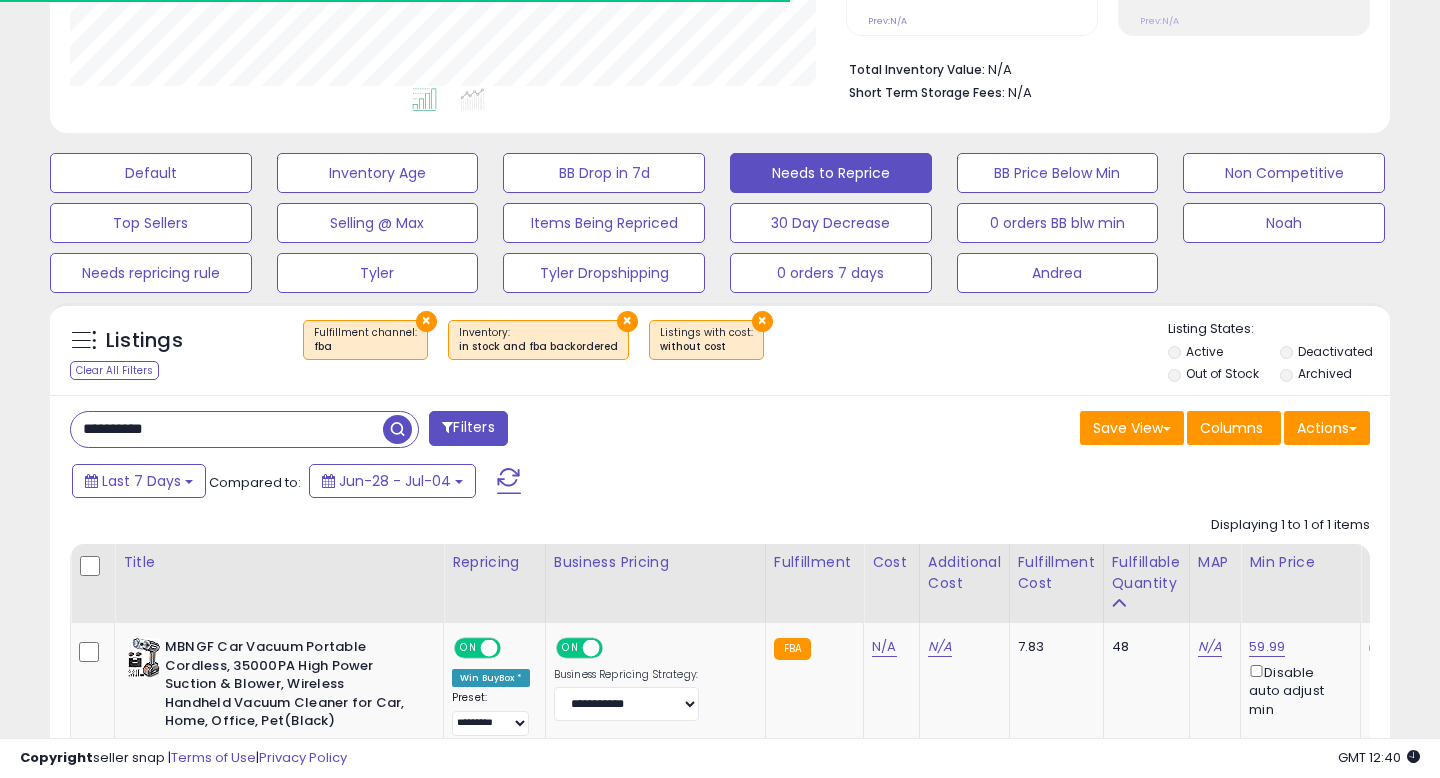 click on "×" at bounding box center (426, 321) 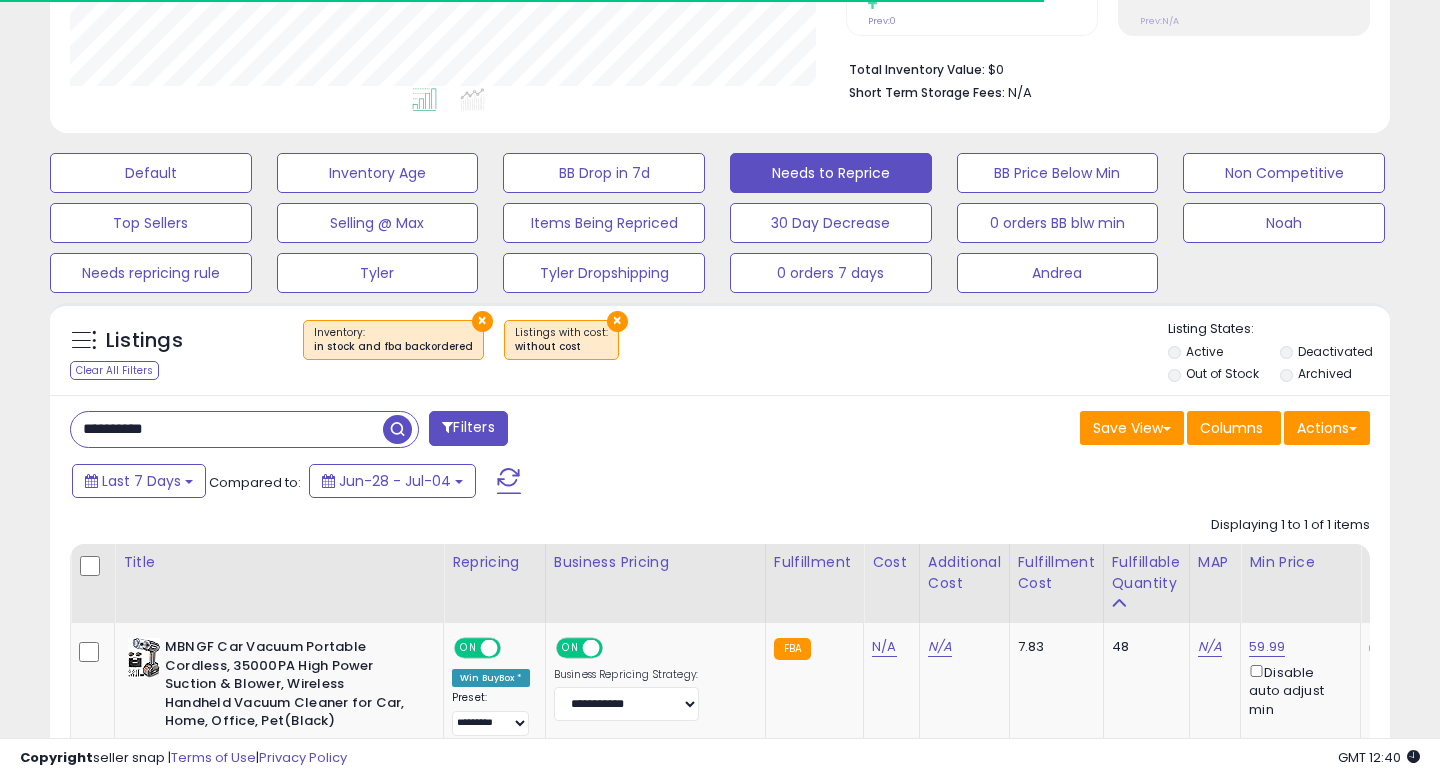 scroll, scrollTop: 999590, scrollLeft: 999224, axis: both 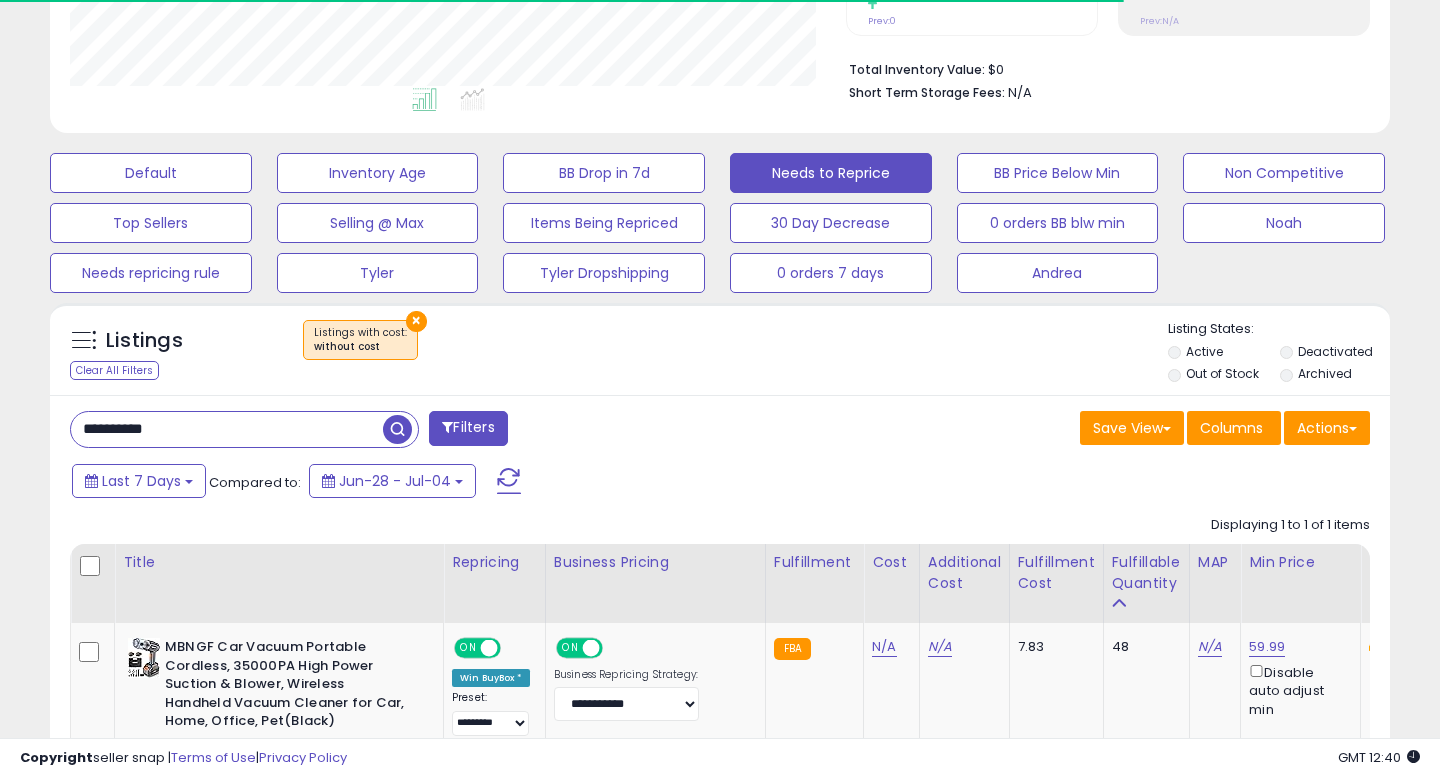 click on "×" at bounding box center (416, 321) 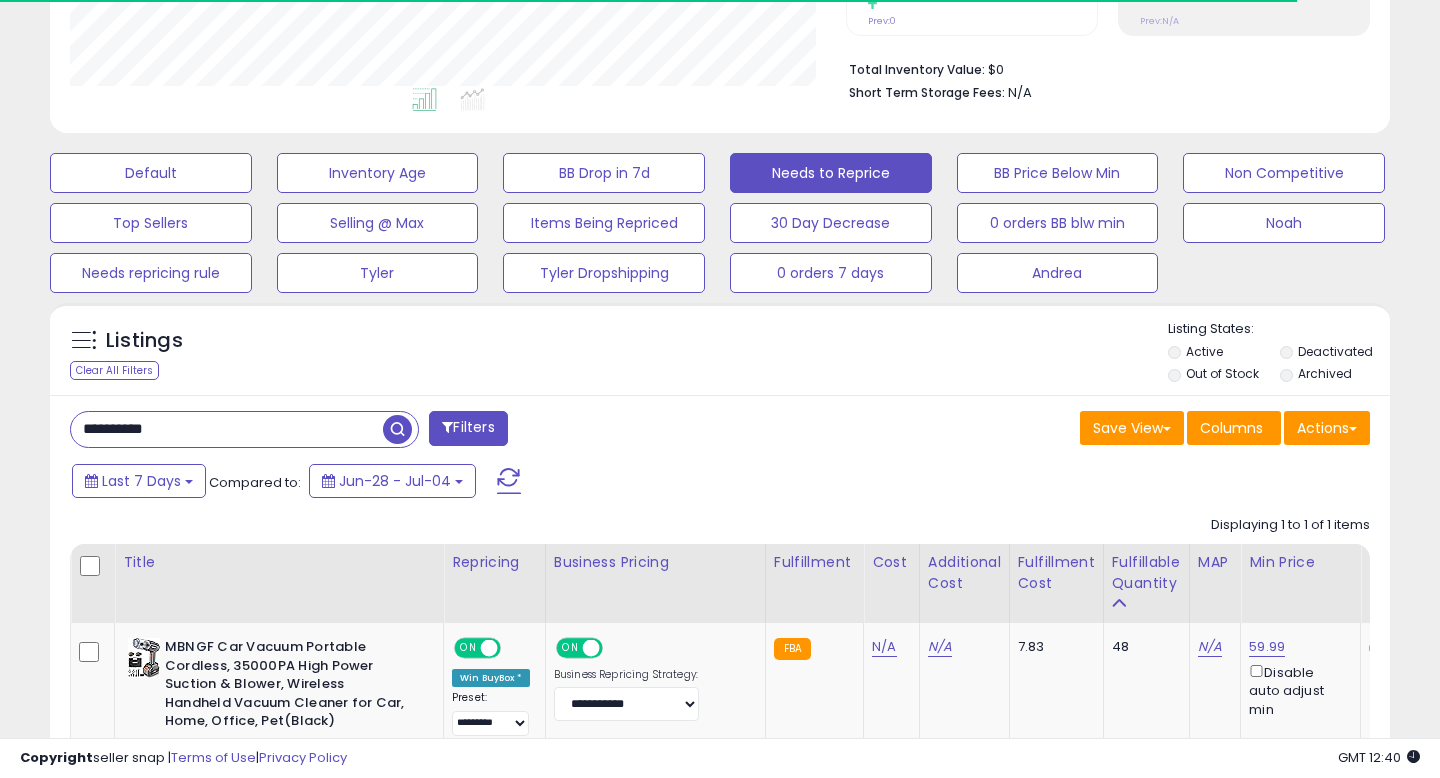 scroll, scrollTop: 999590, scrollLeft: 999224, axis: both 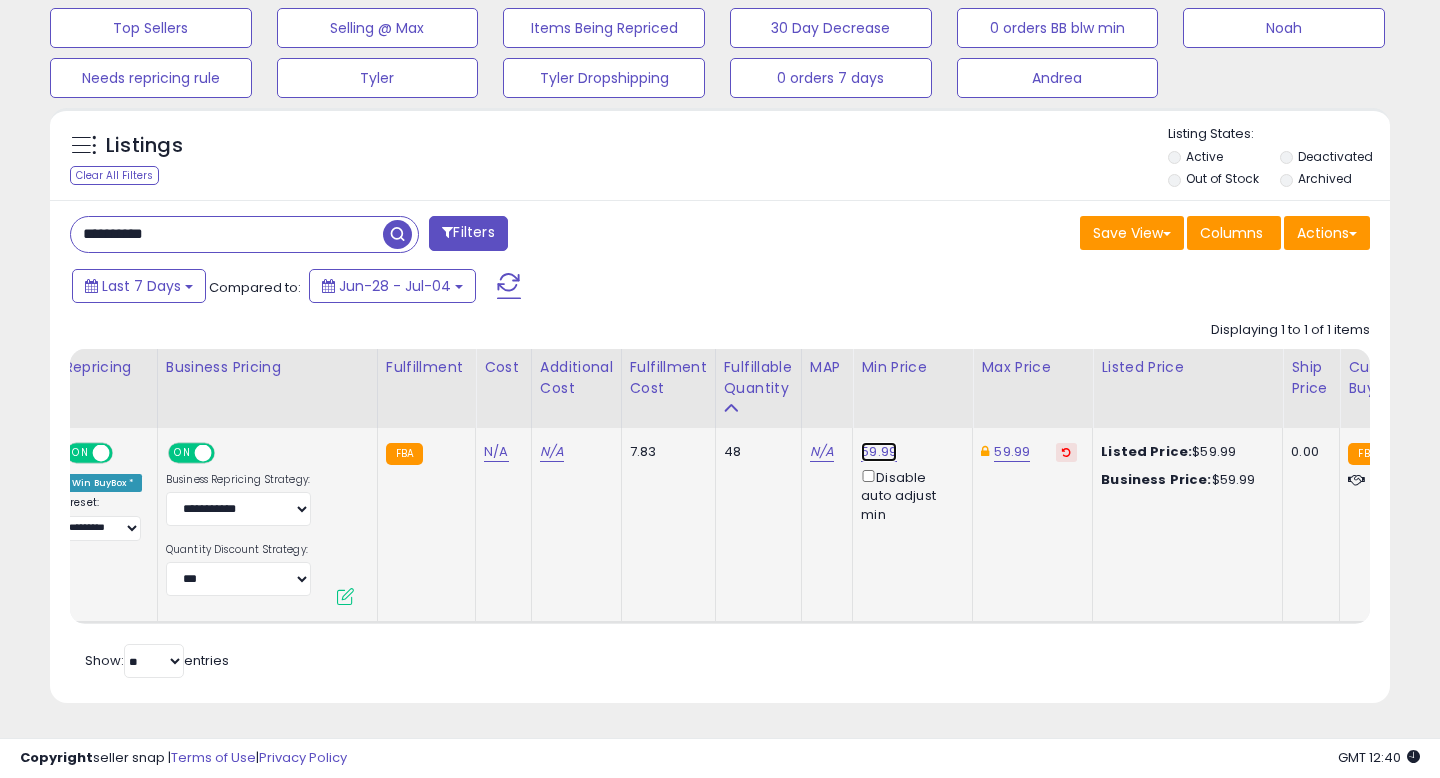 click on "59.99" at bounding box center (879, 452) 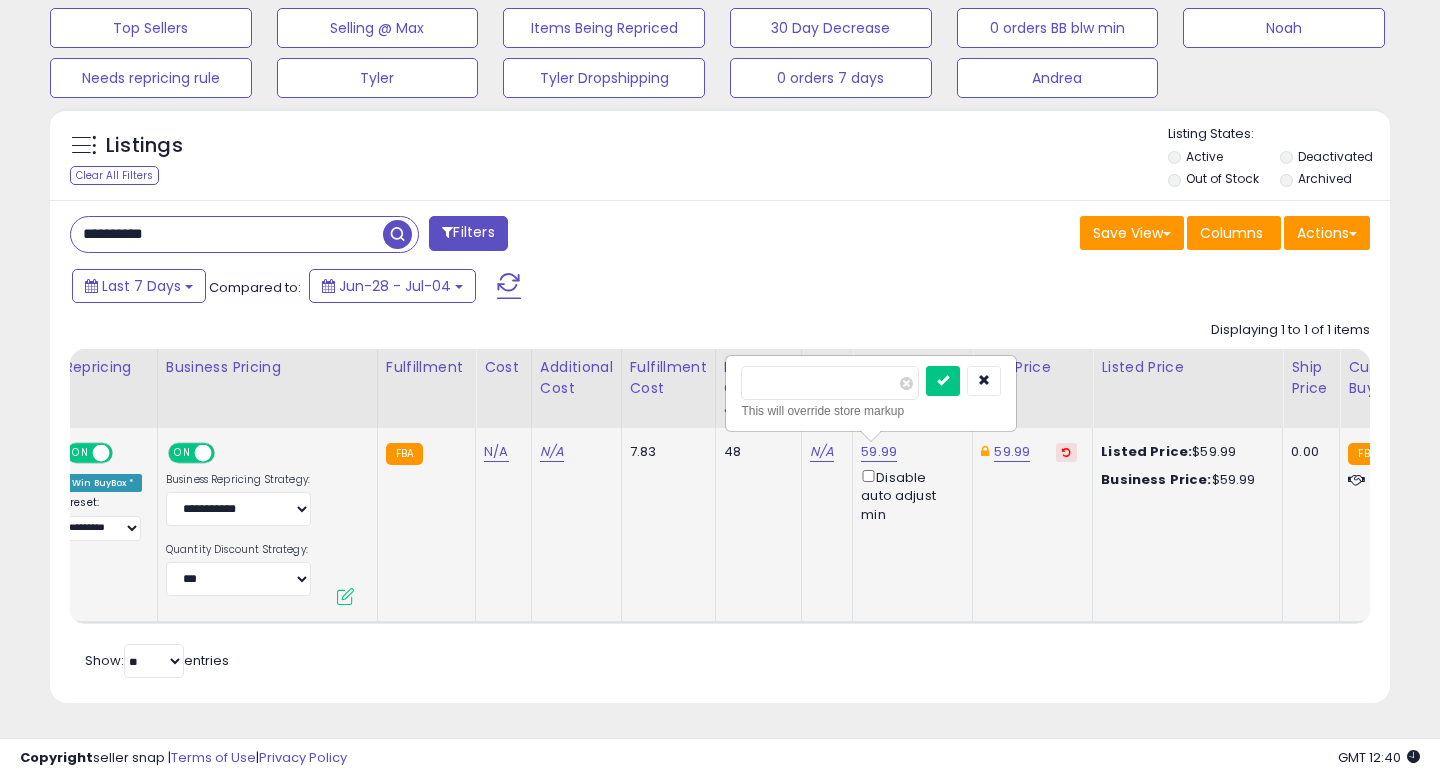 click on "*****" at bounding box center [830, 383] 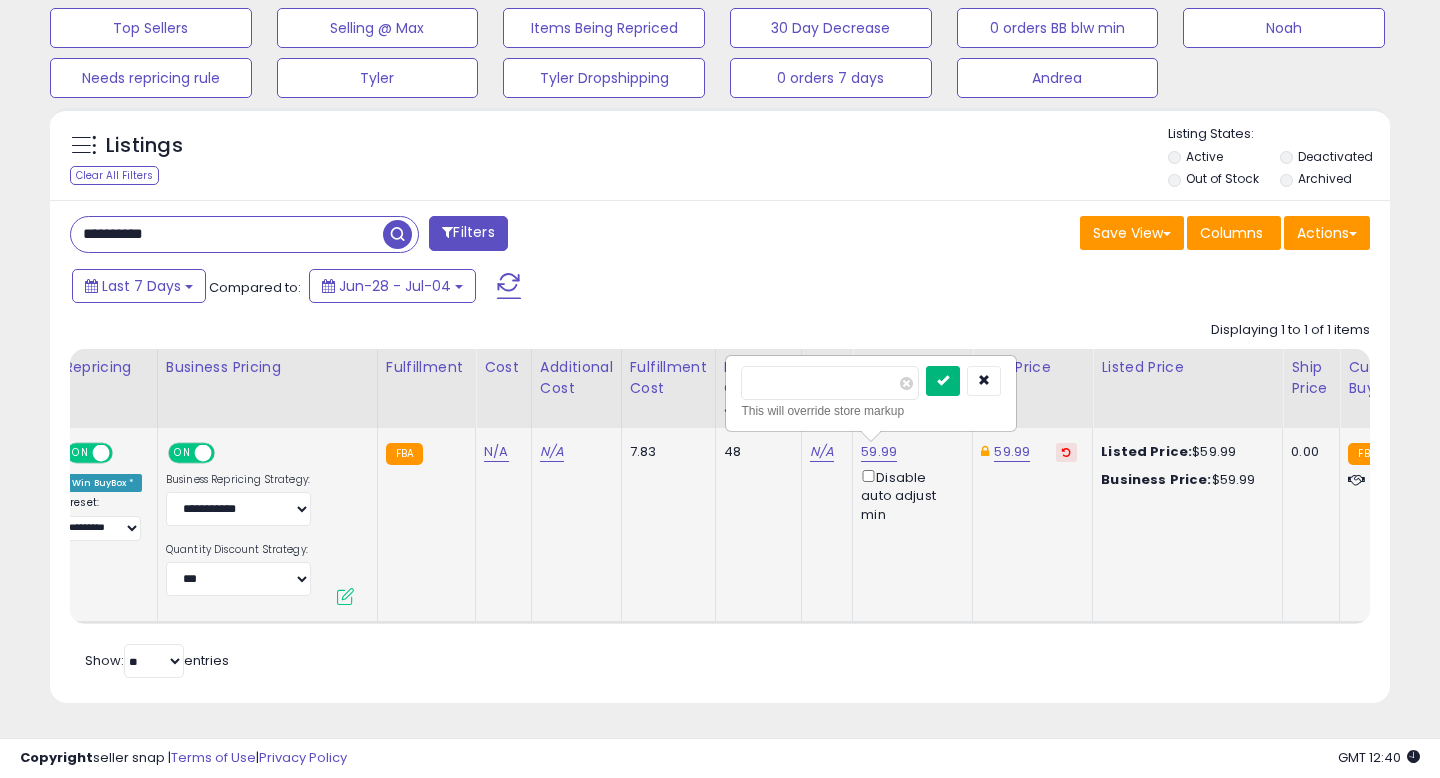 type on "*****" 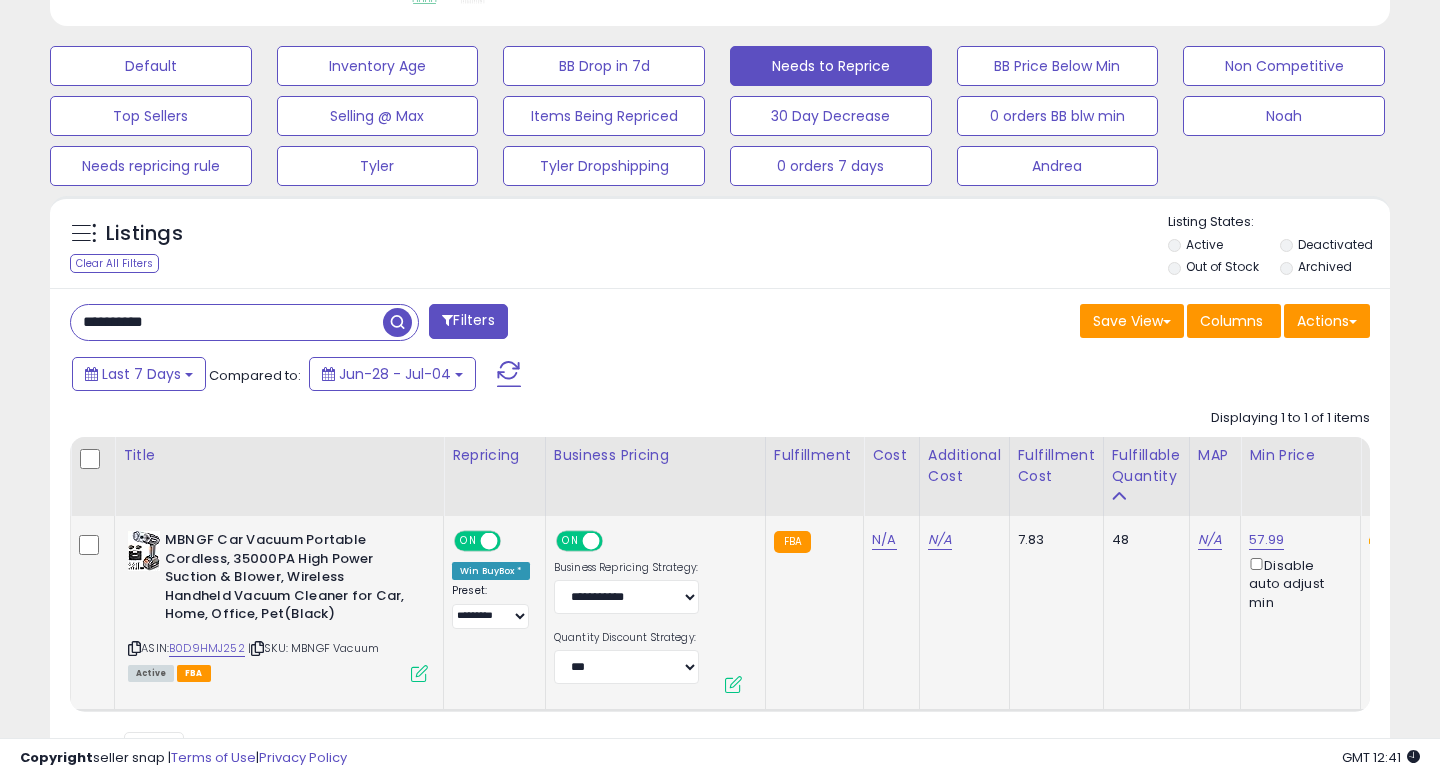 click on "**********" at bounding box center (227, 322) 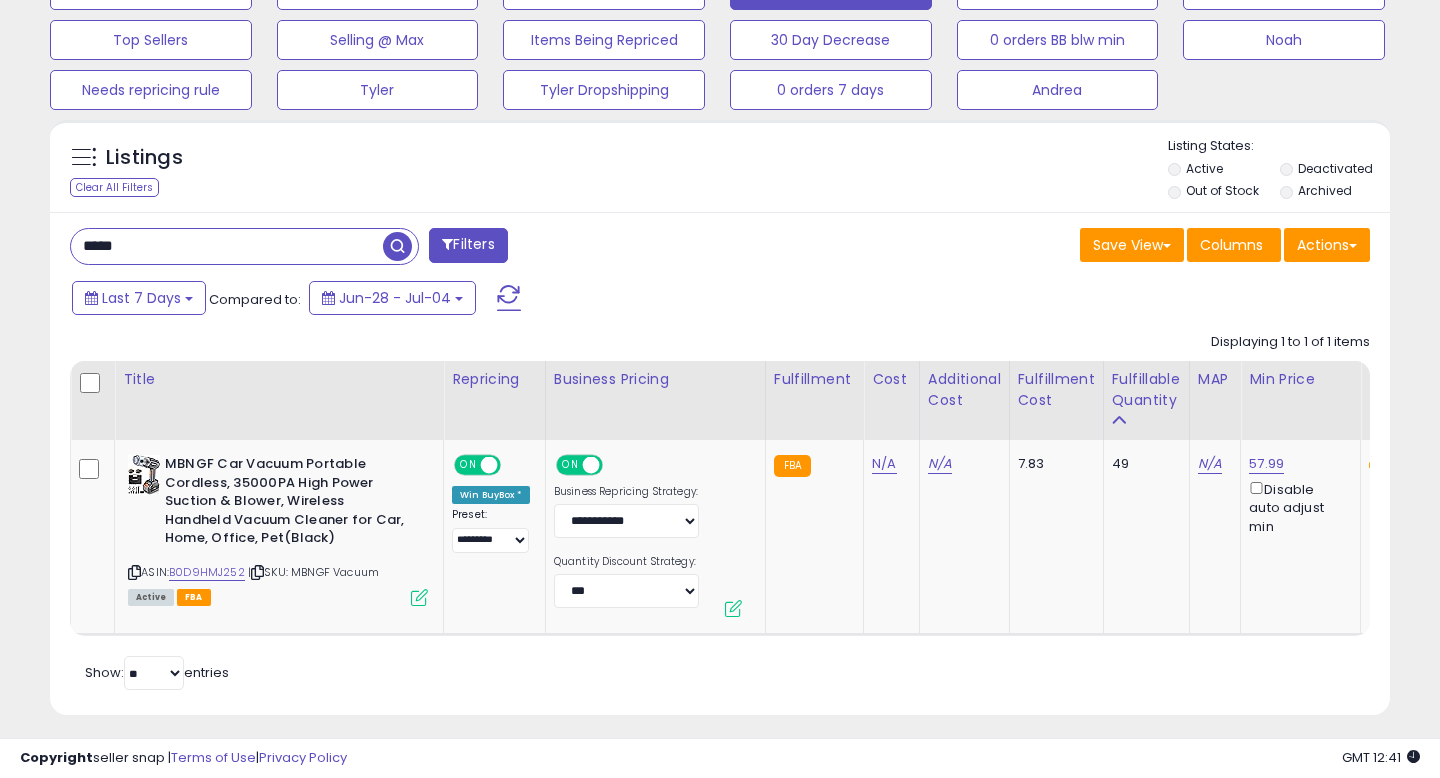 click on "*****" at bounding box center (227, 246) 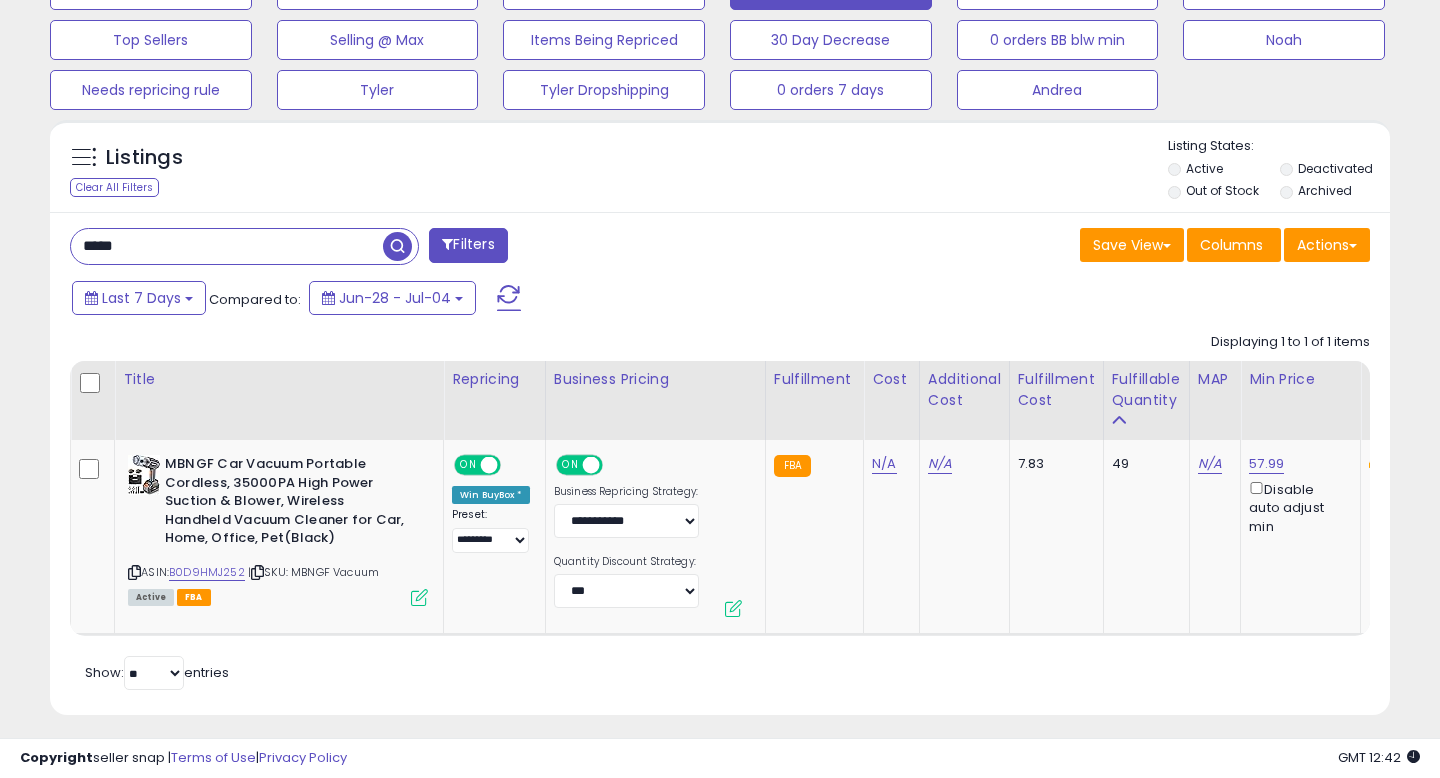 click on "*****" at bounding box center [227, 246] 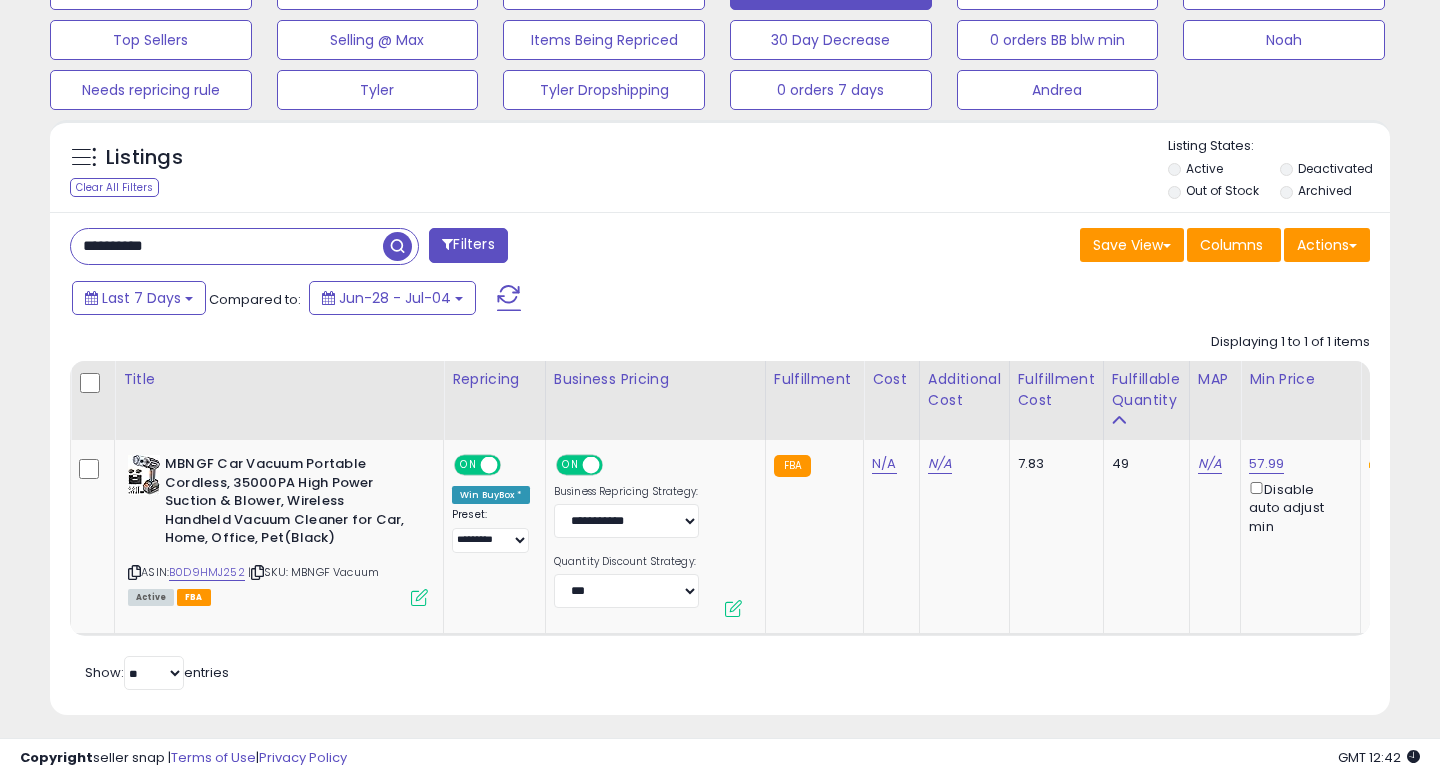 click at bounding box center (397, 246) 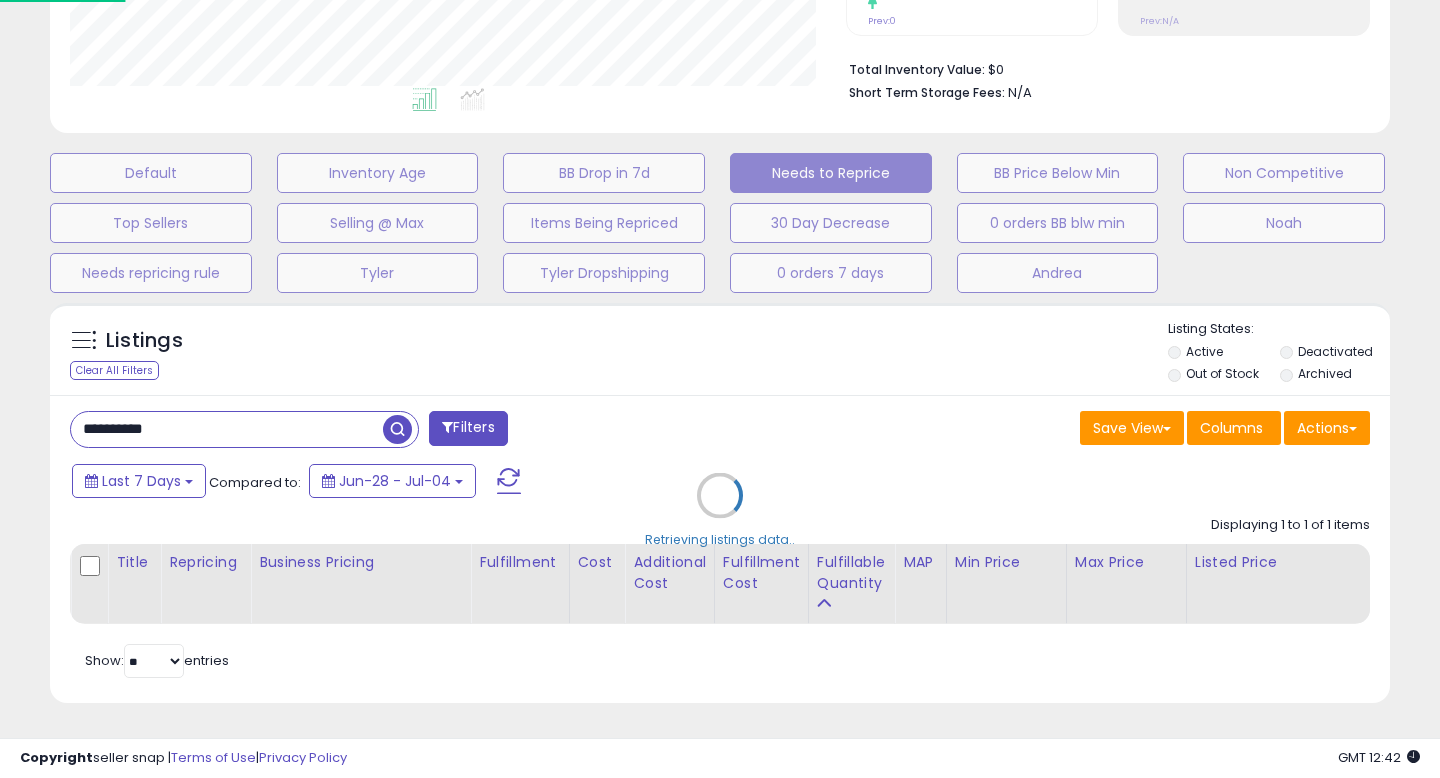 scroll, scrollTop: 477, scrollLeft: 0, axis: vertical 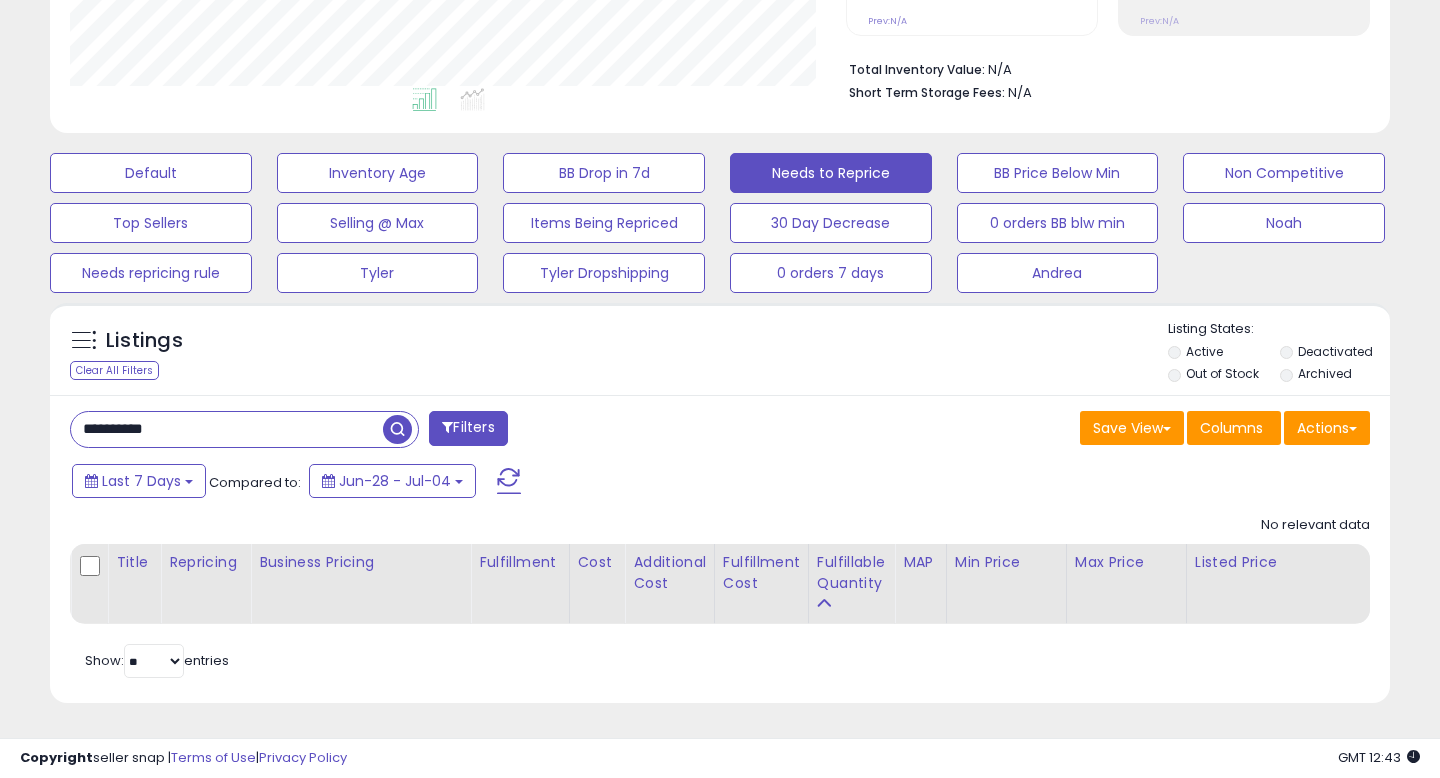 click on "**********" at bounding box center (227, 429) 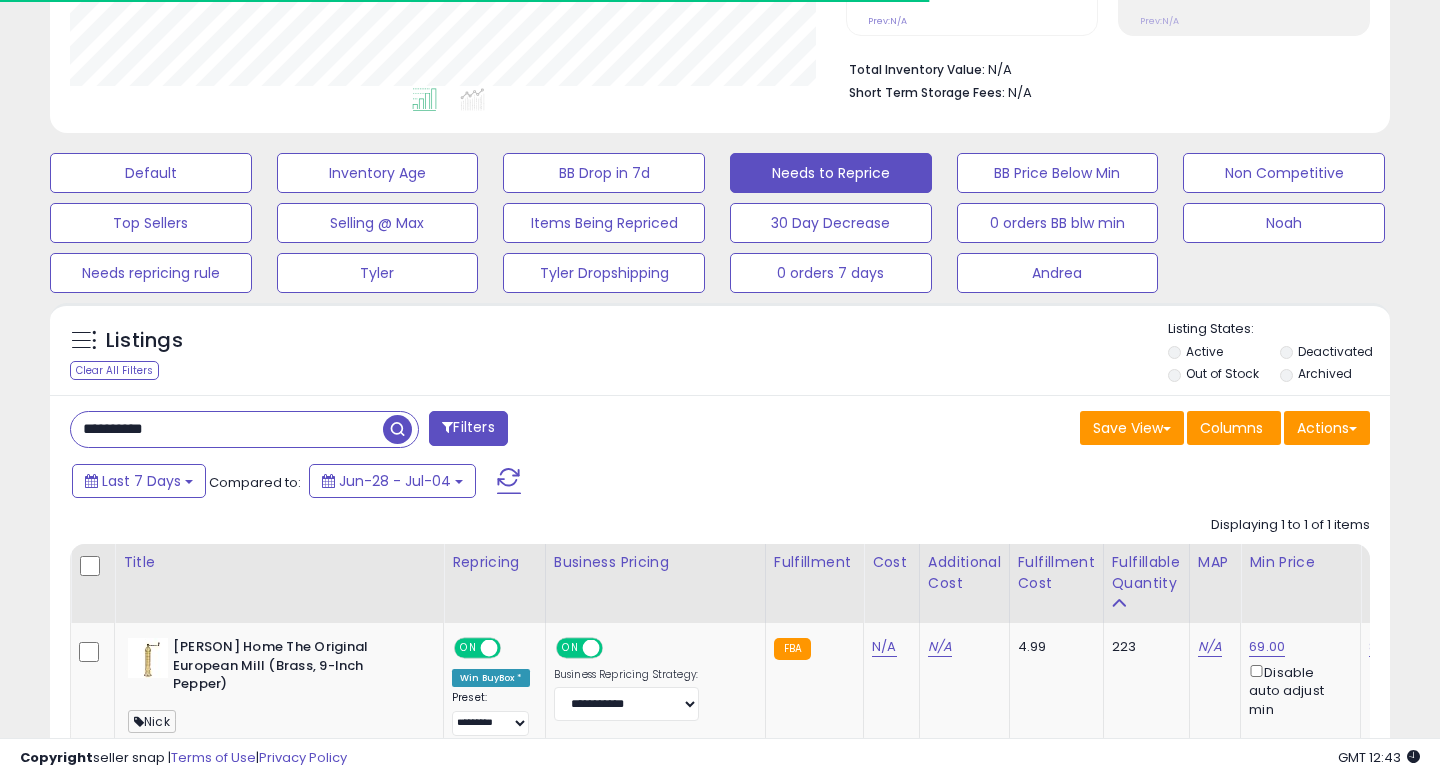 scroll, scrollTop: 630, scrollLeft: 0, axis: vertical 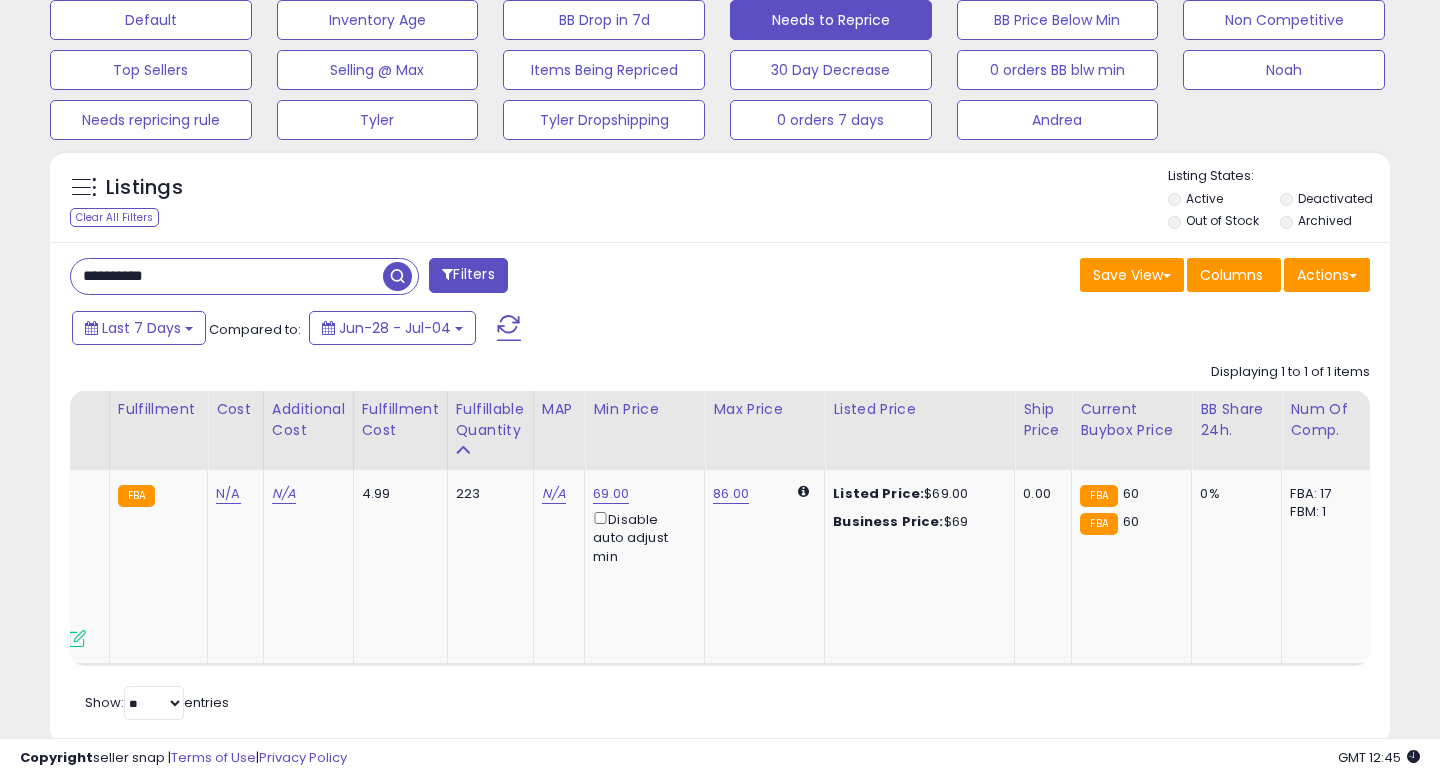 click on "**********" at bounding box center (227, 276) 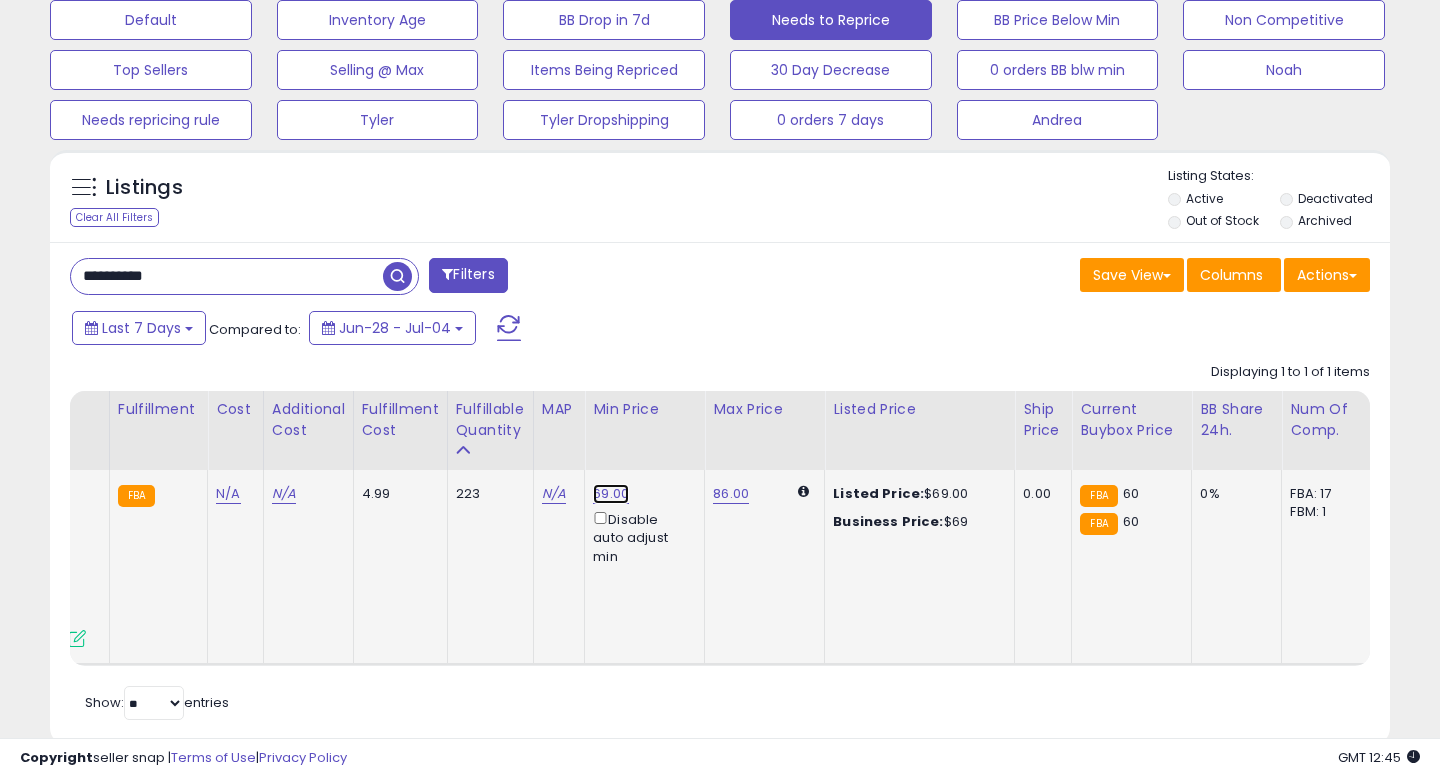 click on "69.00" at bounding box center [611, 494] 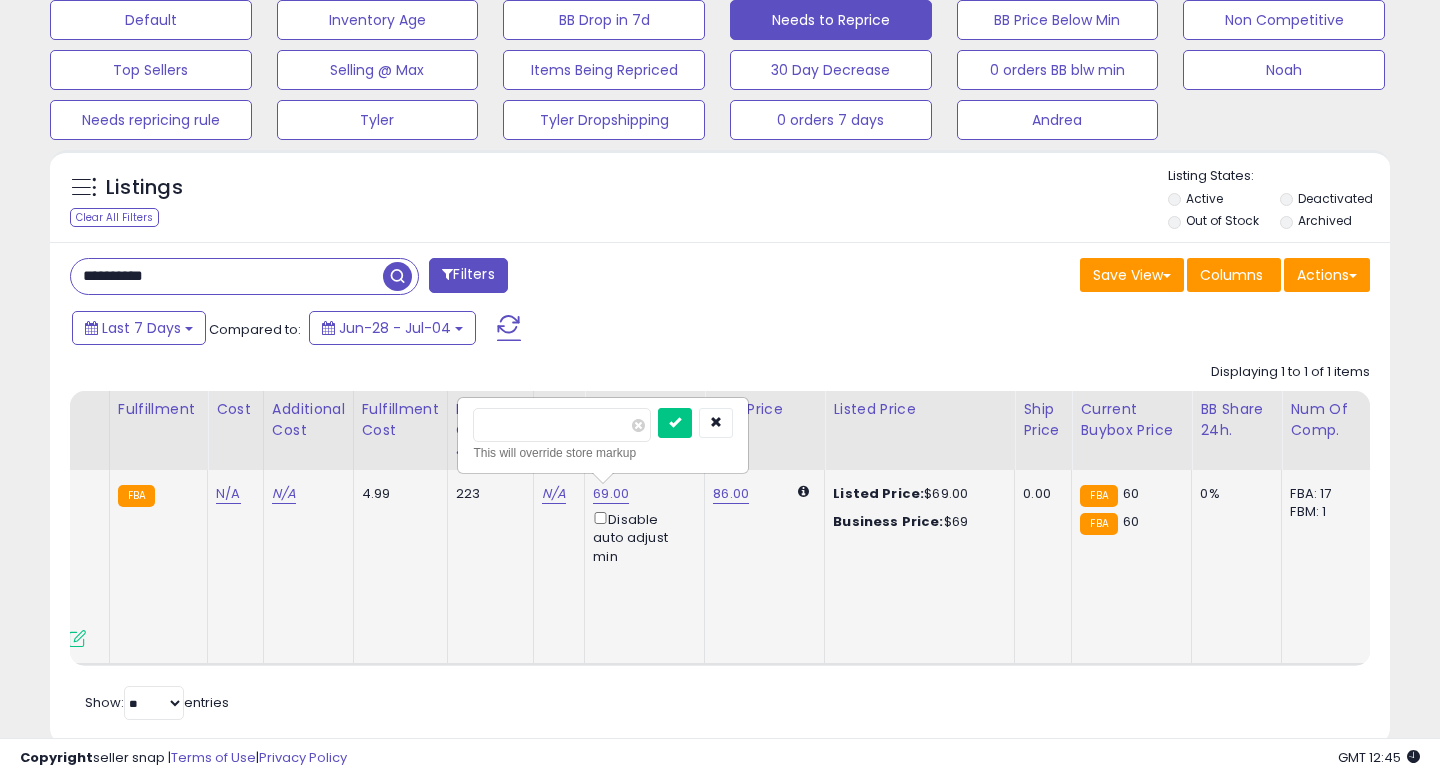 click on "*****" at bounding box center [562, 425] 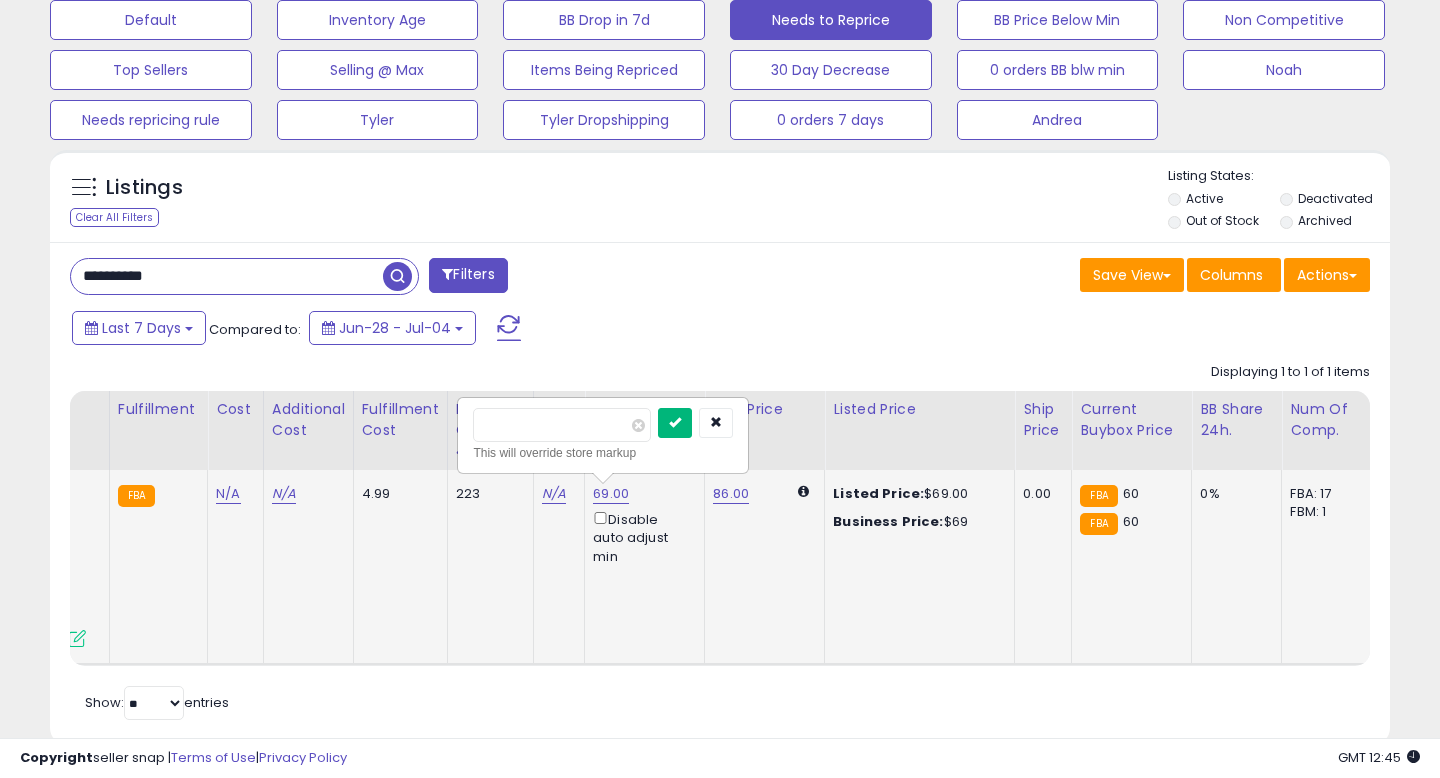 type on "*****" 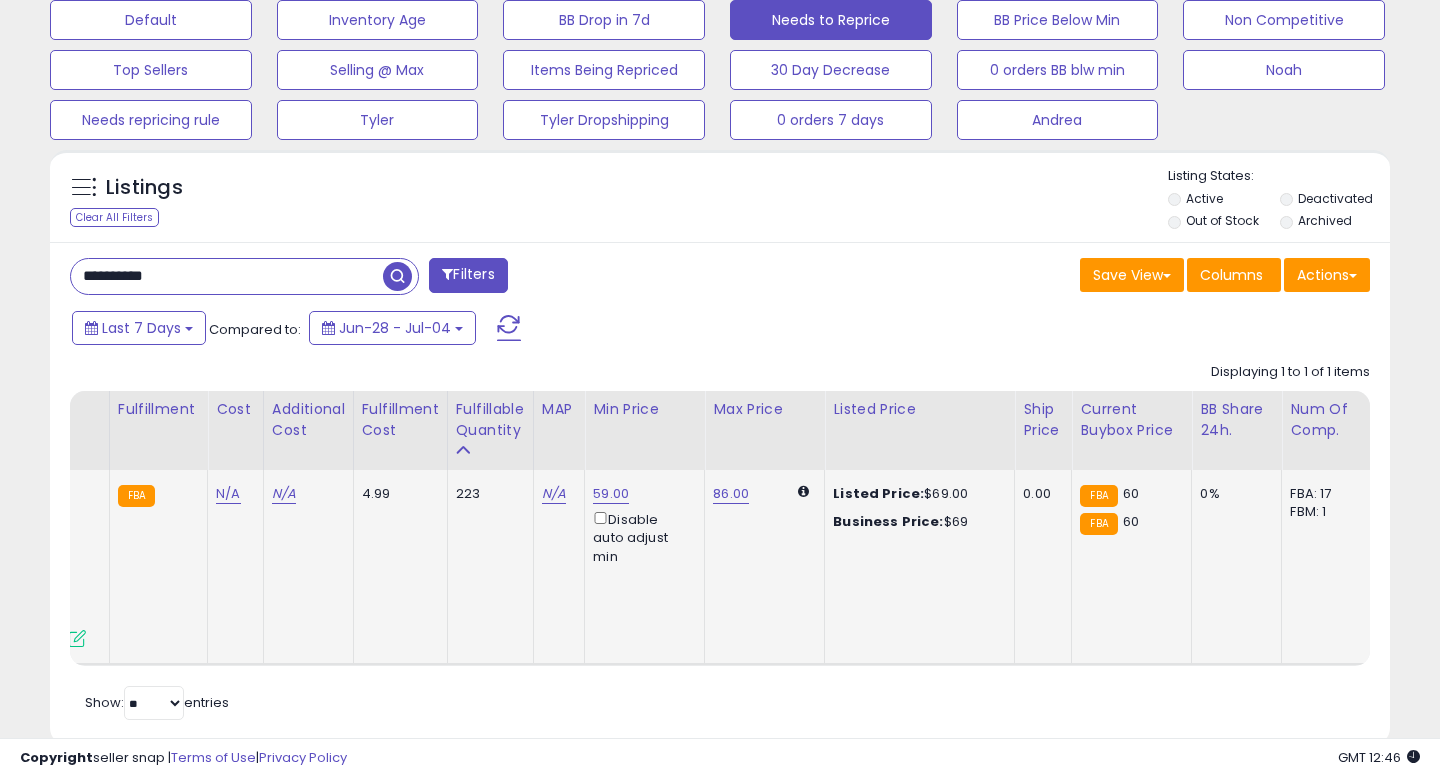 click on "**********" at bounding box center (227, 276) 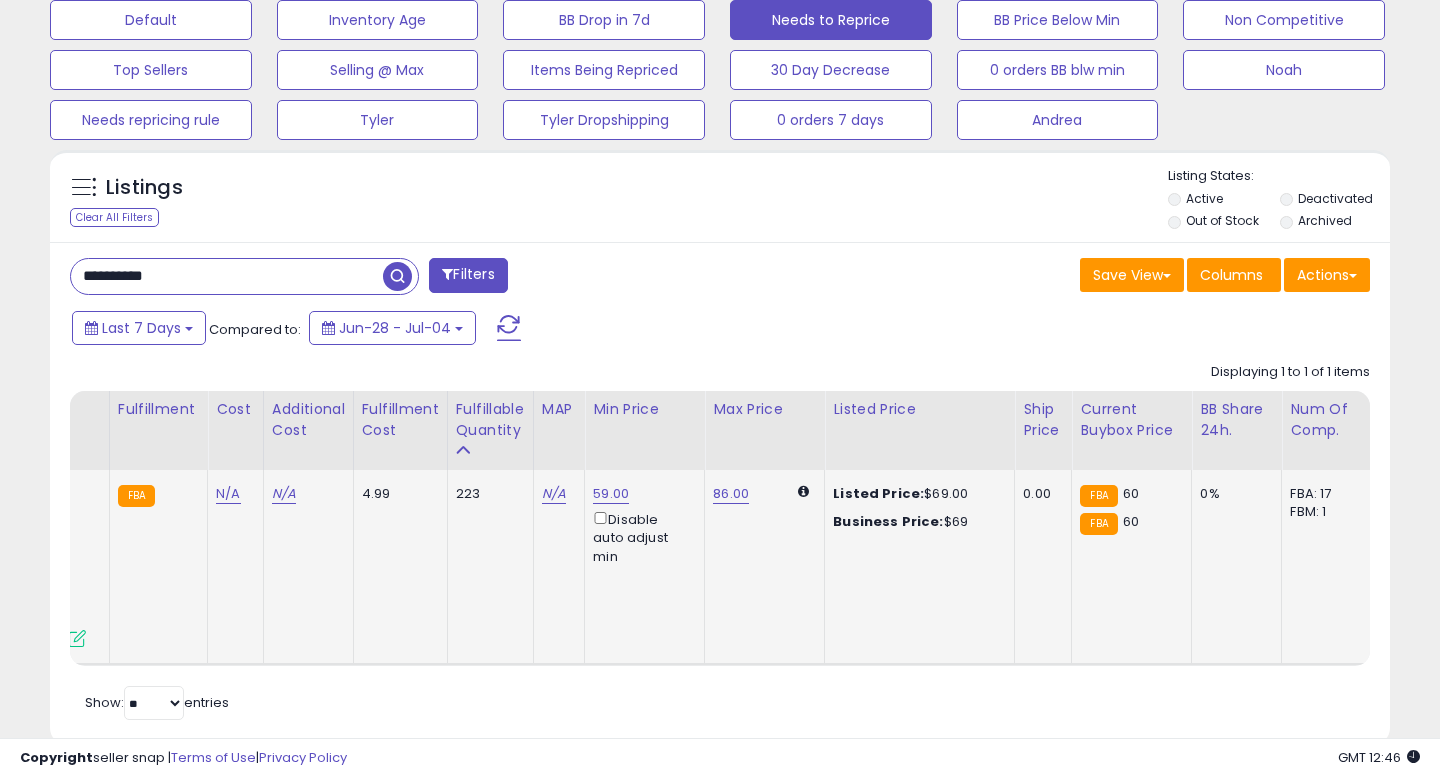click on "**********" at bounding box center [227, 276] 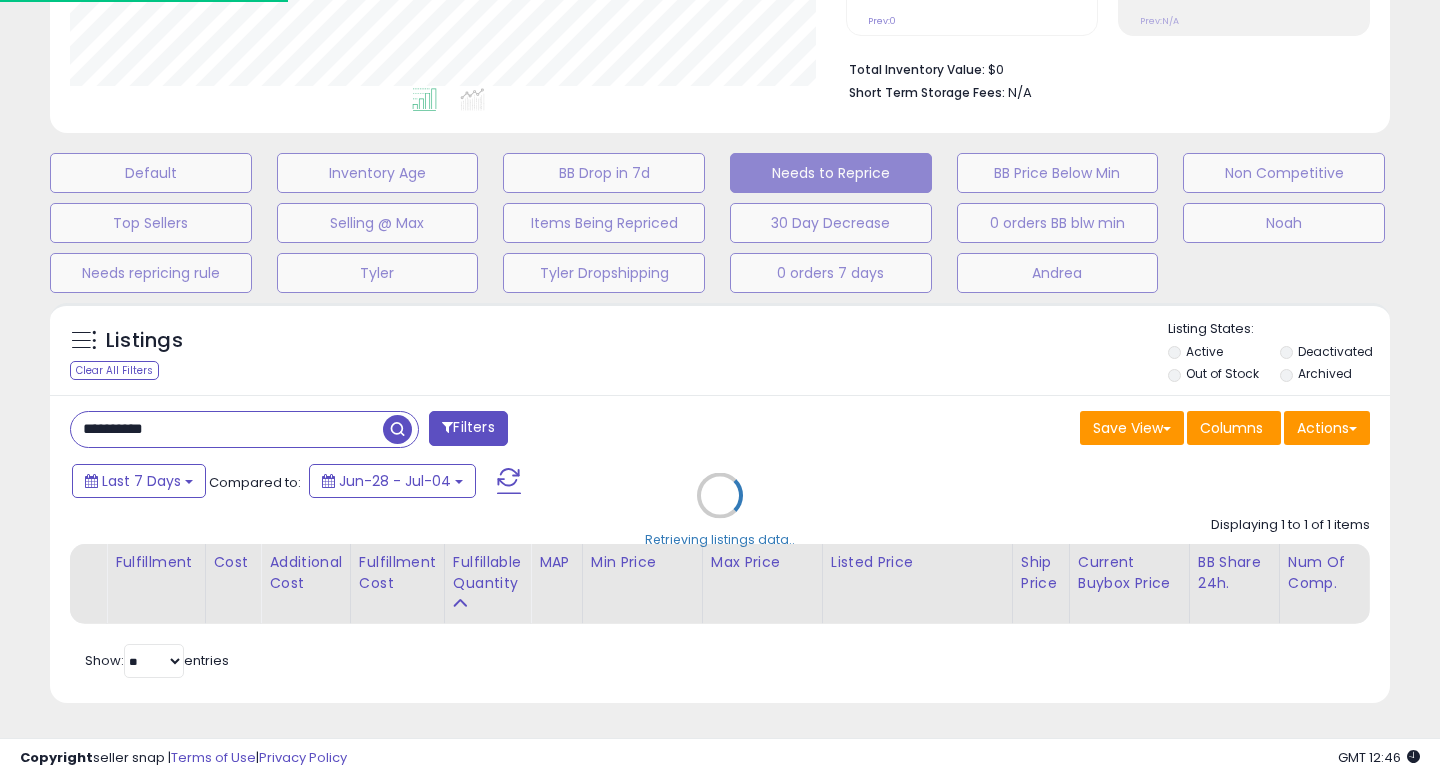 scroll, scrollTop: 0, scrollLeft: 360, axis: horizontal 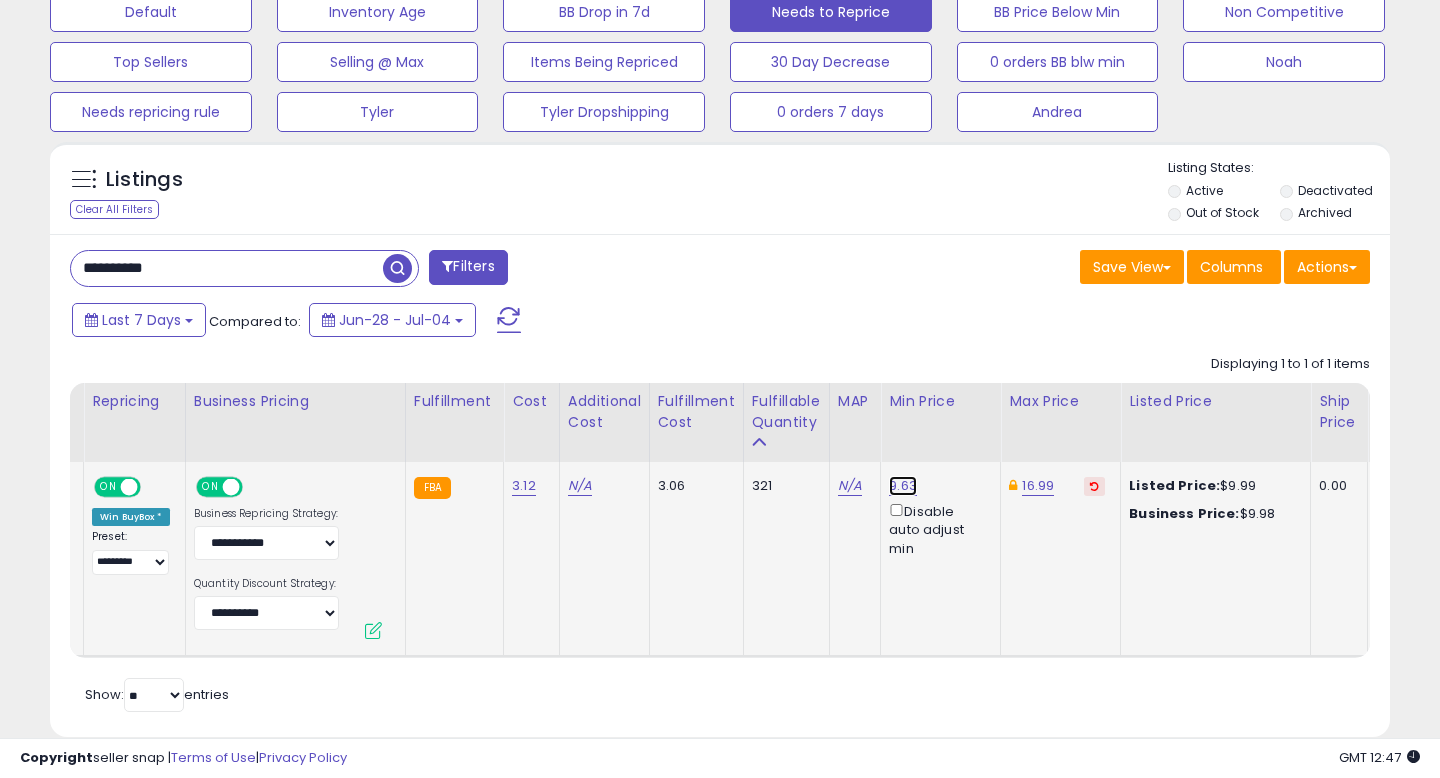 click on "9.63" at bounding box center (903, 486) 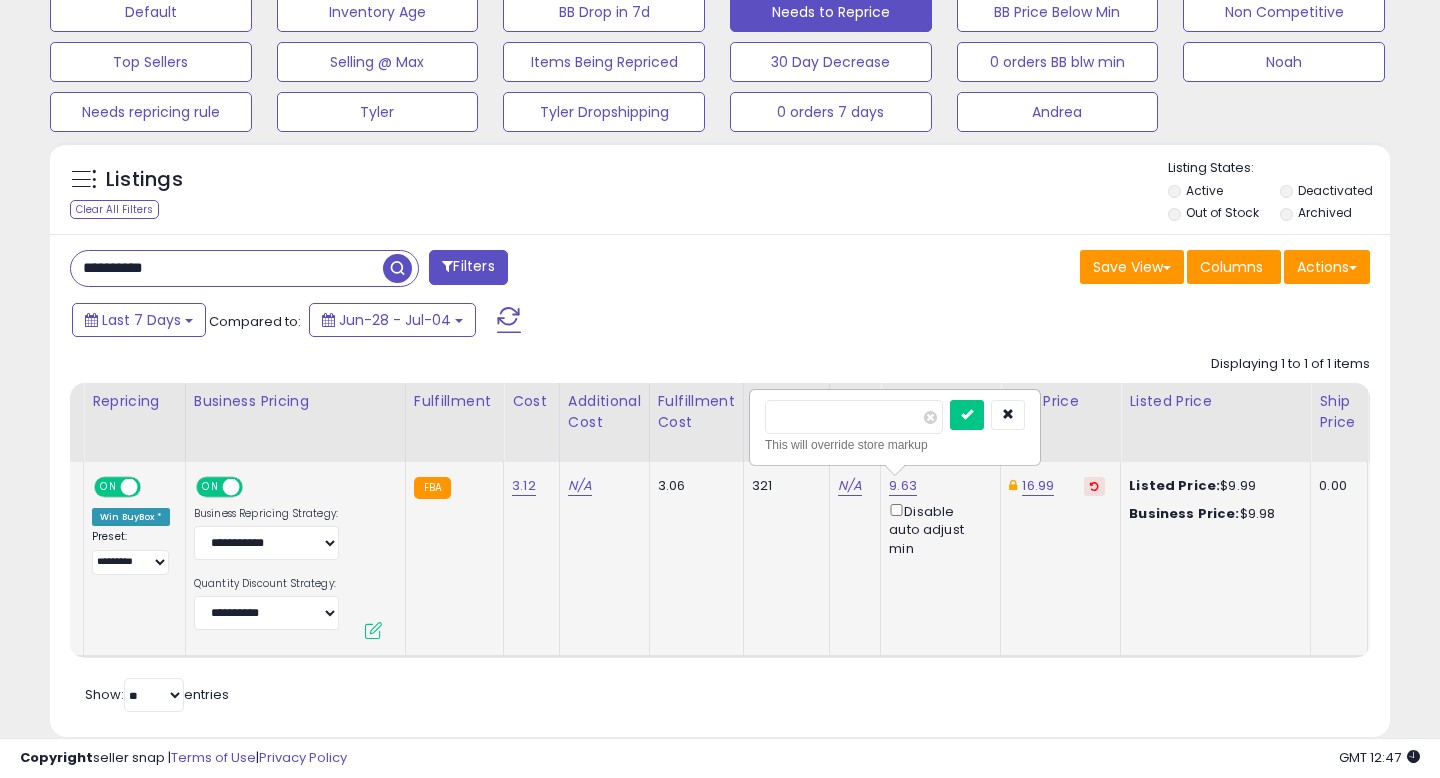 click on "****" at bounding box center (854, 417) 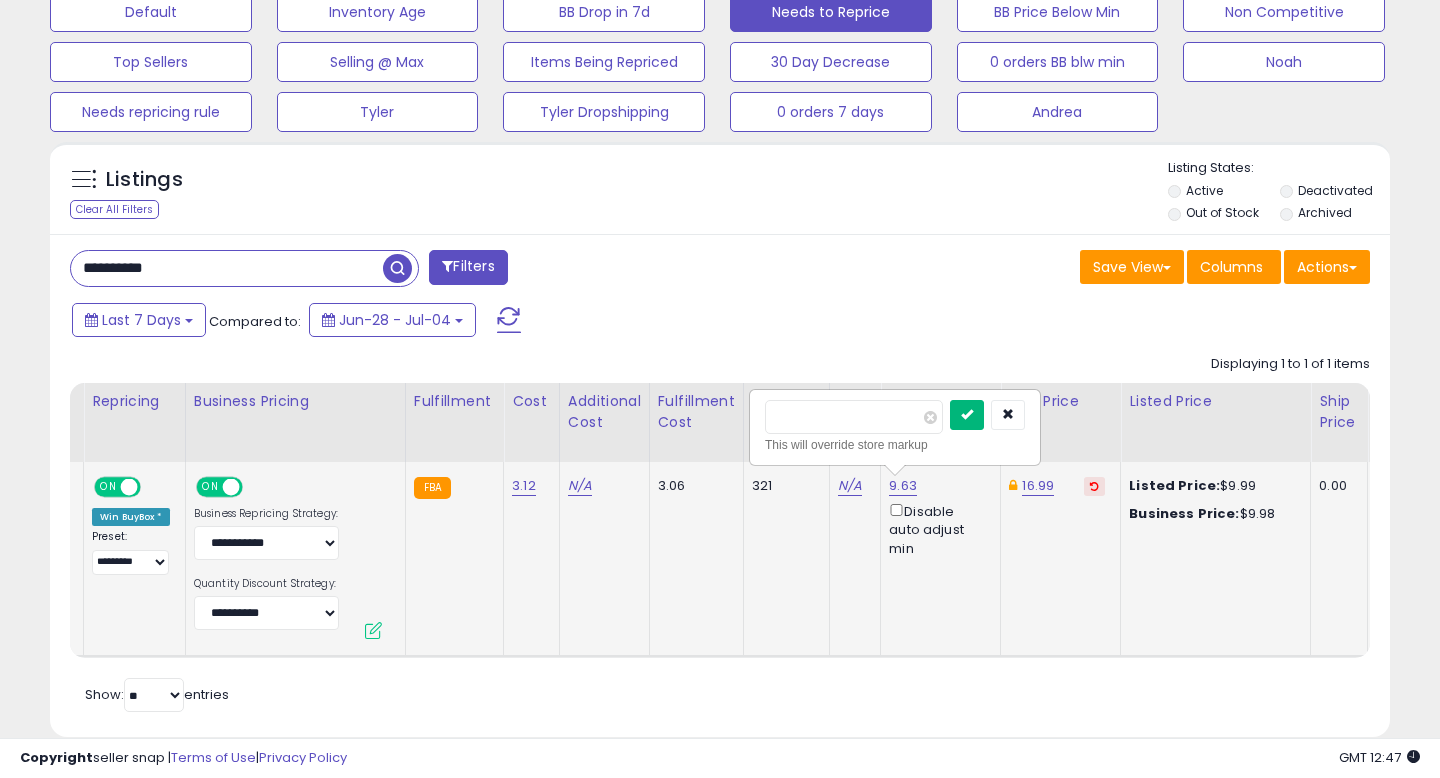 type on "*****" 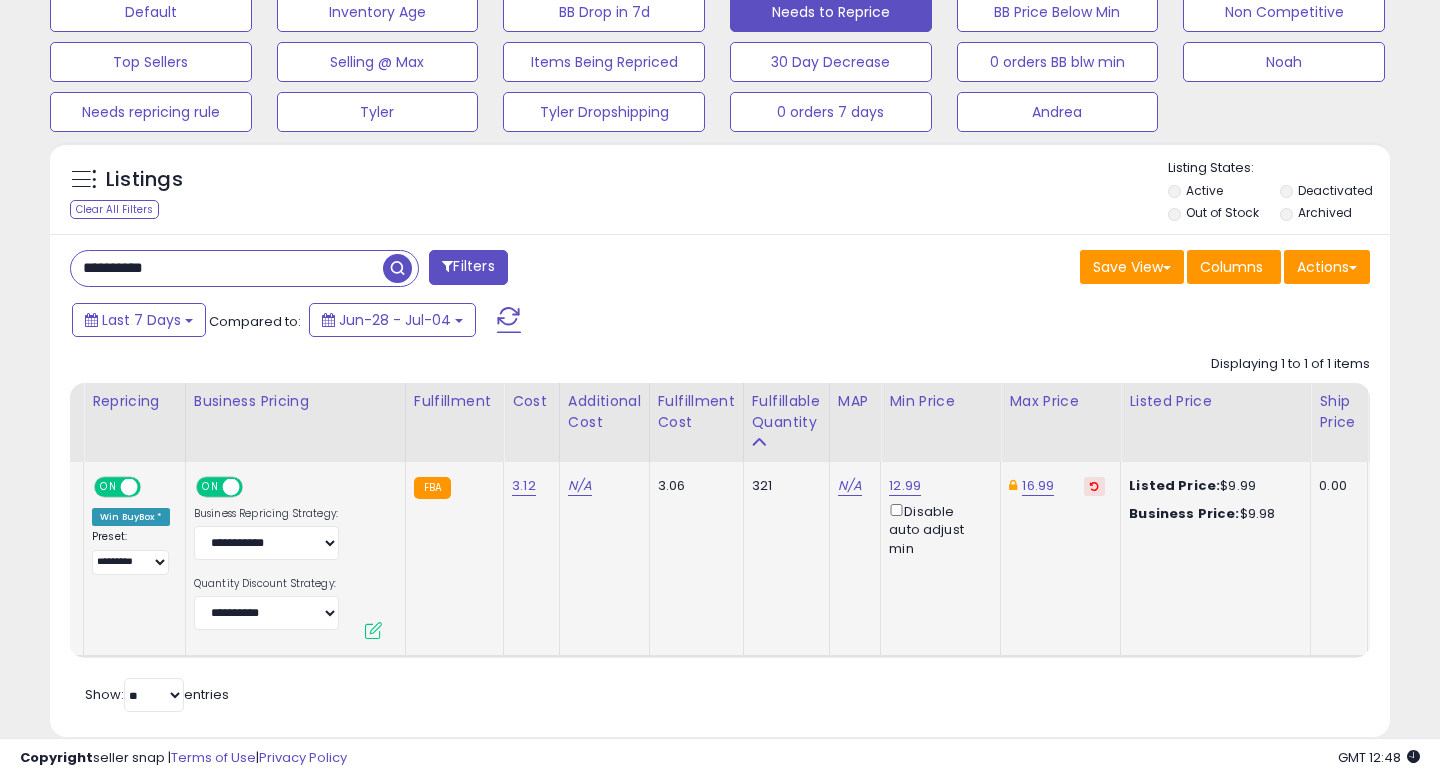click on "**********" at bounding box center [227, 268] 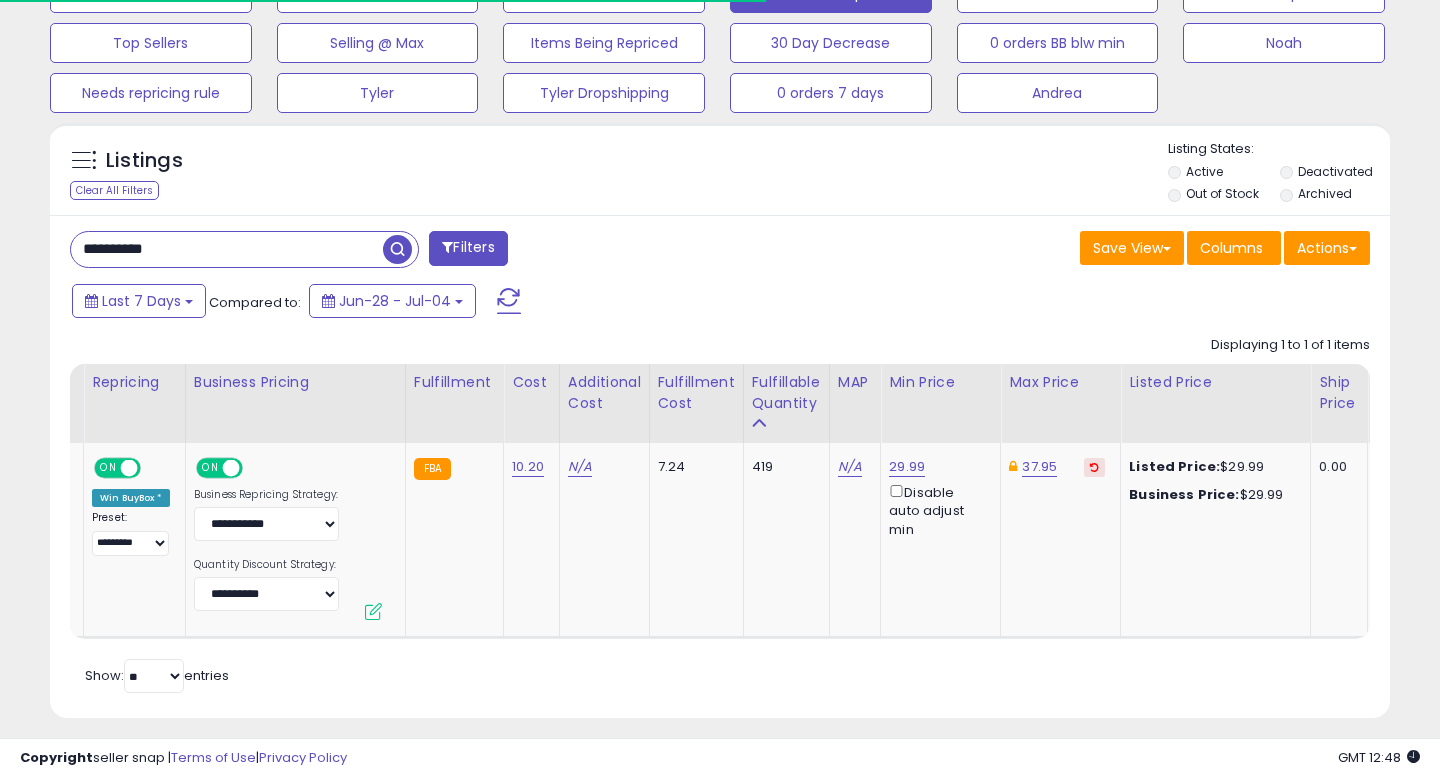 scroll, scrollTop: 672, scrollLeft: 0, axis: vertical 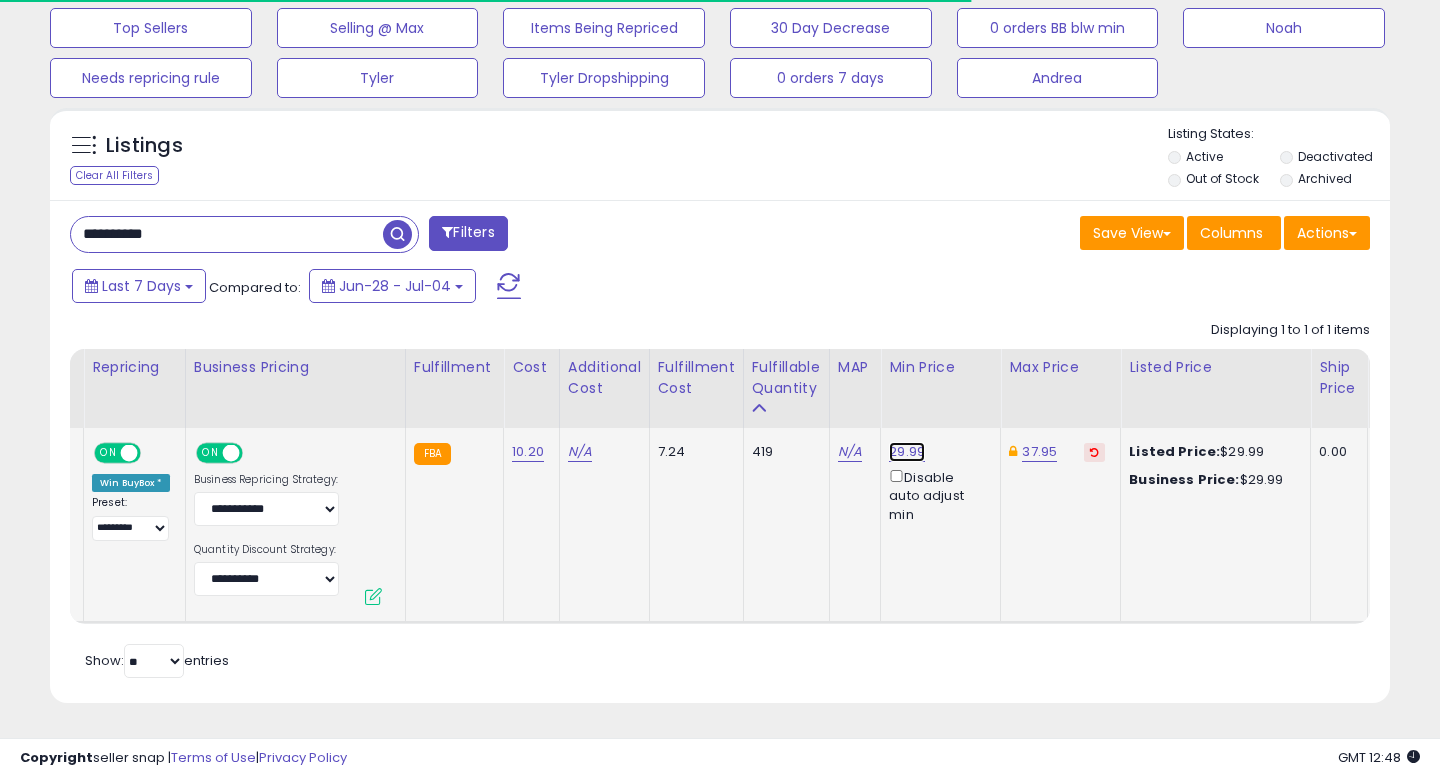 click on "29.99" at bounding box center [907, 452] 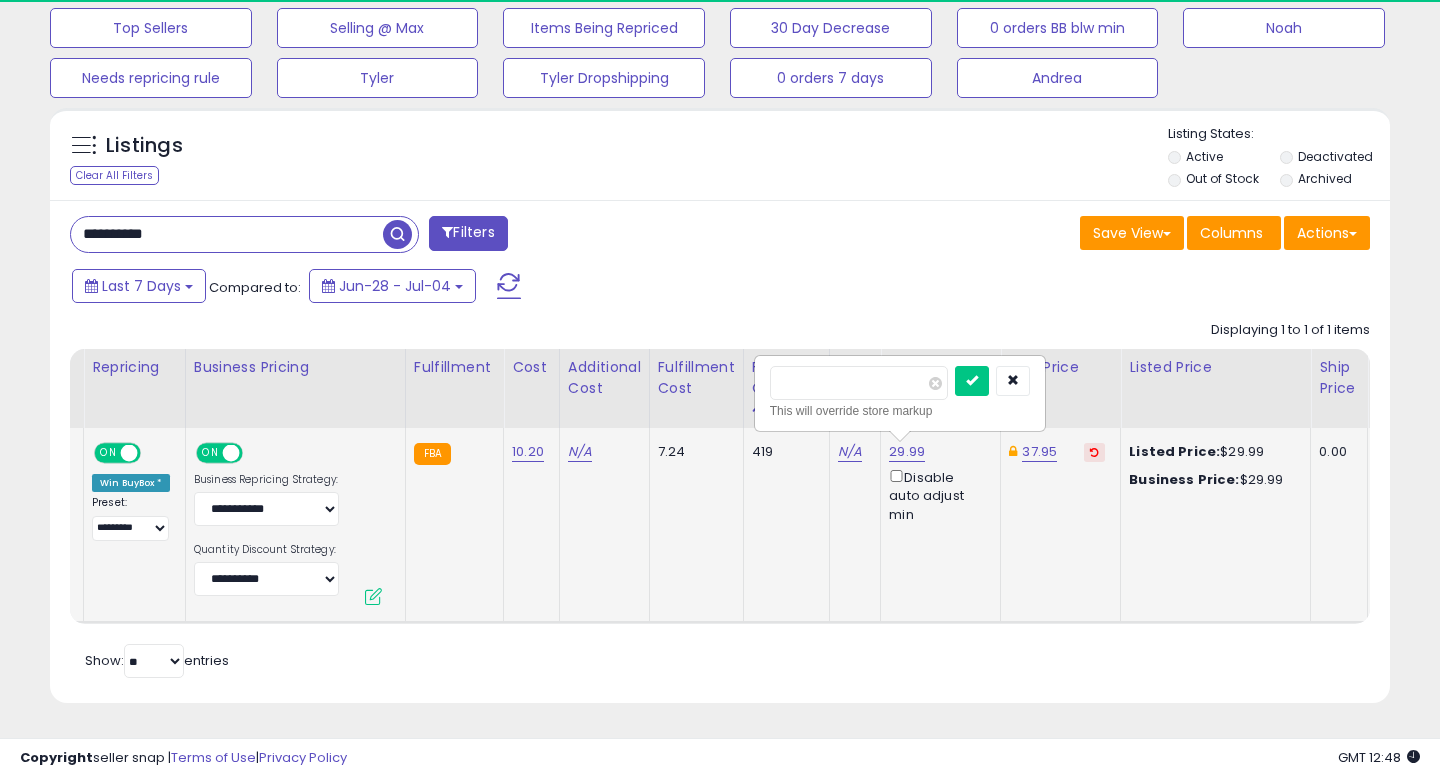 scroll, scrollTop: 999590, scrollLeft: 999224, axis: both 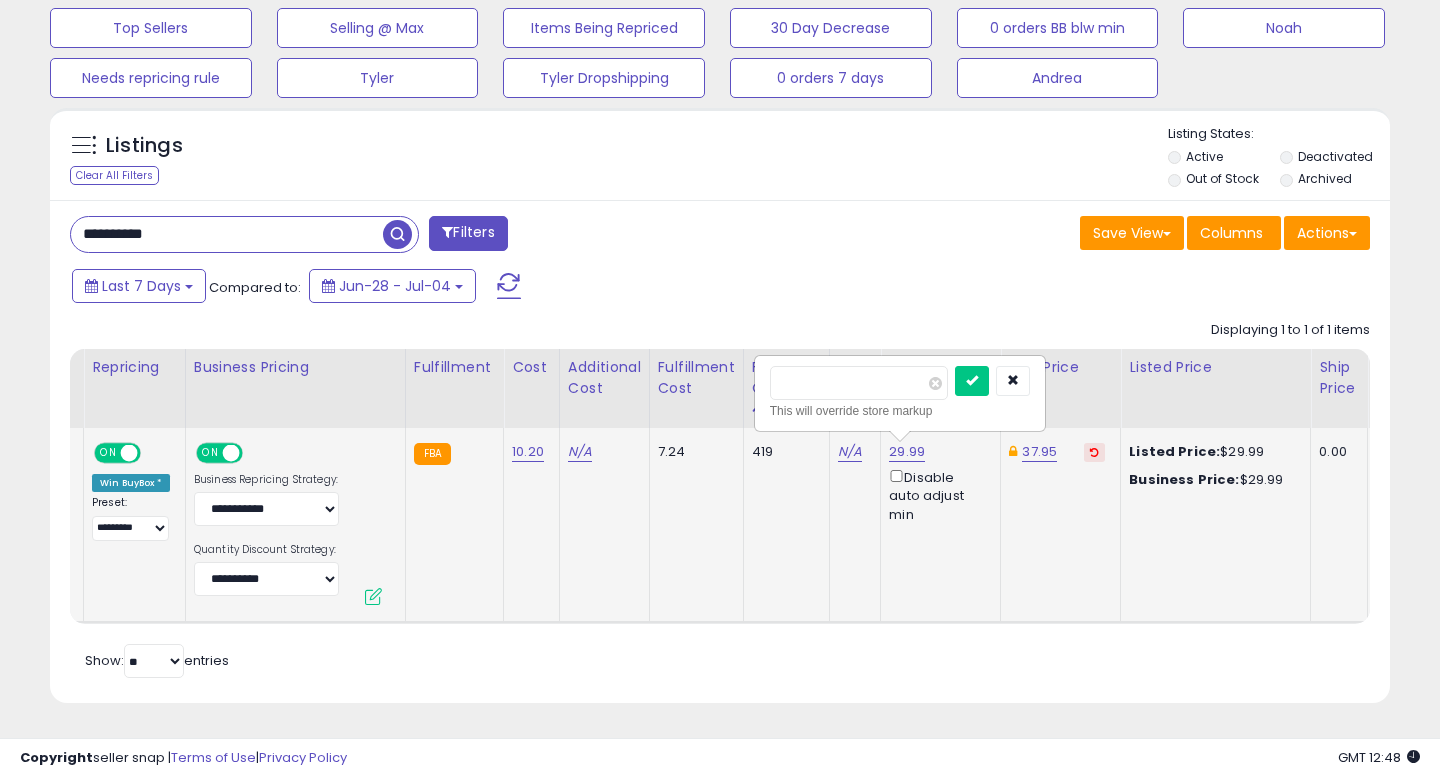 click on "*****" at bounding box center [859, 383] 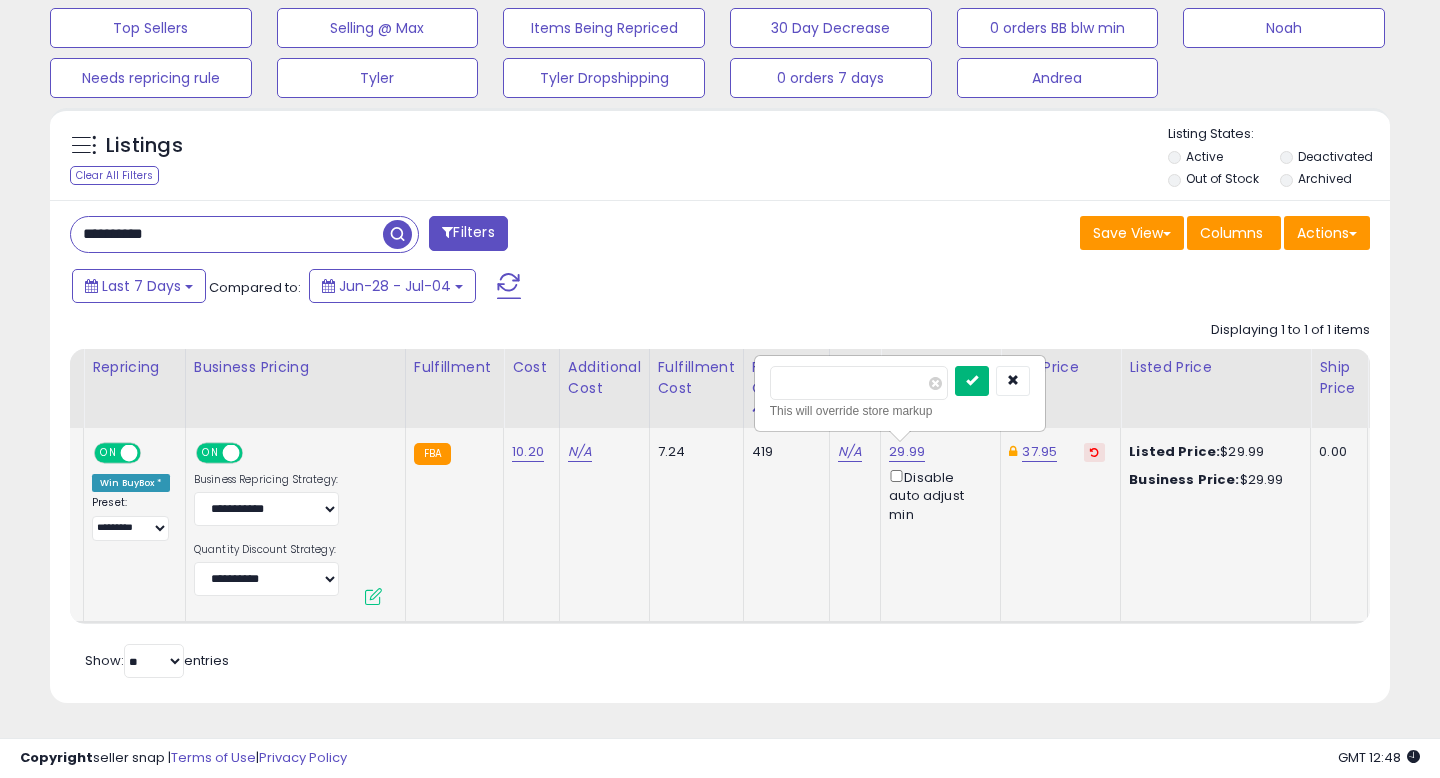 type on "*****" 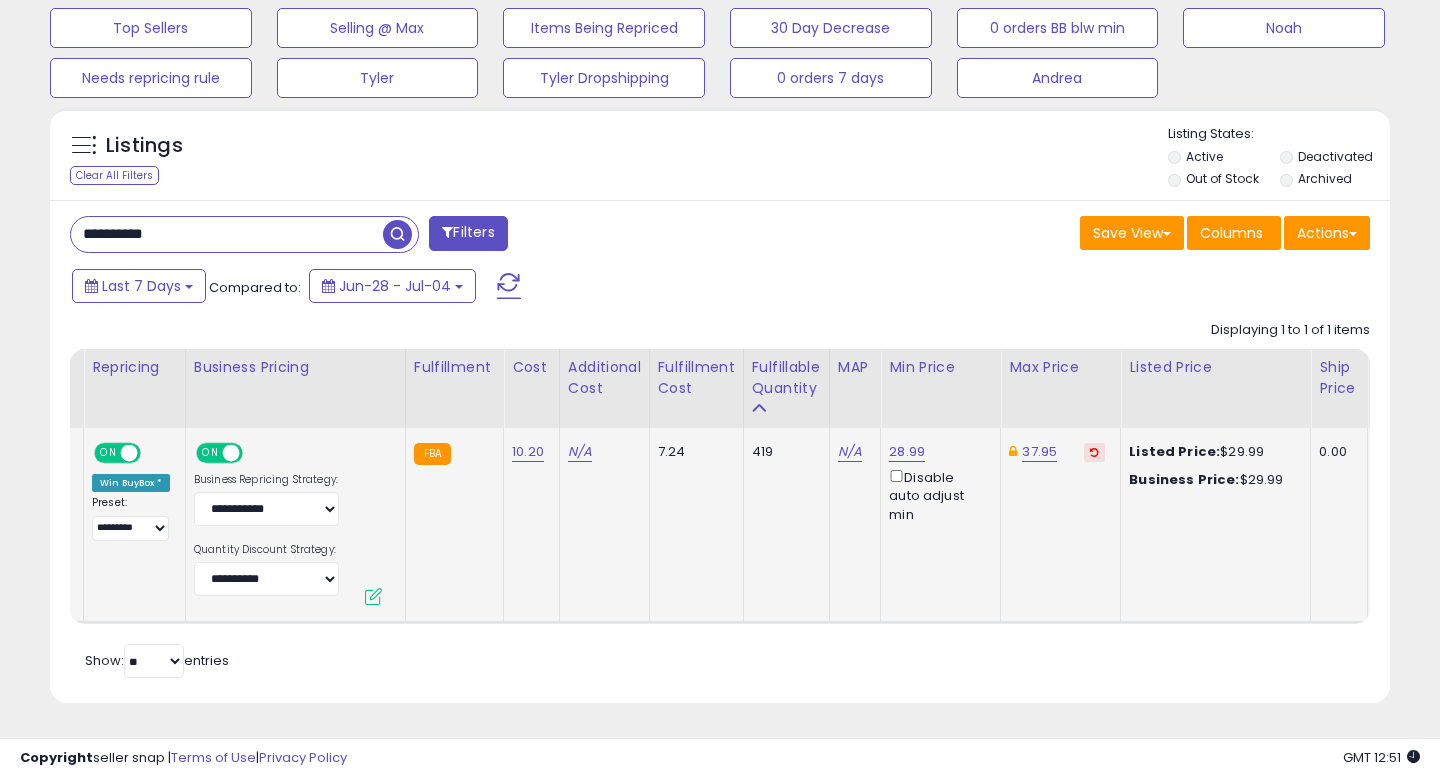 click on "**********" at bounding box center [227, 234] 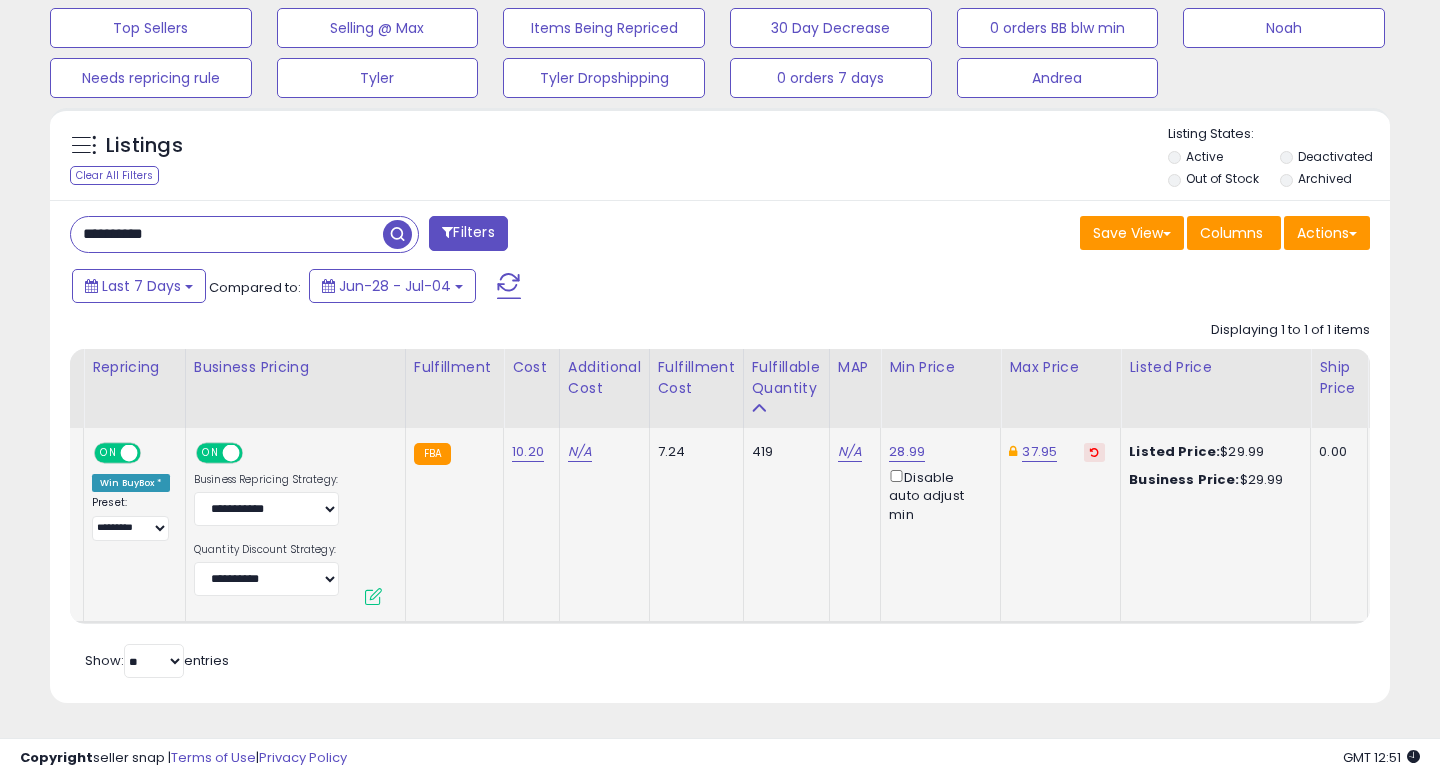 paste 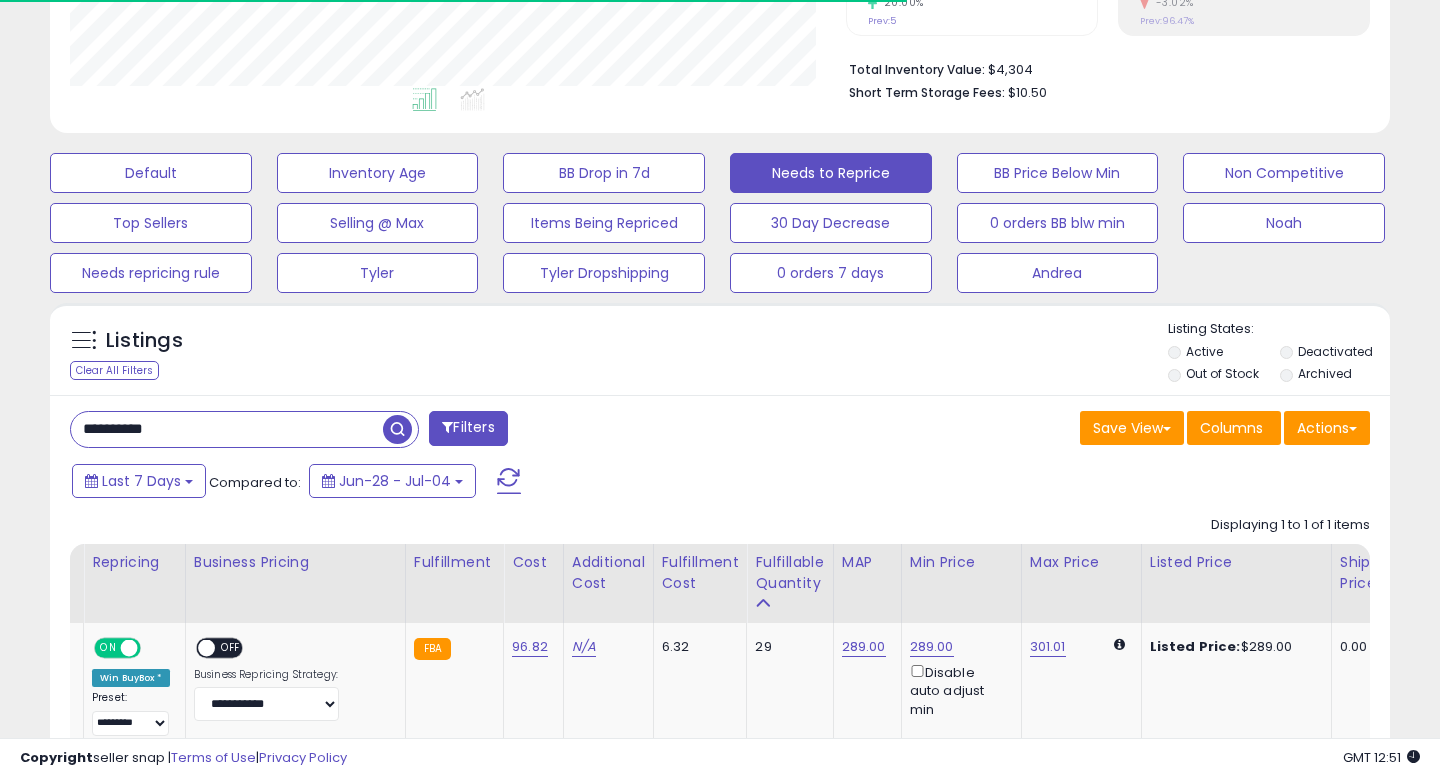 scroll, scrollTop: 672, scrollLeft: 0, axis: vertical 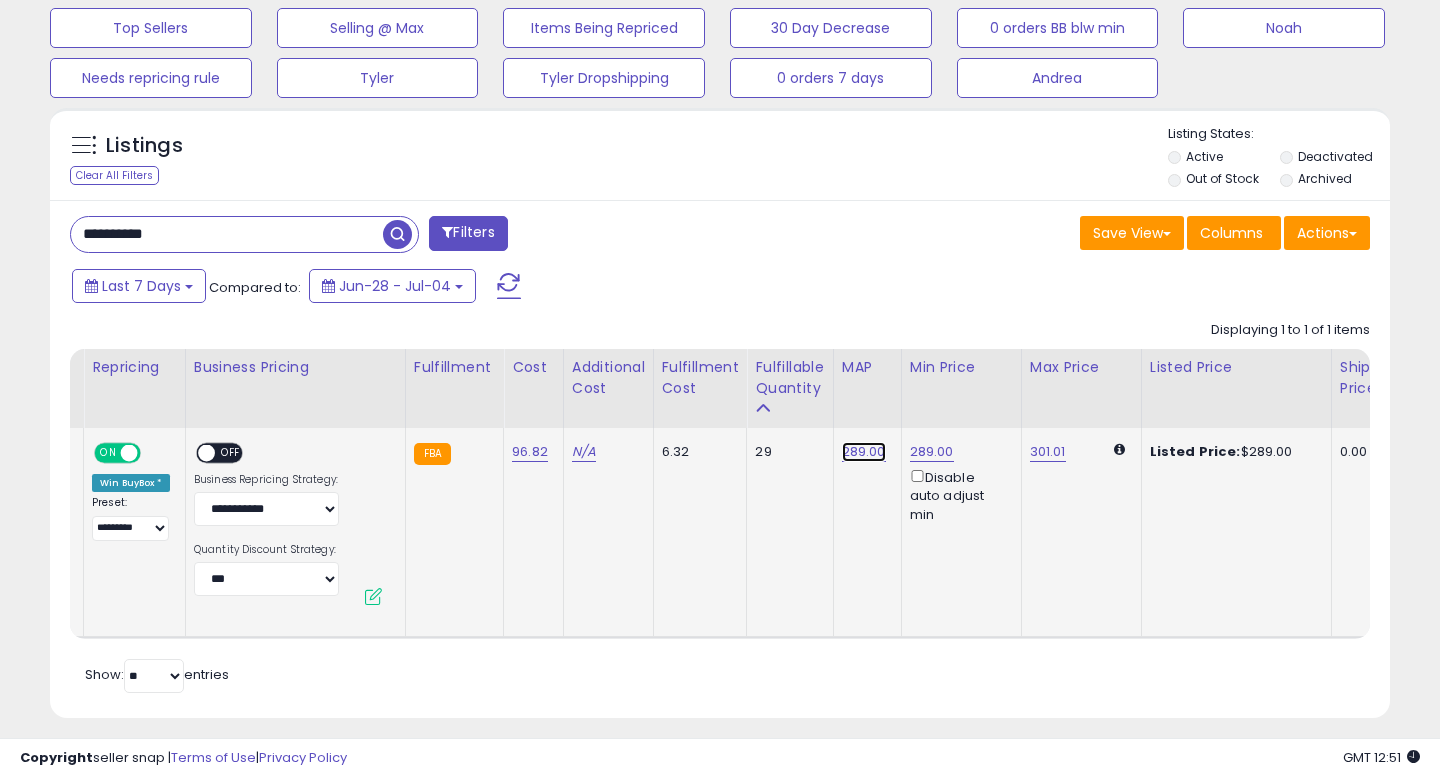 click on "289.00" at bounding box center [864, 452] 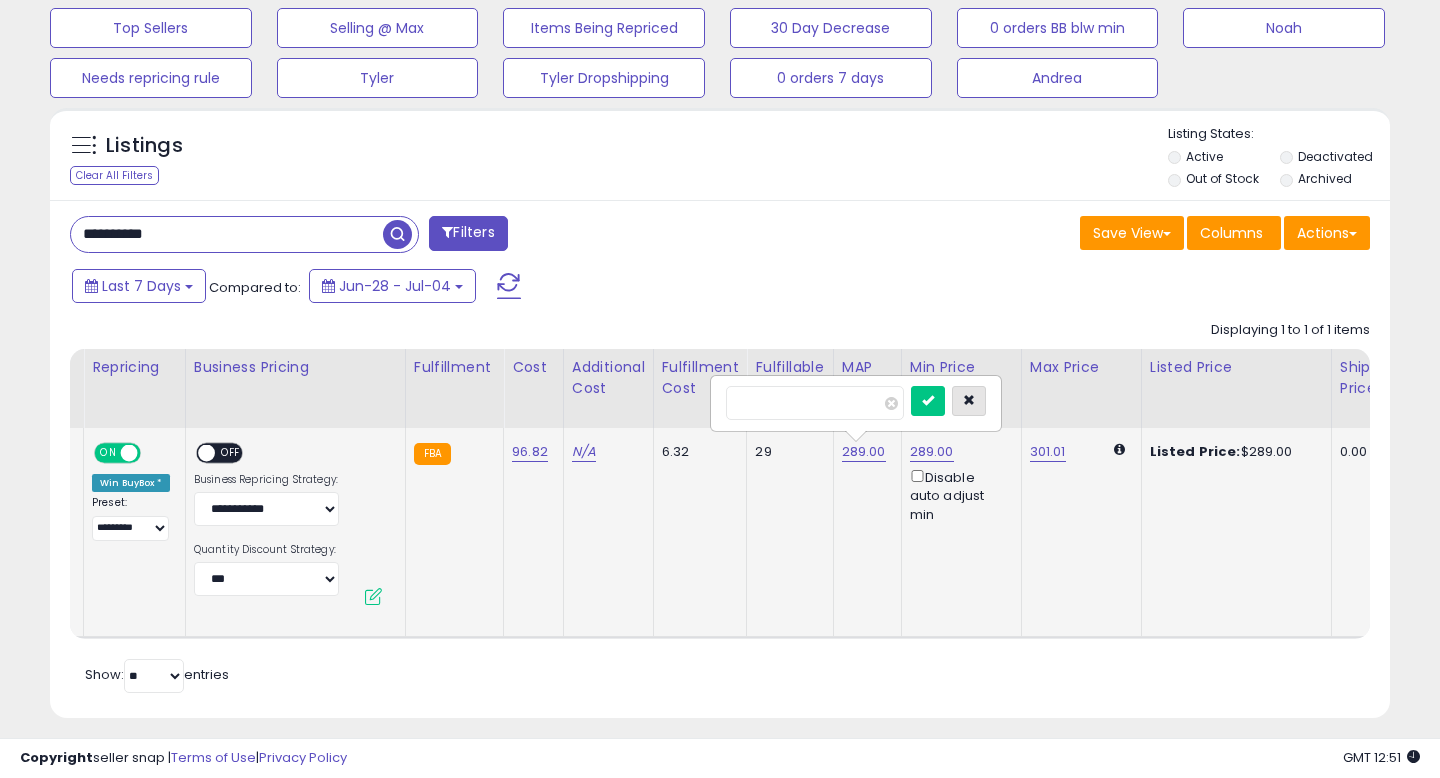 click at bounding box center [969, 400] 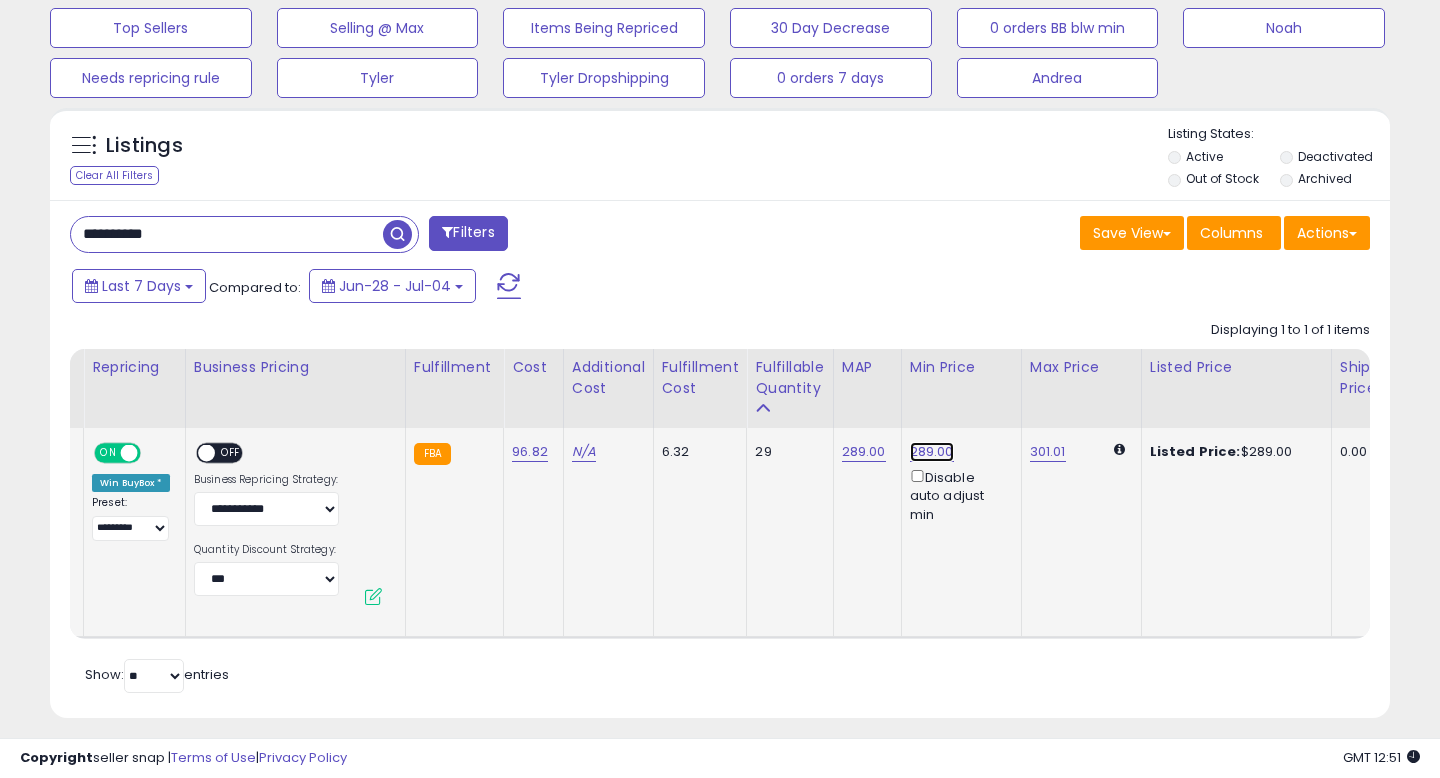 click on "289.00" at bounding box center (932, 452) 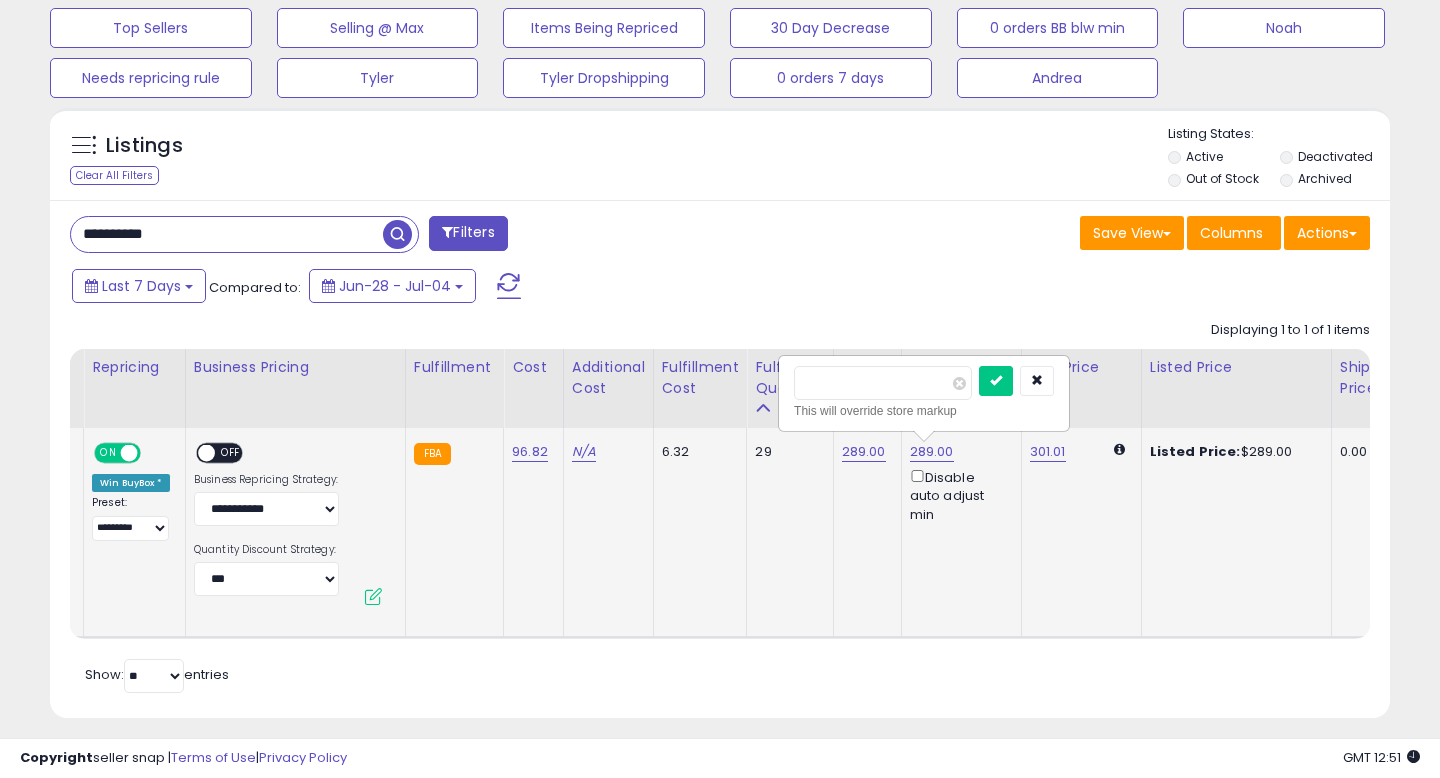 click on "******" at bounding box center [883, 383] 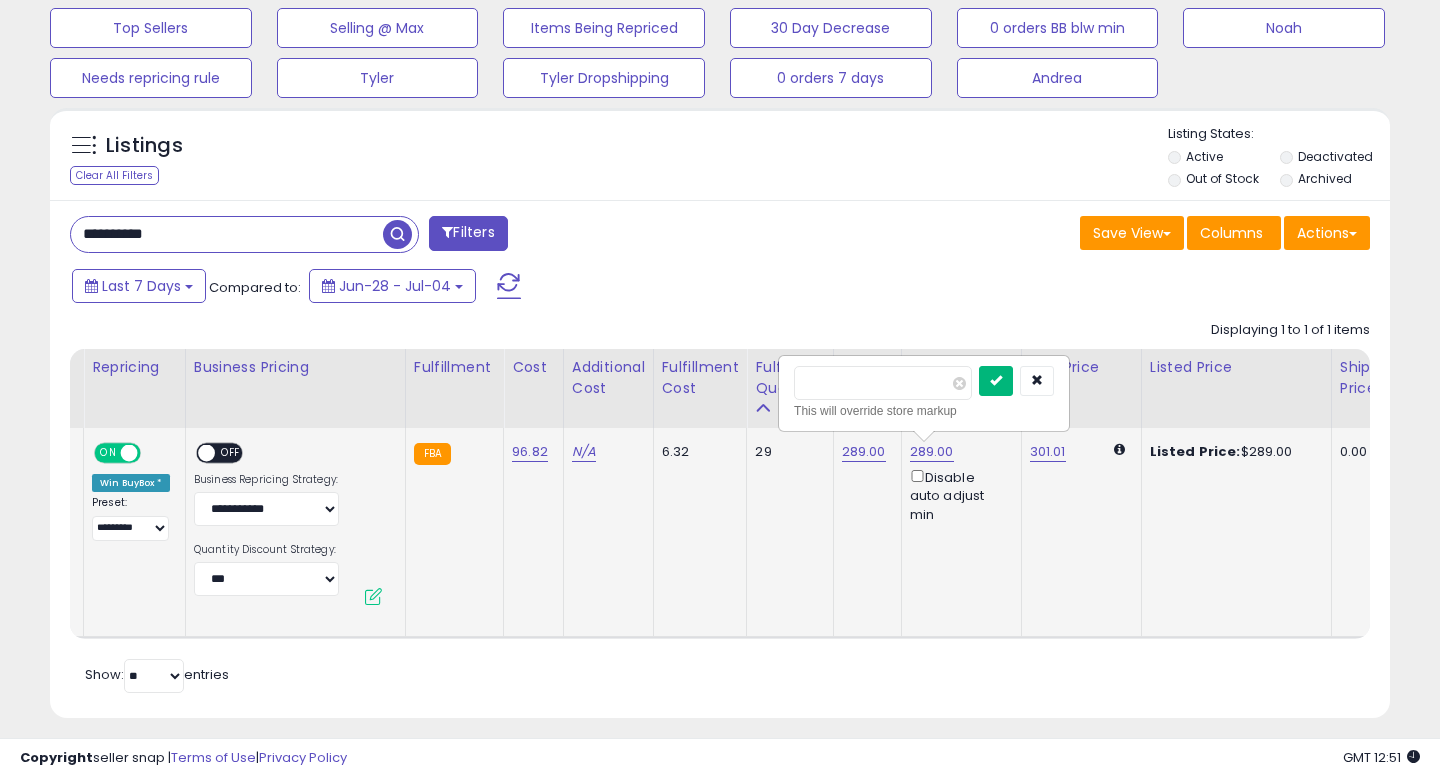 type on "******" 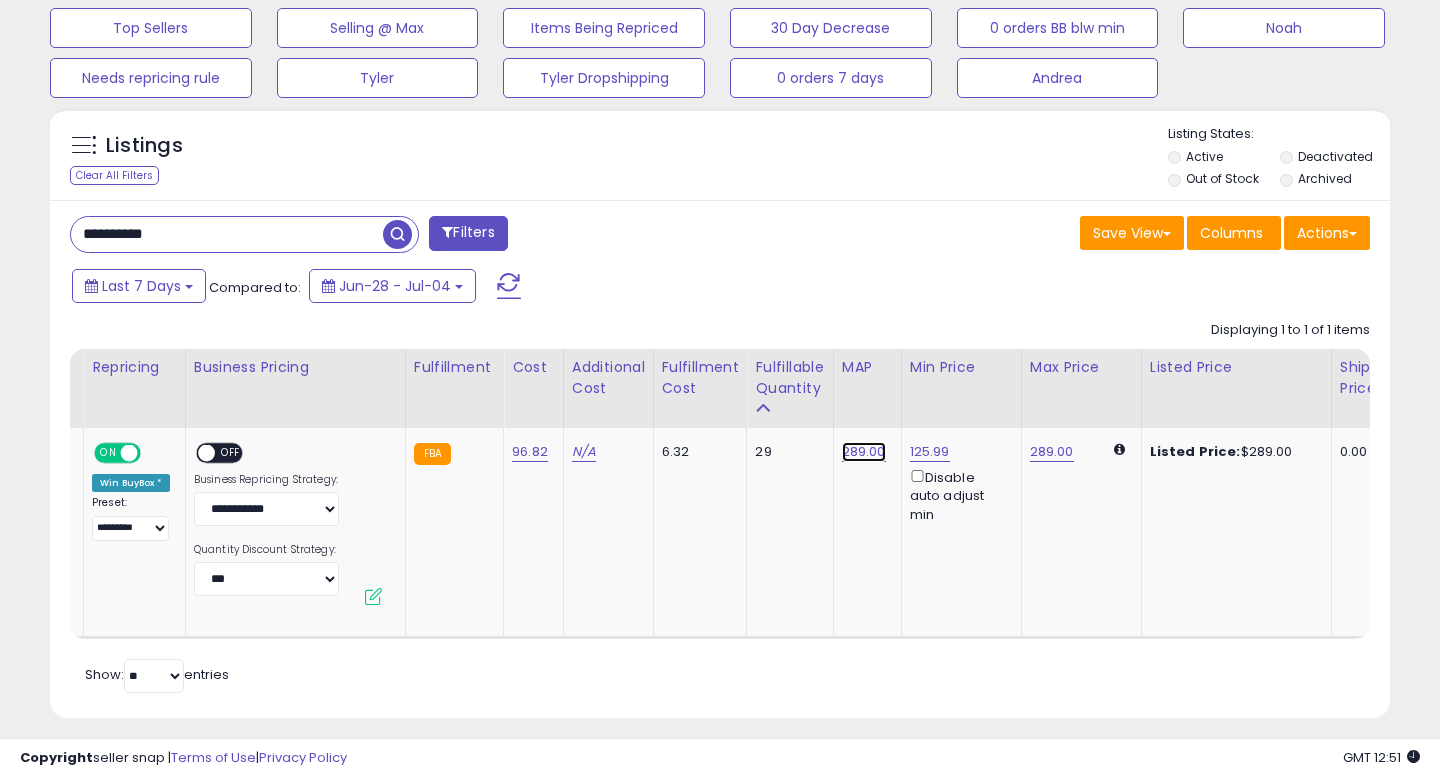 click on "289.00" at bounding box center (864, 452) 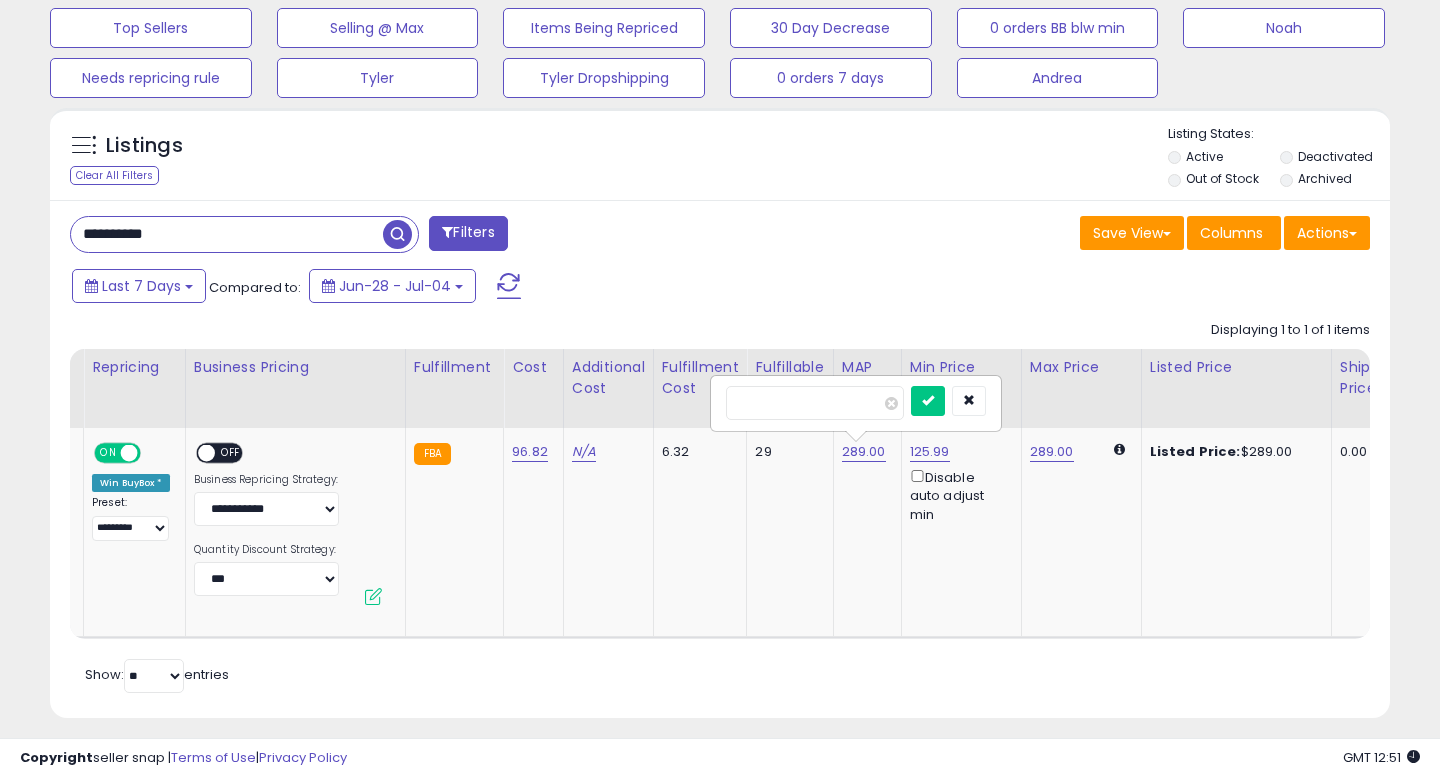 click on "******" at bounding box center (815, 403) 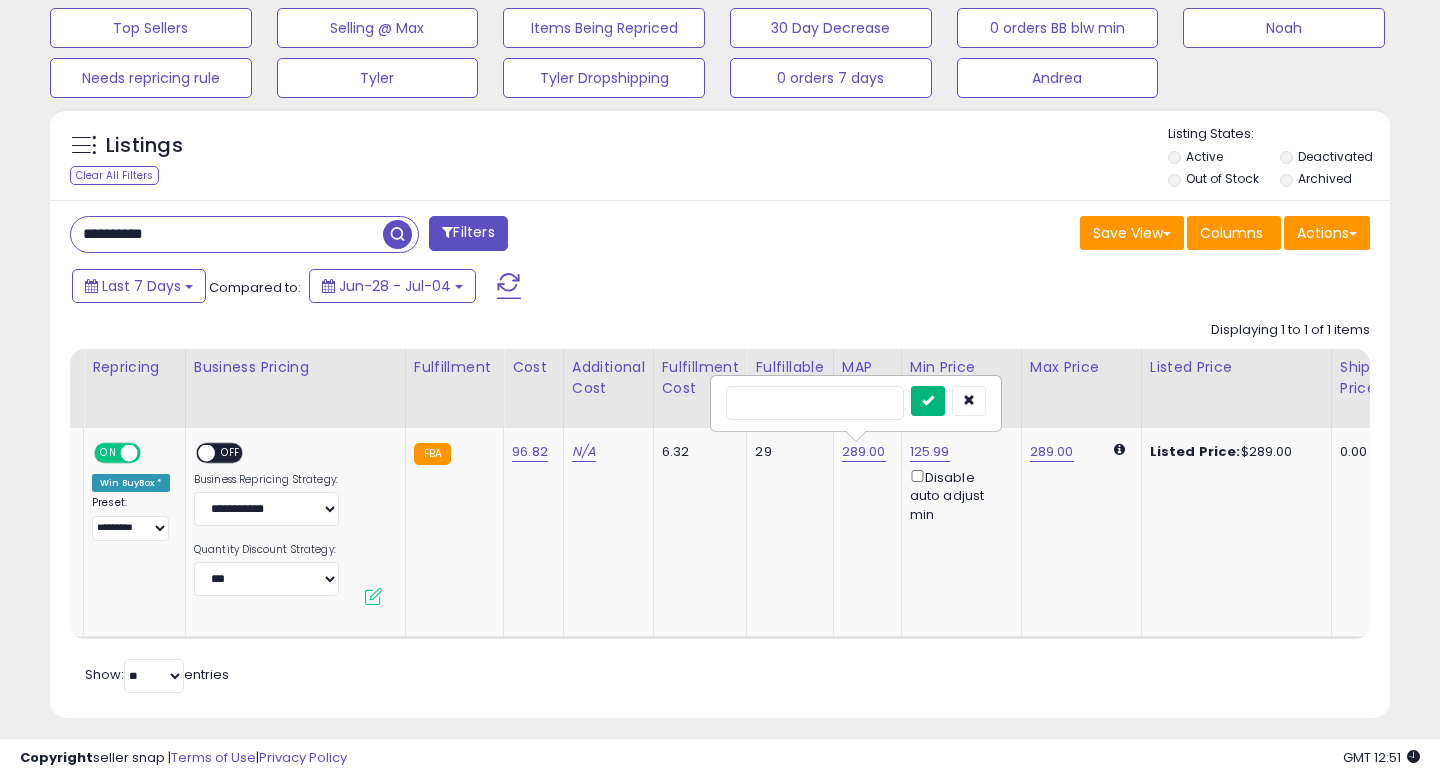 type 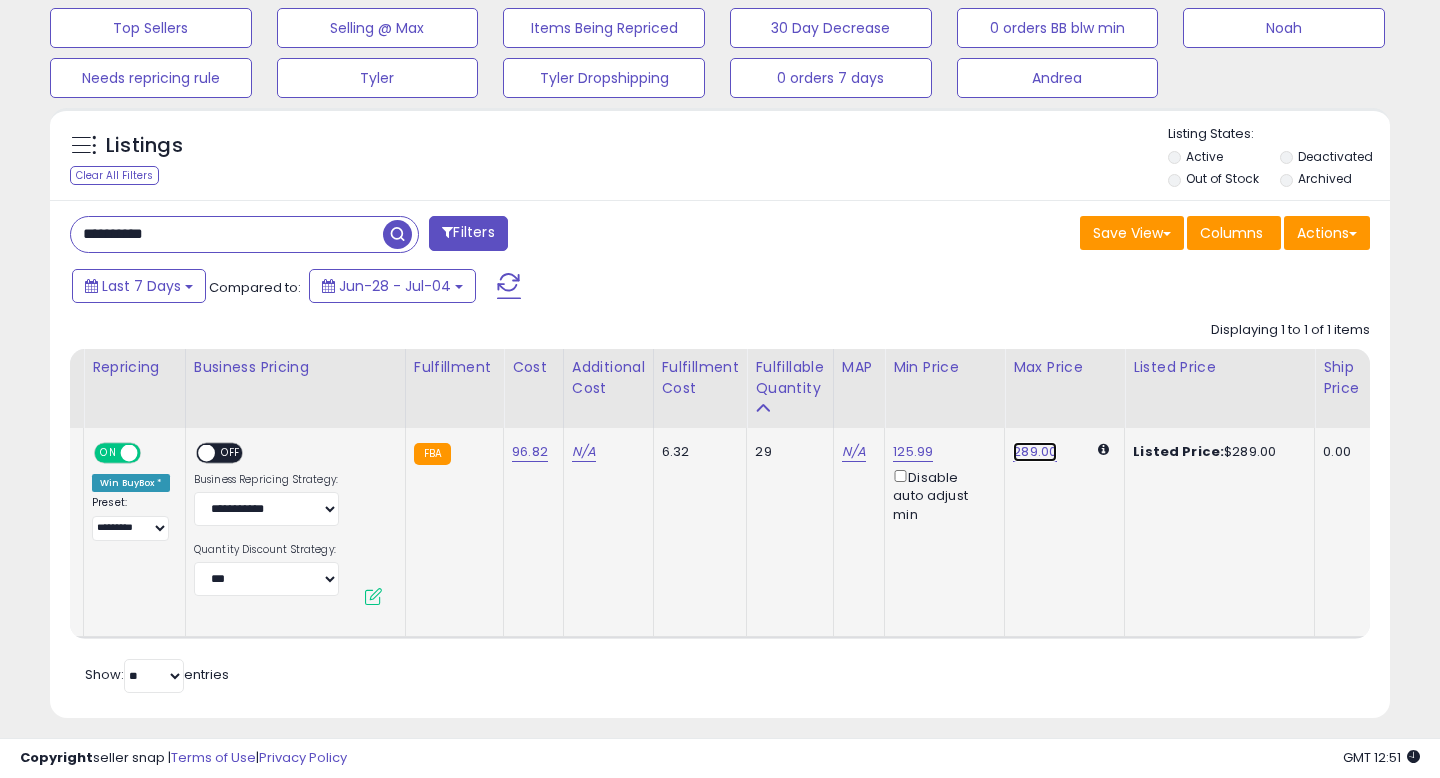 click on "289.00" at bounding box center [1035, 452] 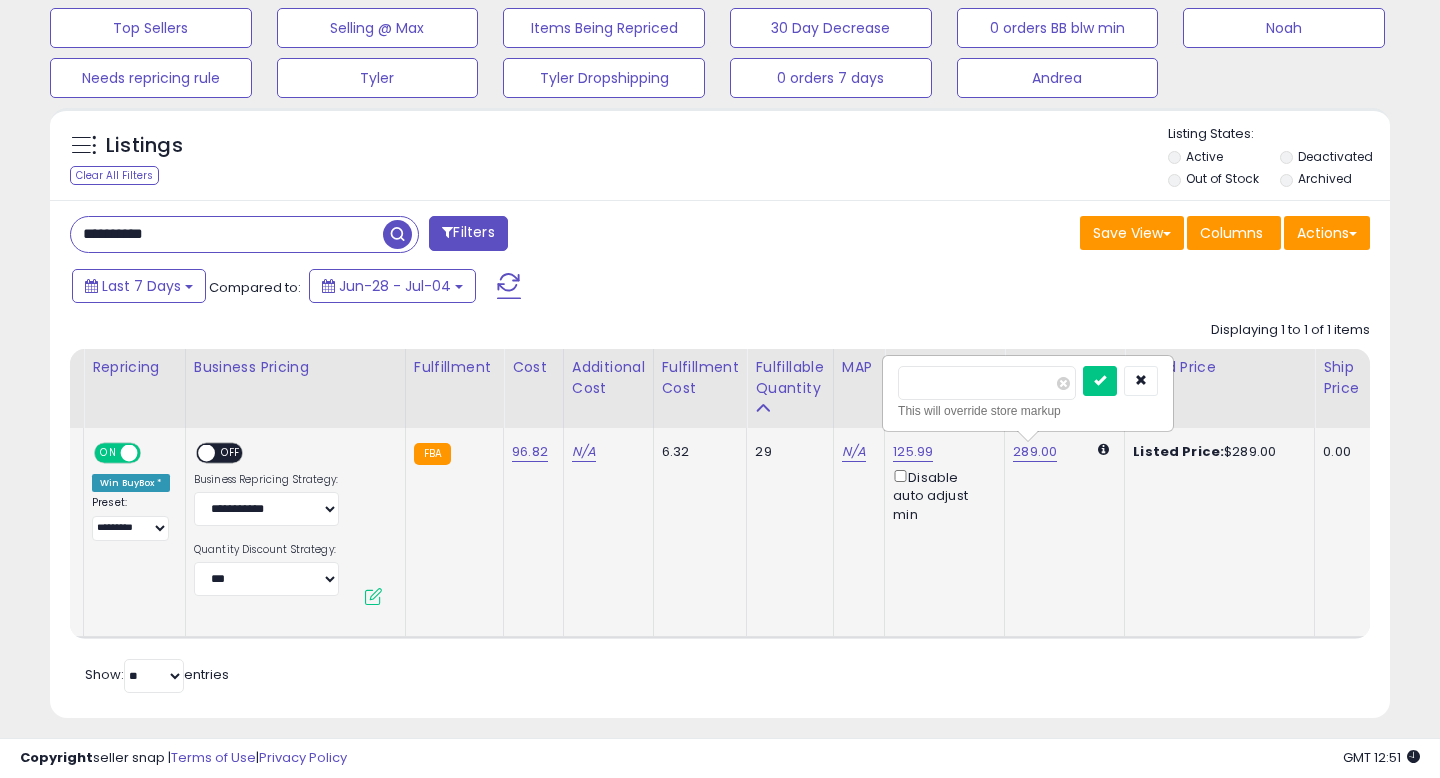 click on "******" at bounding box center [987, 383] 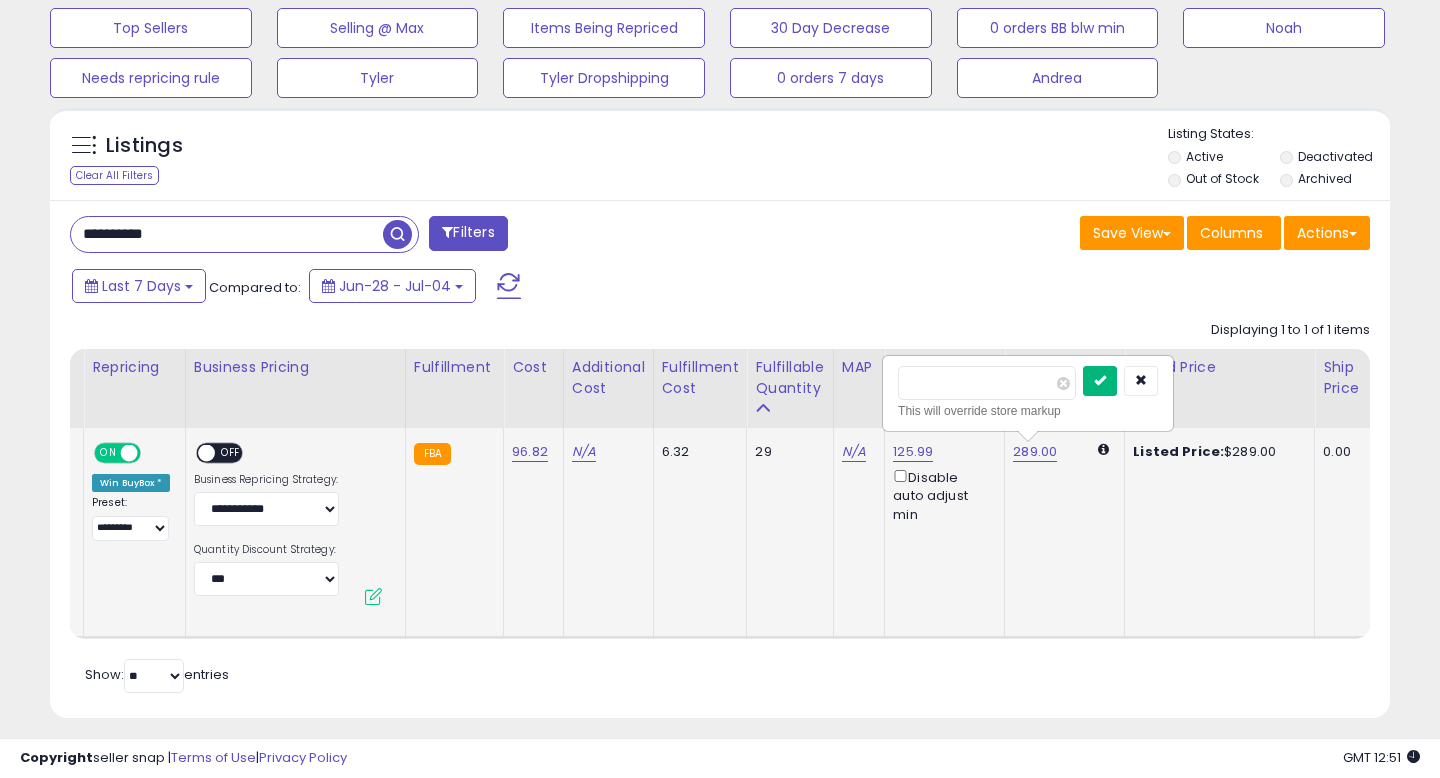 click at bounding box center [1100, 381] 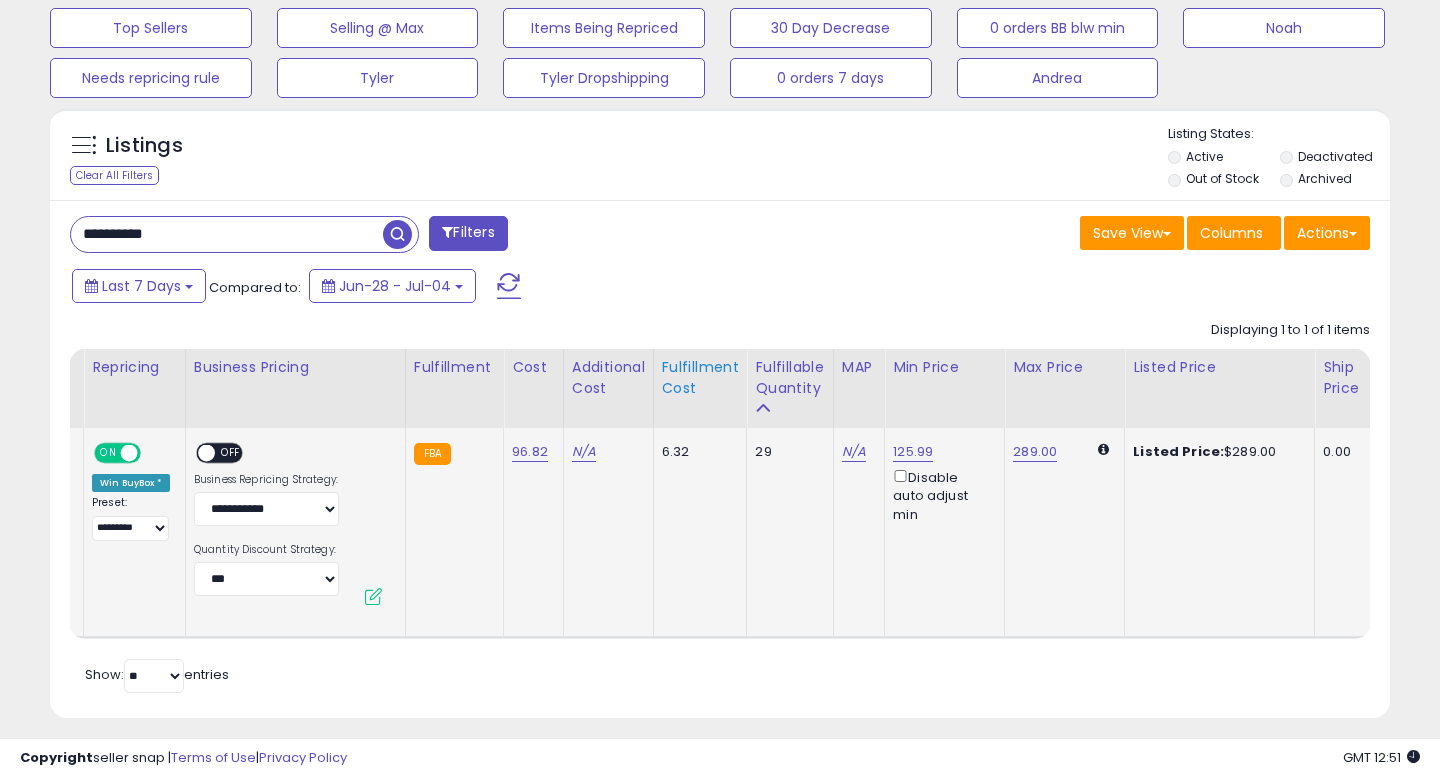 scroll, scrollTop: 0, scrollLeft: 328, axis: horizontal 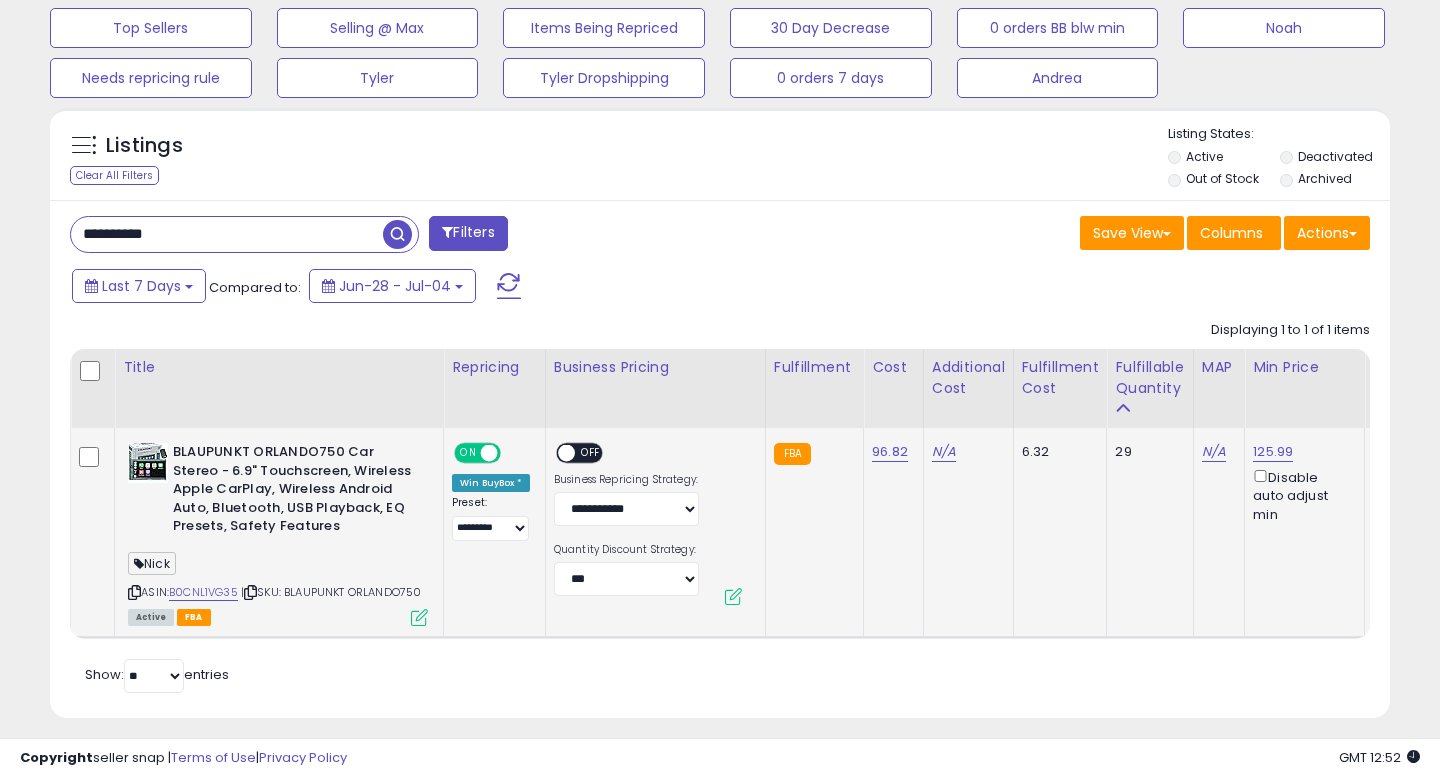 click on "**********" at bounding box center (227, 234) 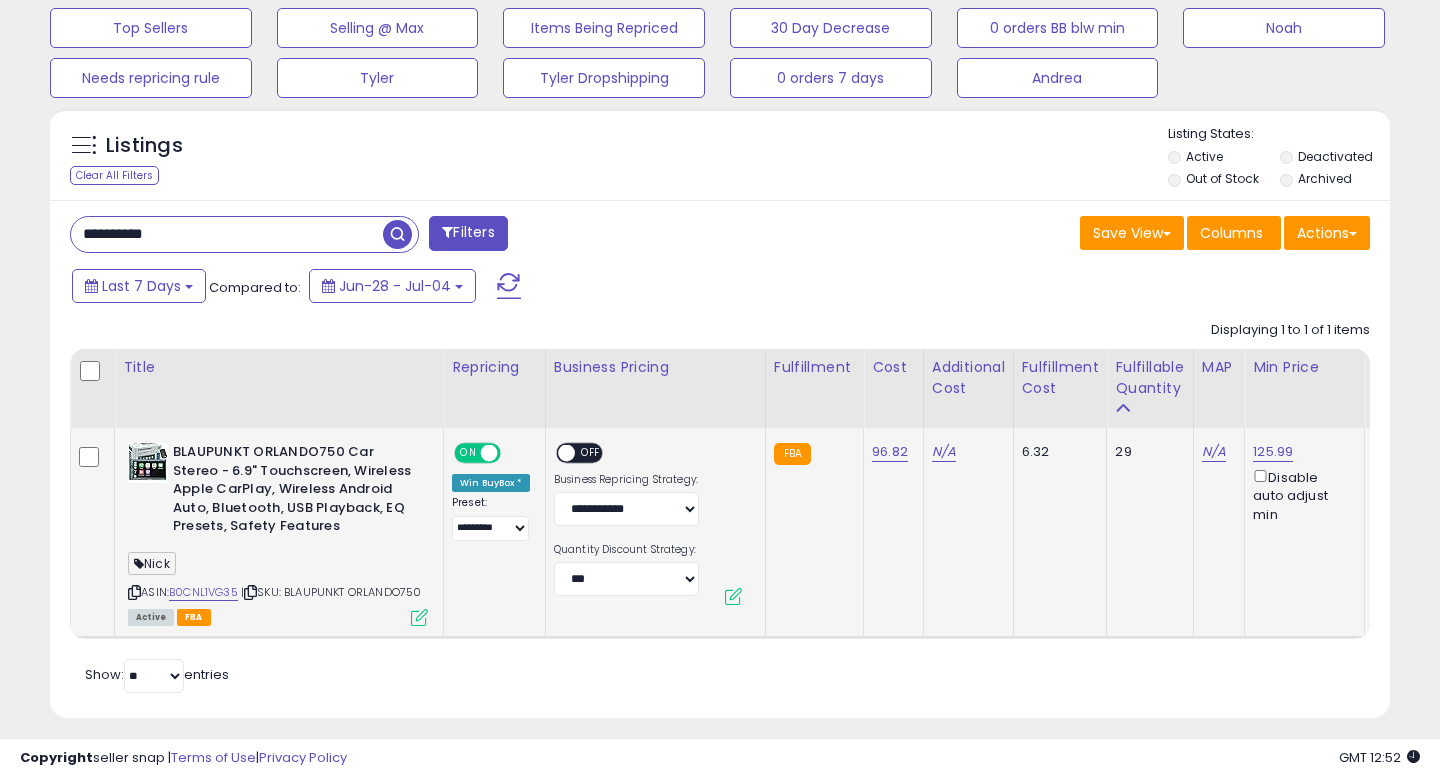 click on "**********" at bounding box center [227, 234] 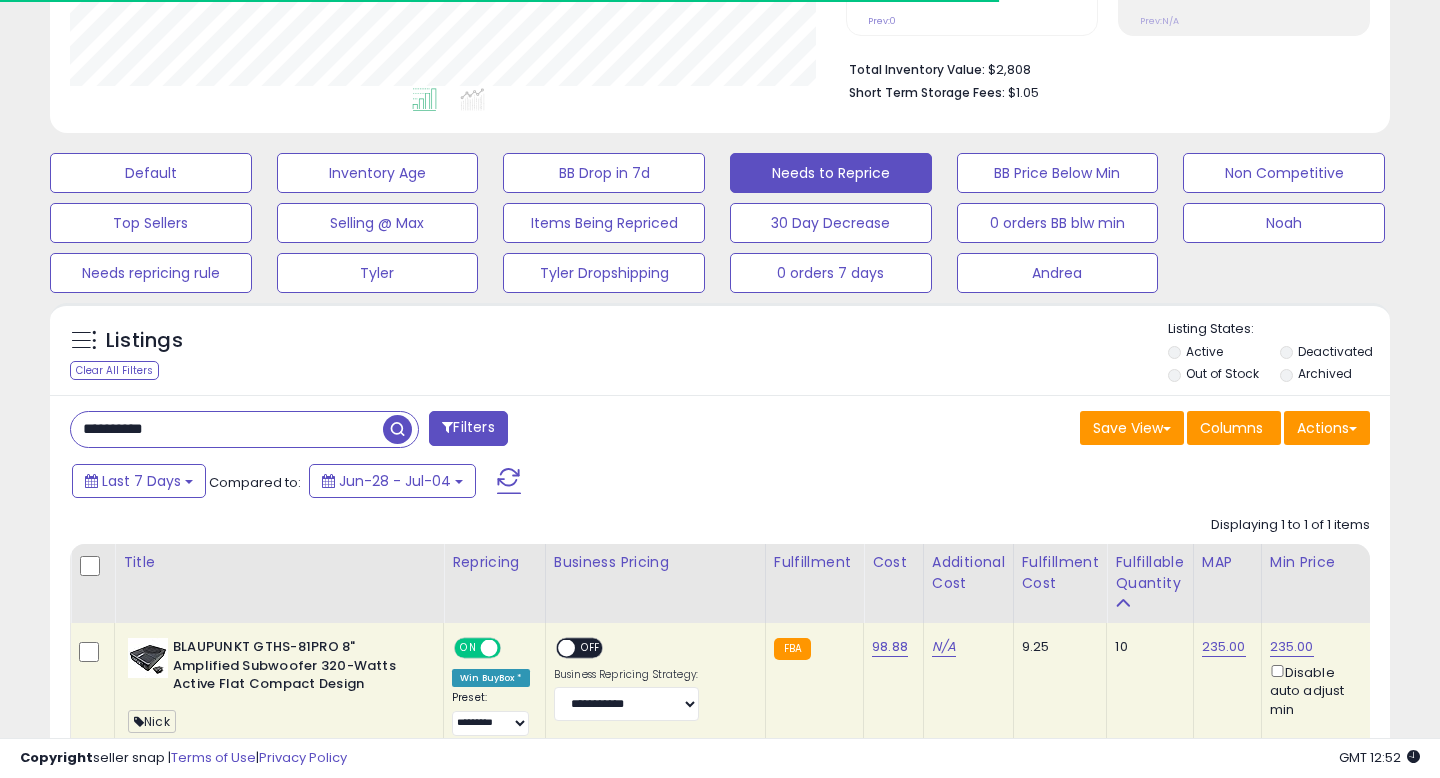 scroll, scrollTop: 672, scrollLeft: 0, axis: vertical 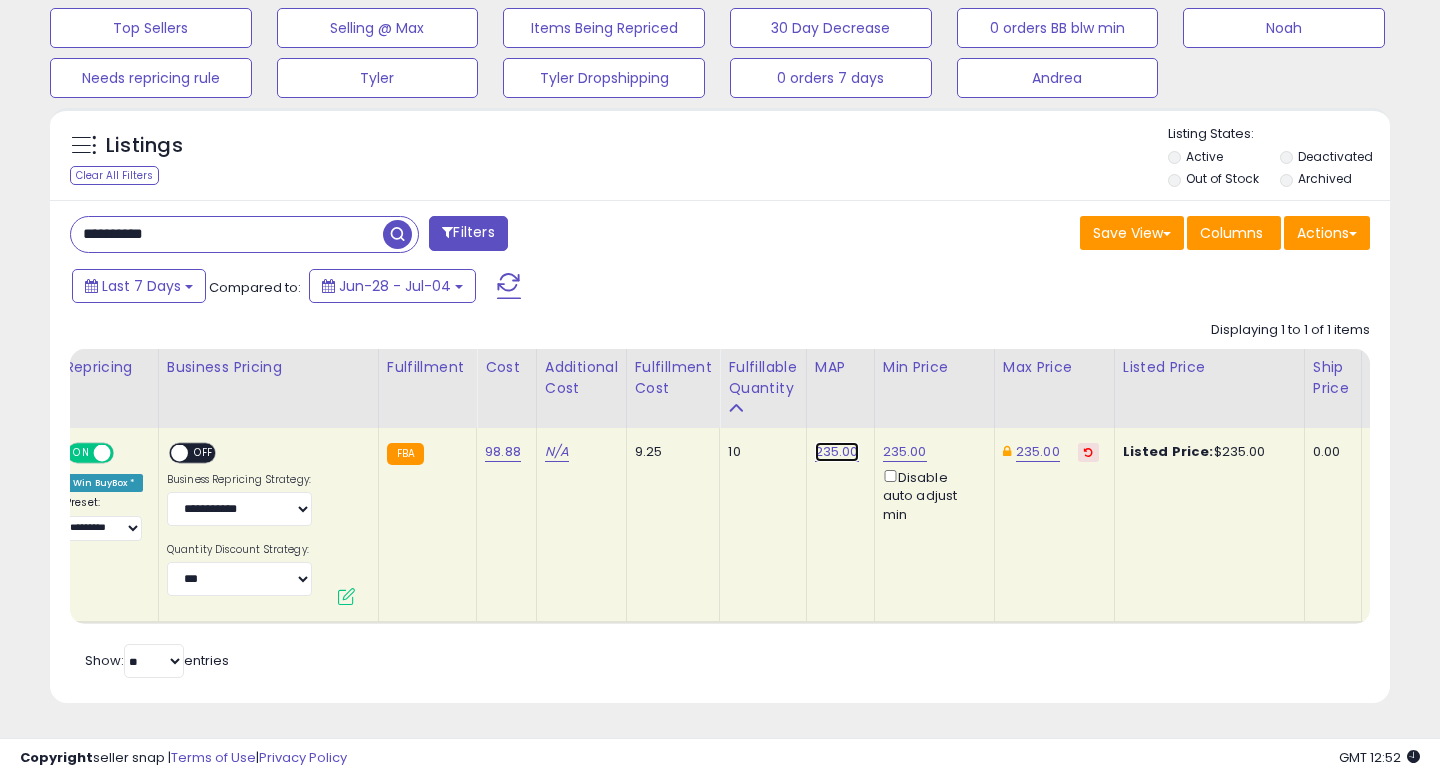 click on "235.00" at bounding box center (837, 452) 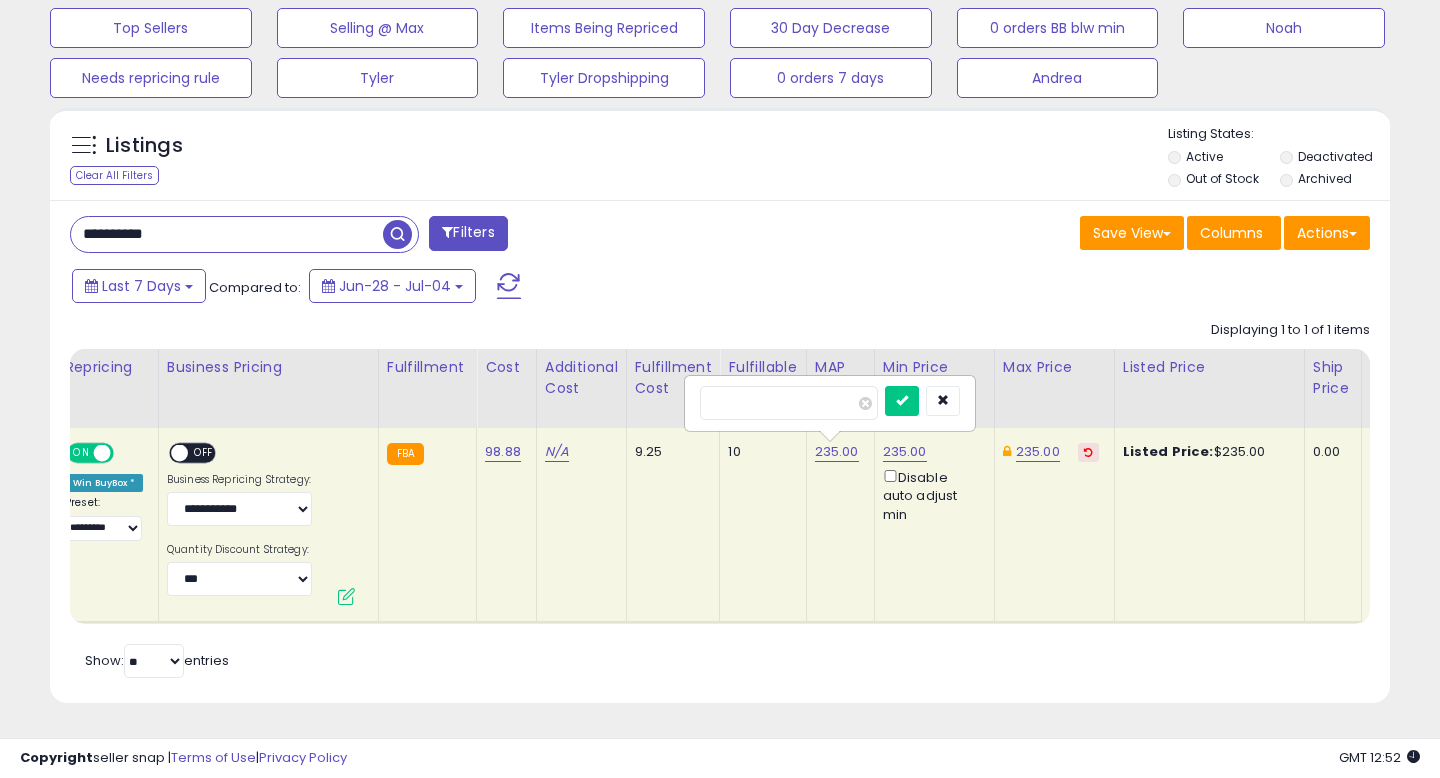 click on "******" at bounding box center [789, 403] 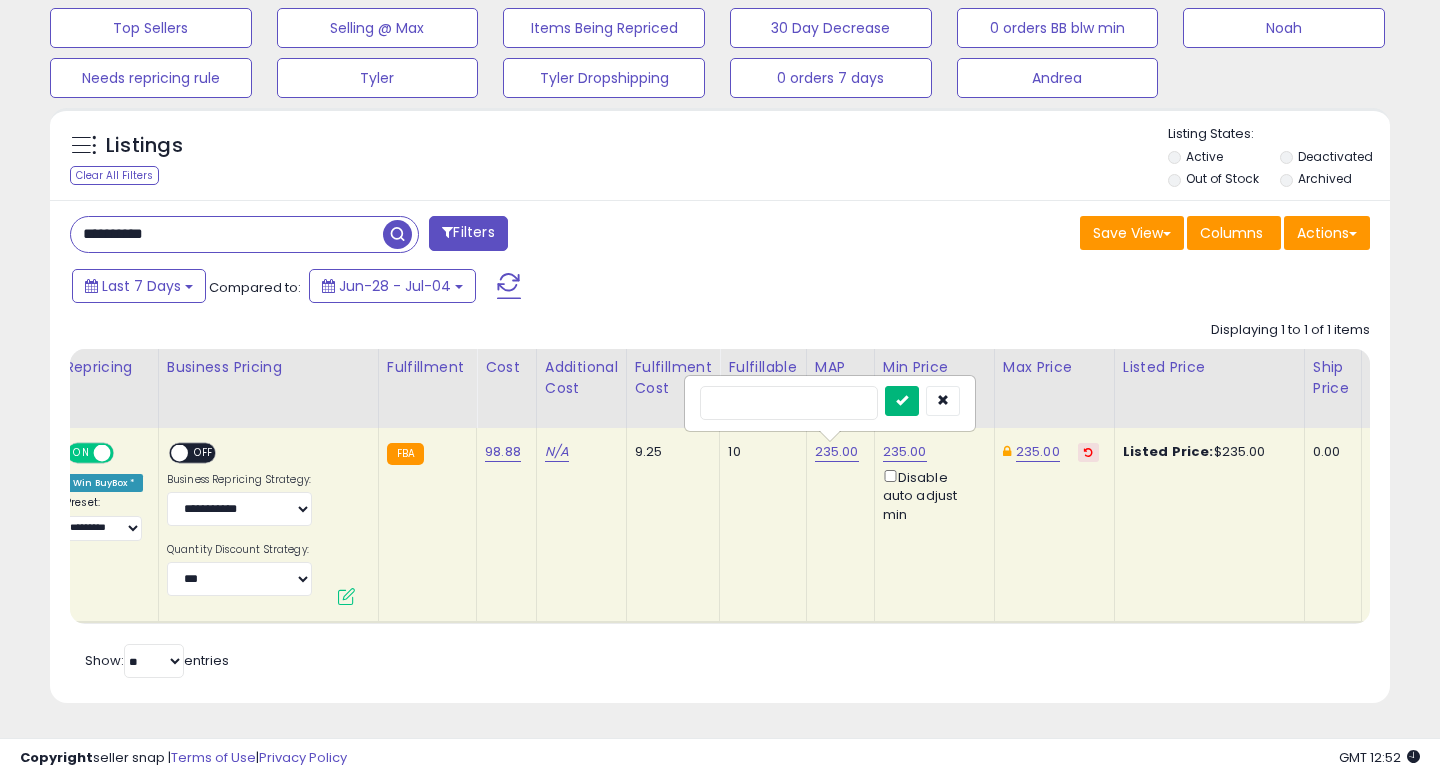 type 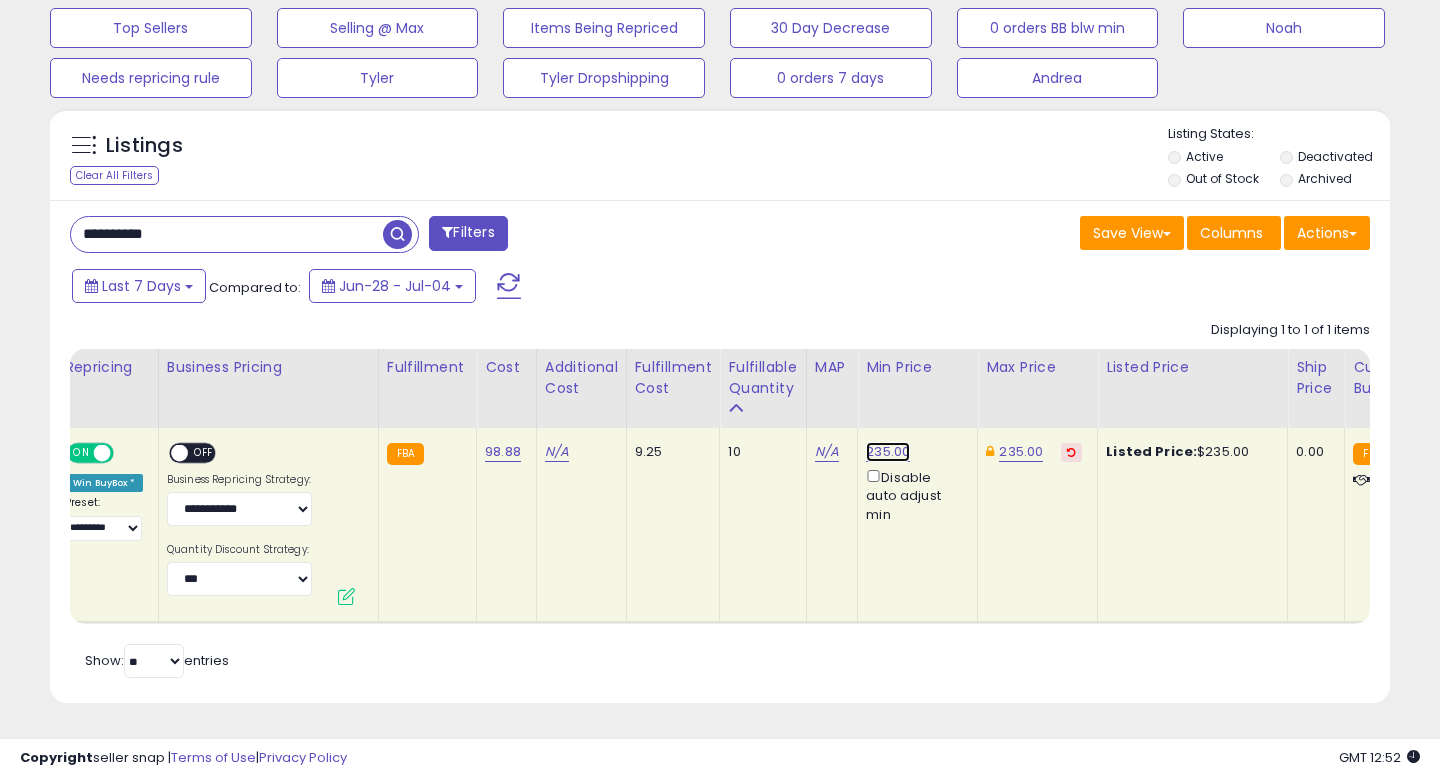 click on "235.00" at bounding box center (888, 452) 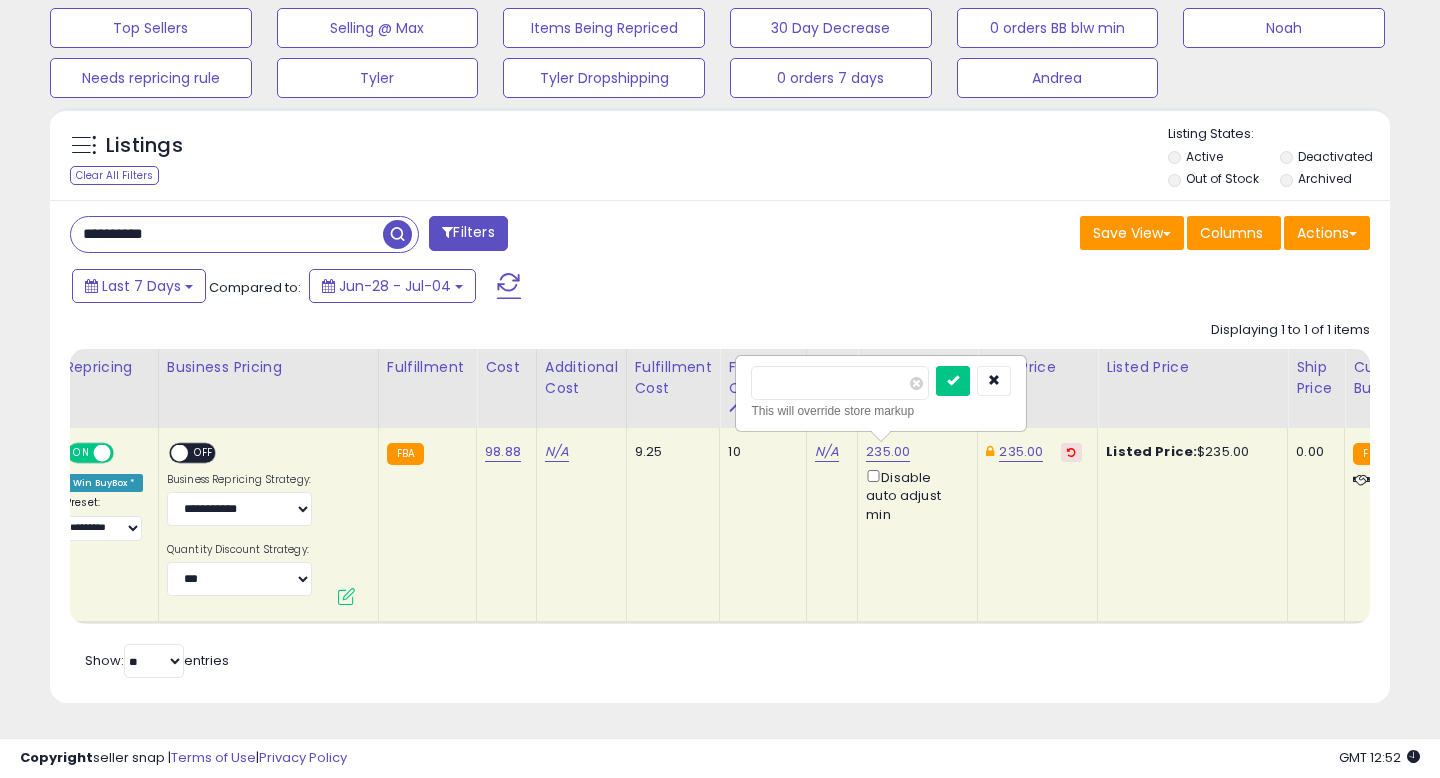 click on "******" at bounding box center (840, 383) 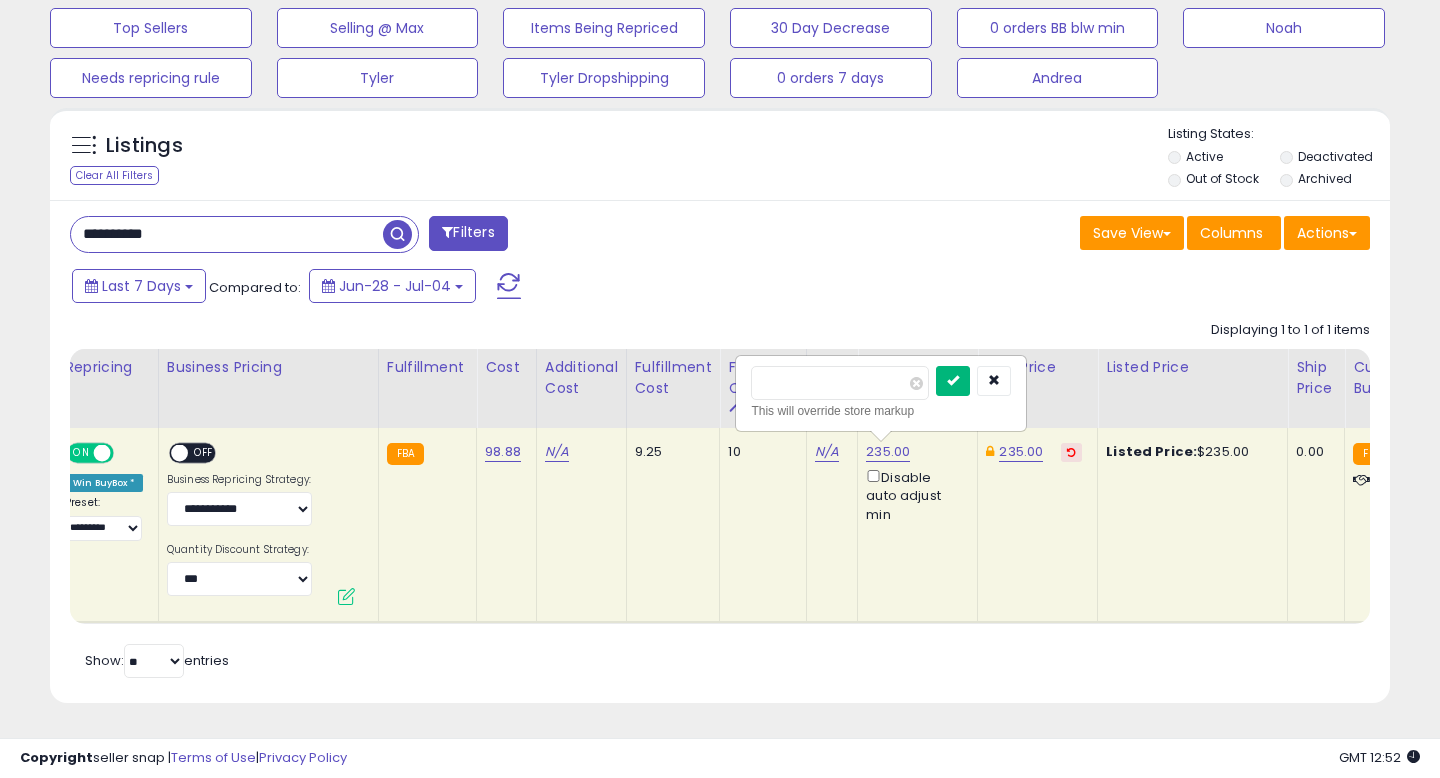 type on "******" 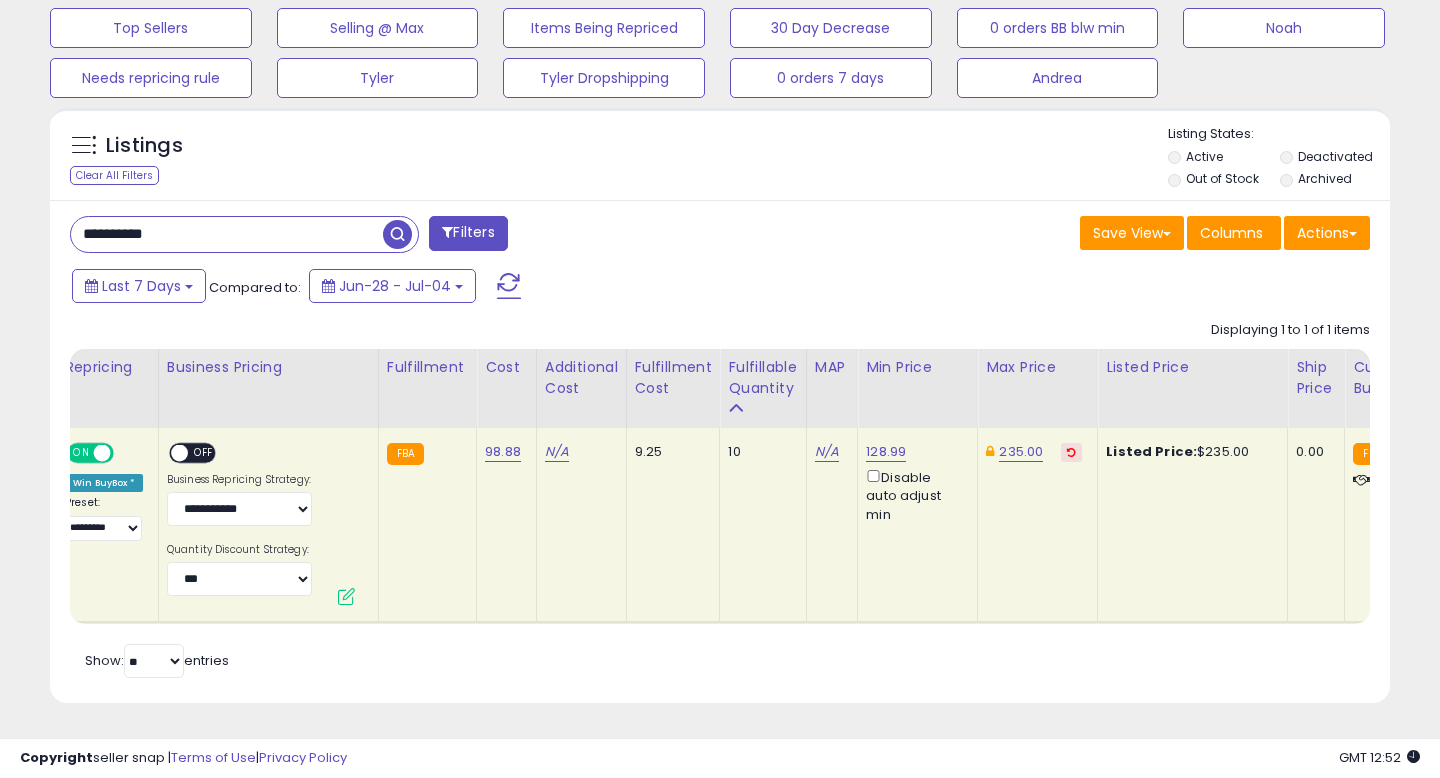 scroll, scrollTop: 0, scrollLeft: 354, axis: horizontal 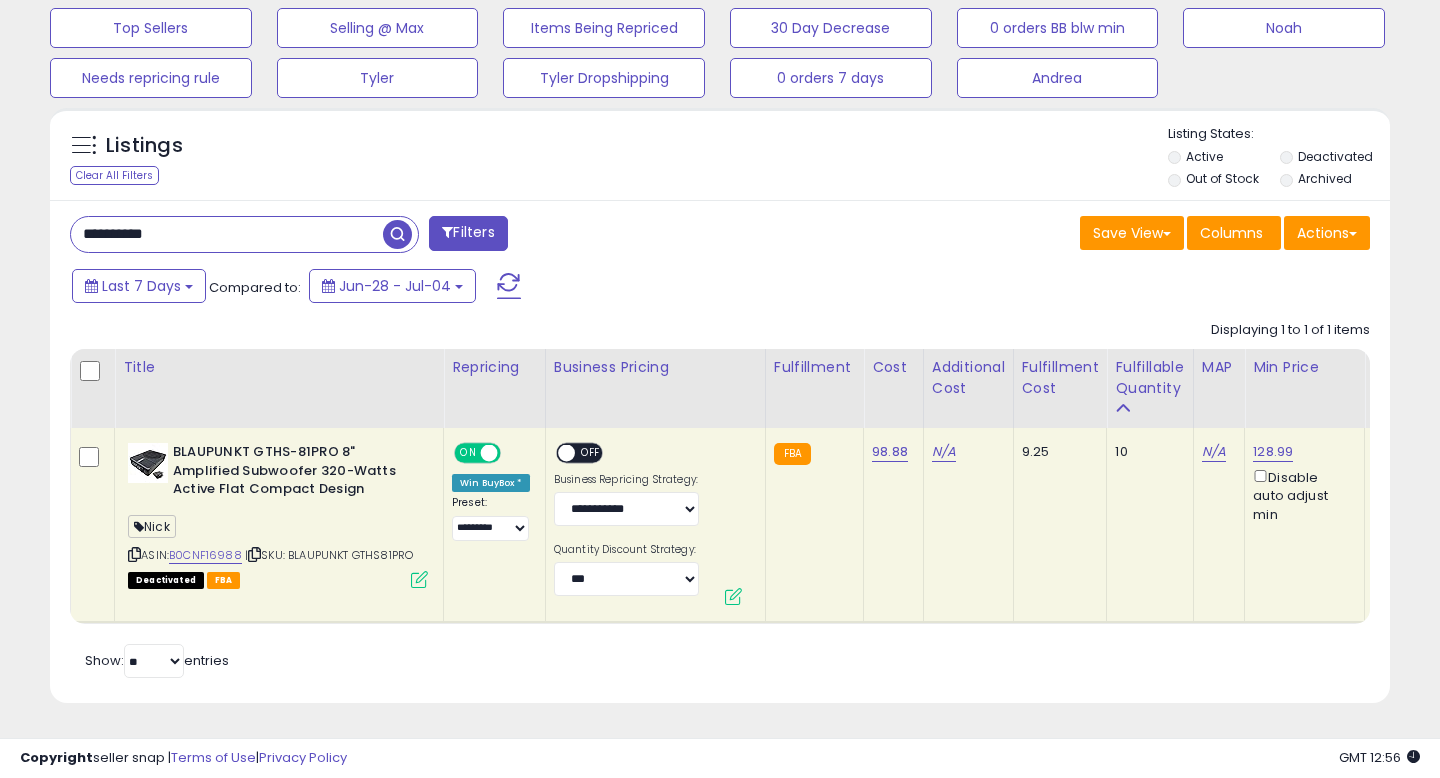 click on "**********" at bounding box center [227, 234] 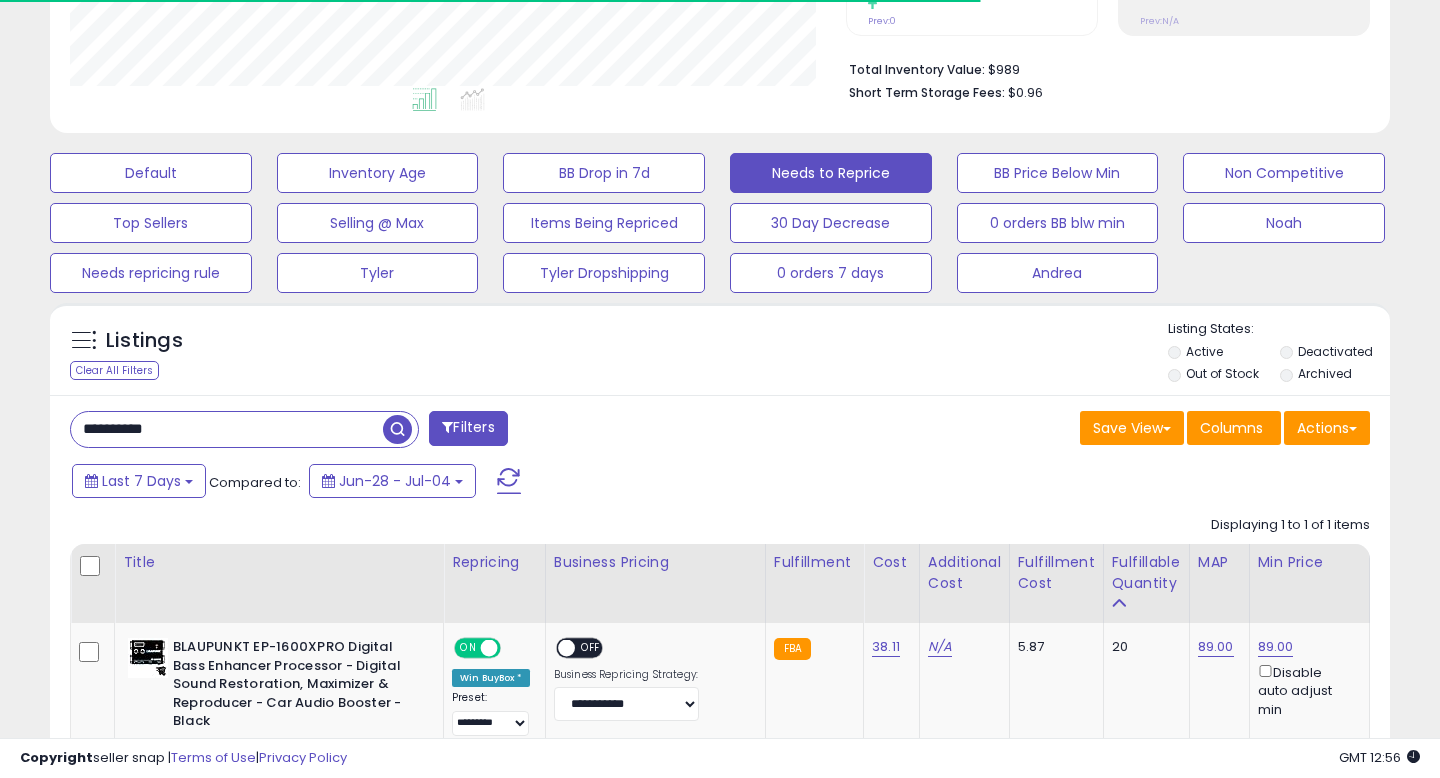 scroll, scrollTop: 687, scrollLeft: 0, axis: vertical 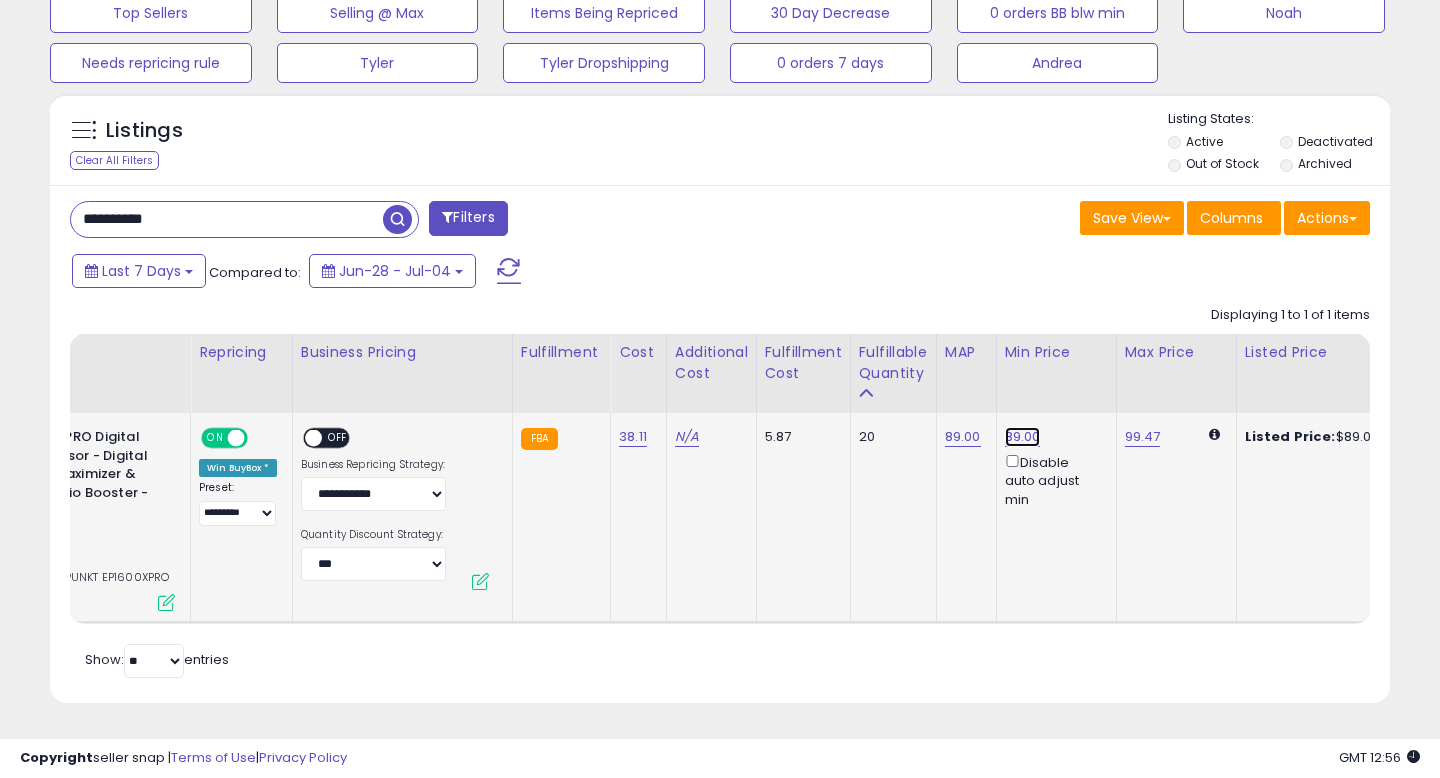 click on "89.00" at bounding box center (1023, 437) 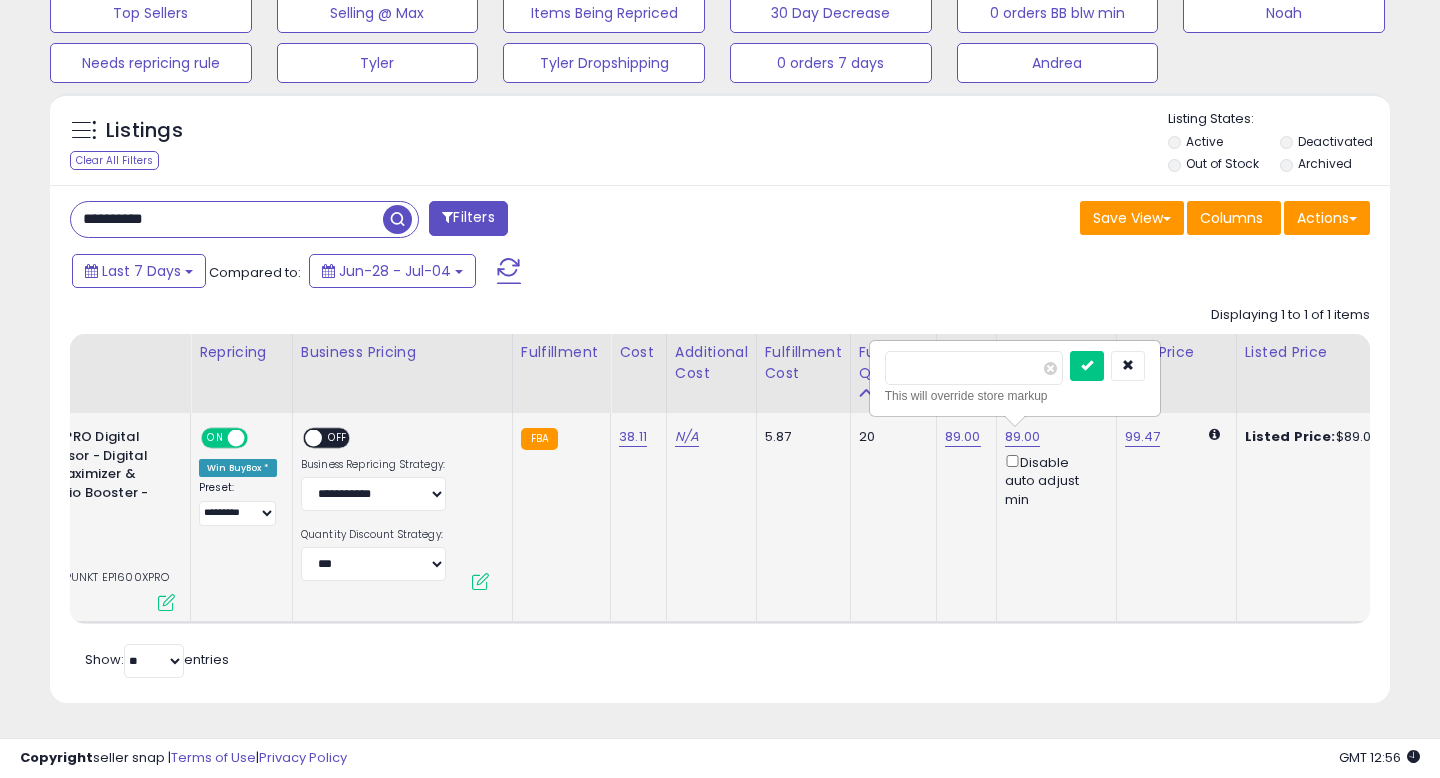 click on "*****" at bounding box center [974, 368] 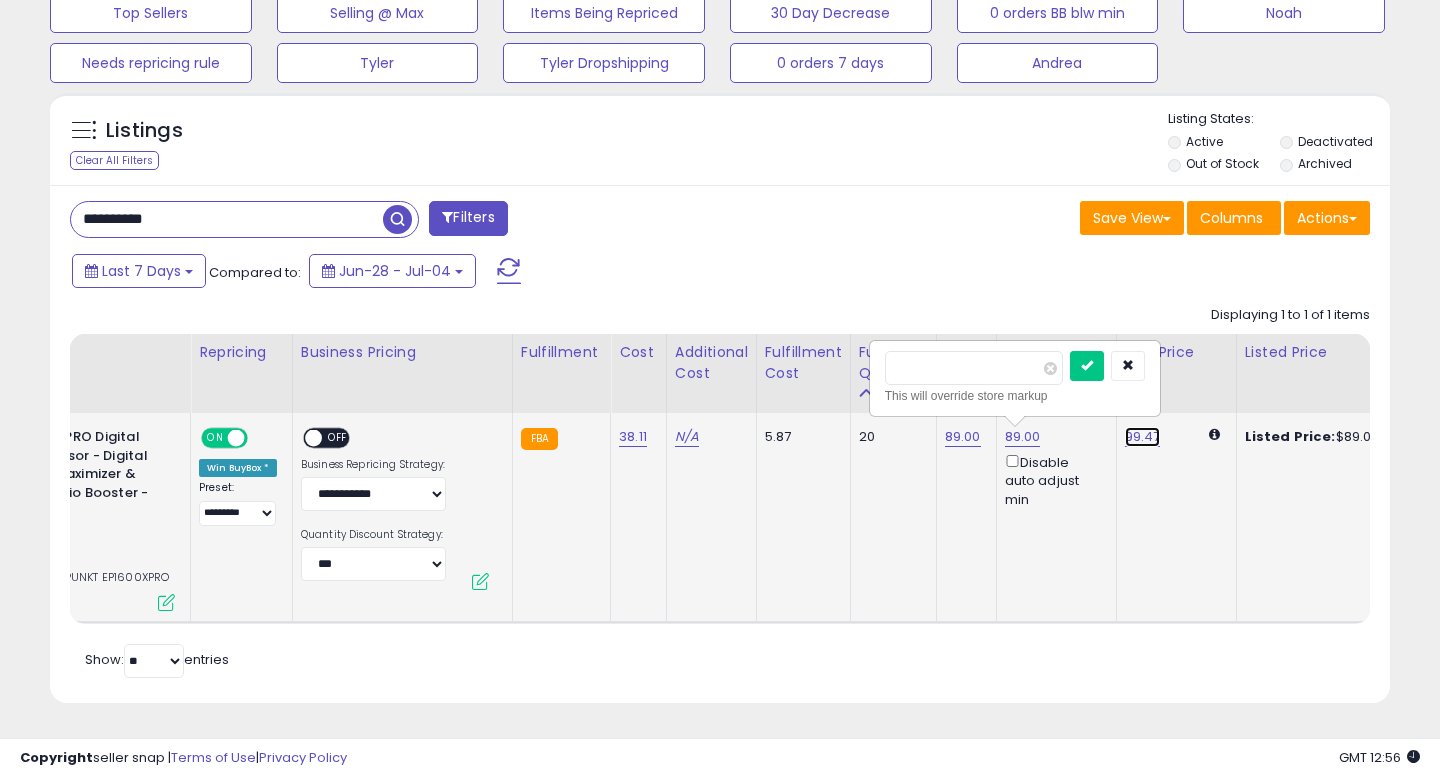 click on "99.47" at bounding box center [1143, 437] 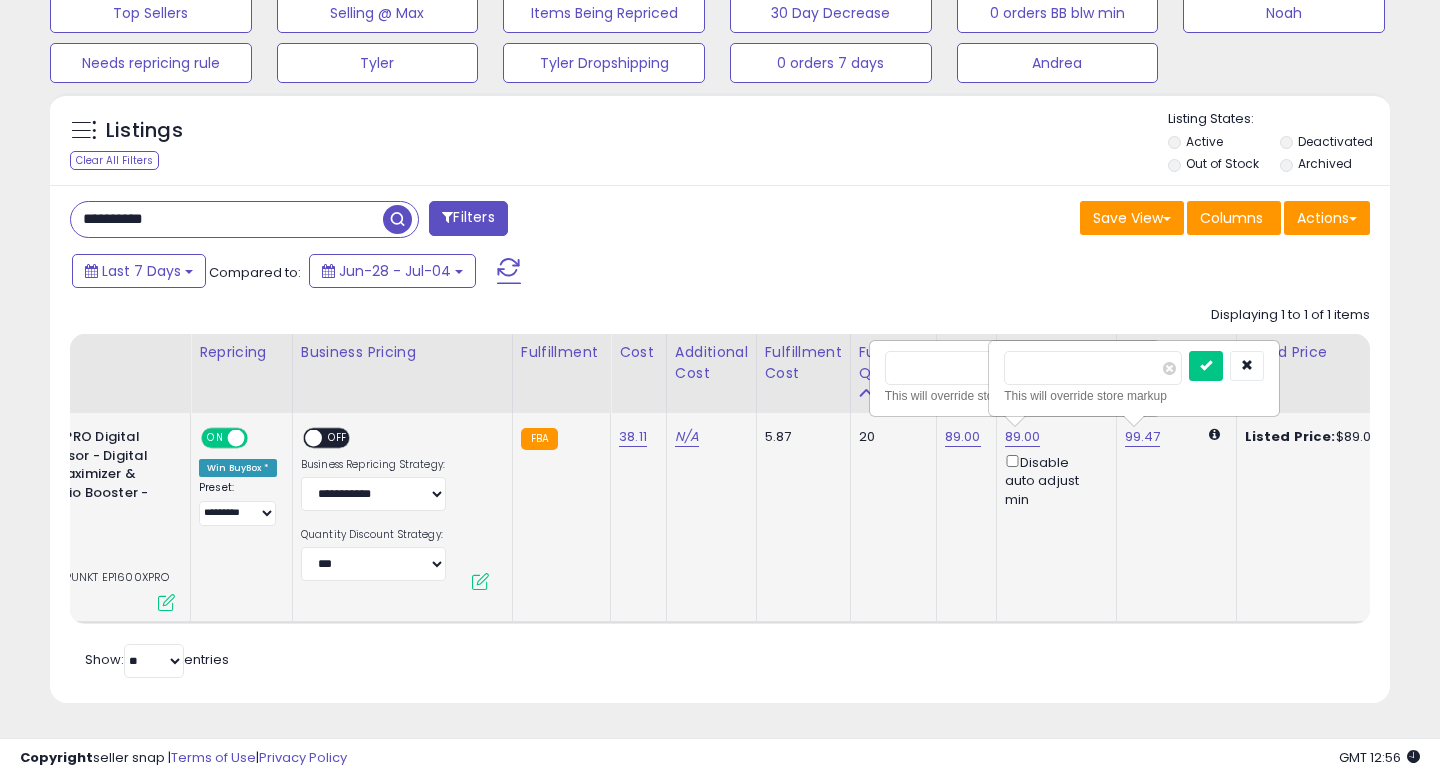 click on "*****" at bounding box center (1093, 368) 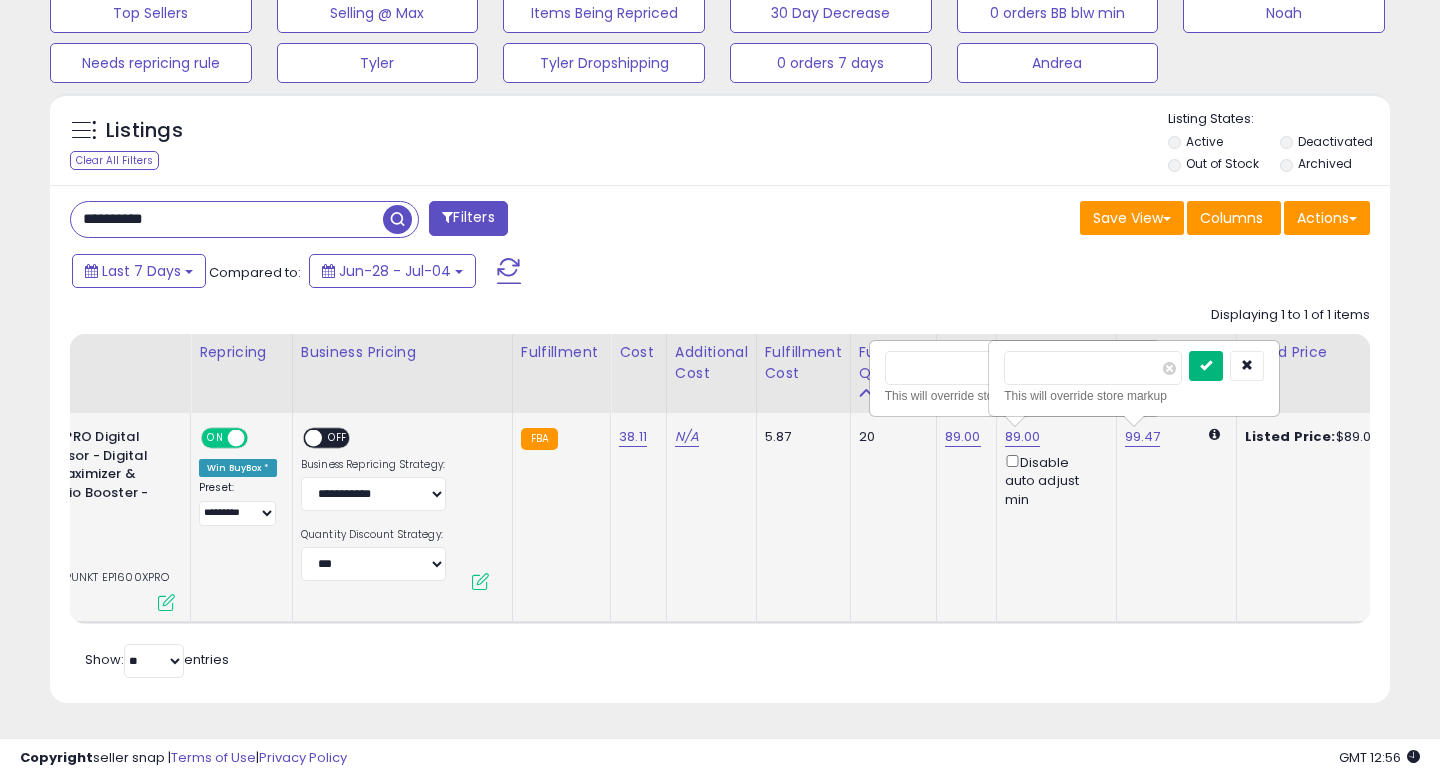 type on "*****" 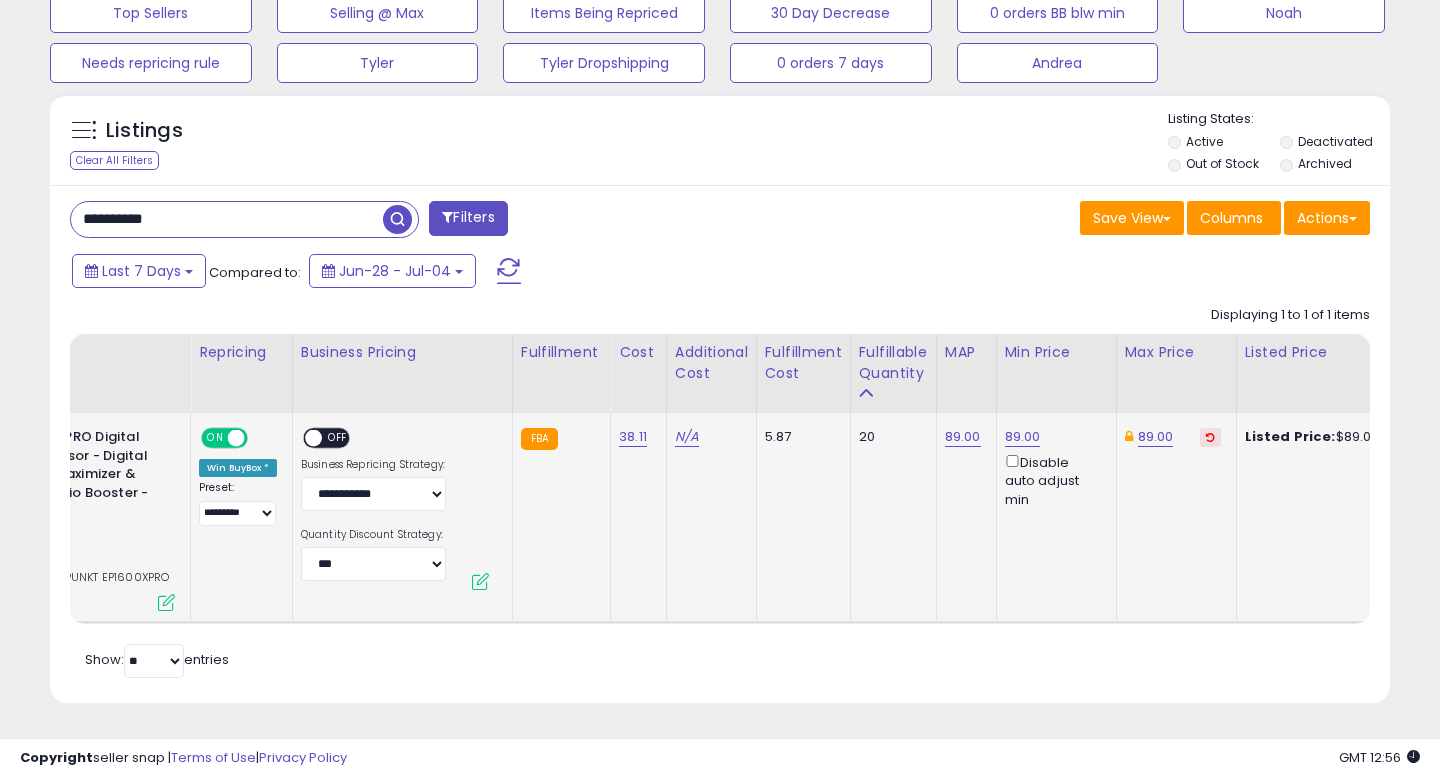 click on "89.00 Disable auto adjust min" 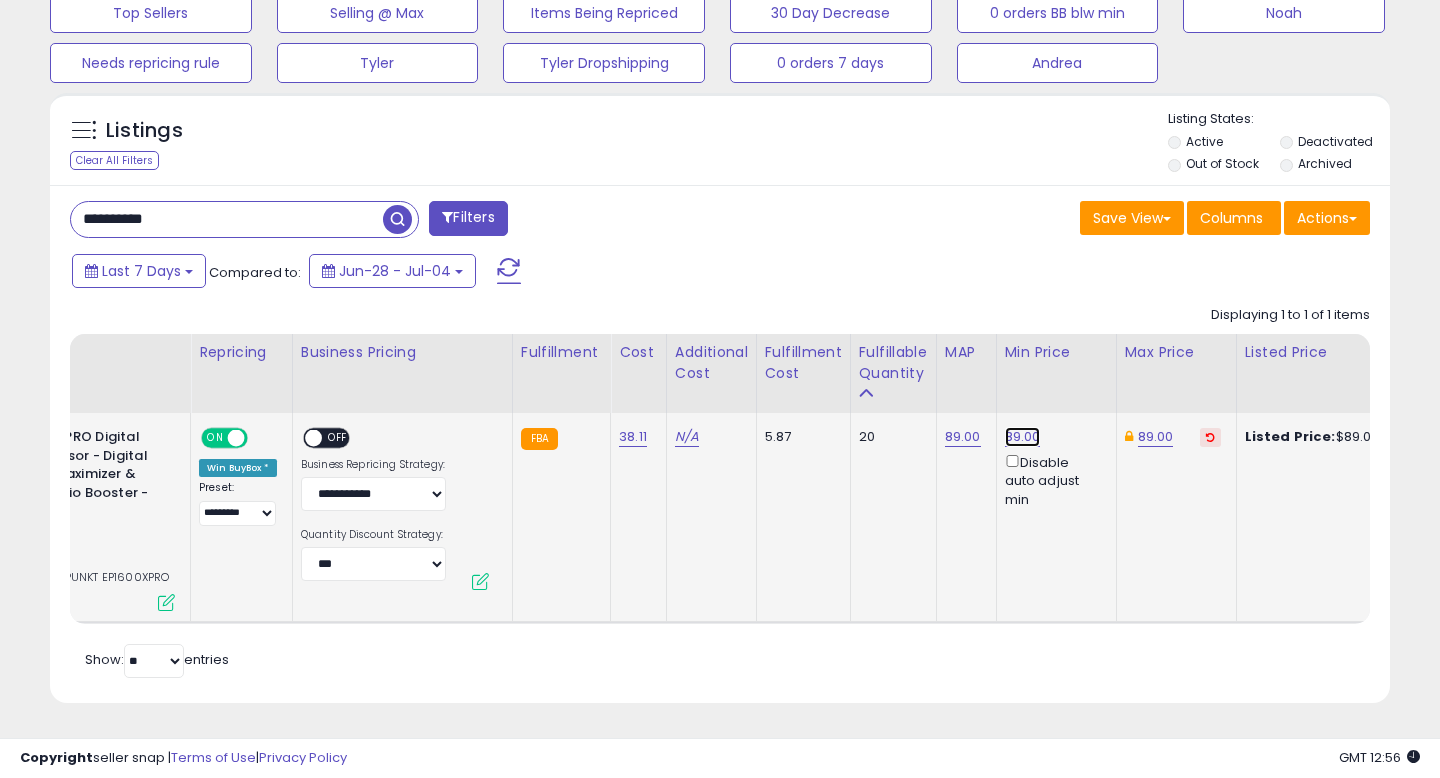 click on "89.00" at bounding box center (1023, 437) 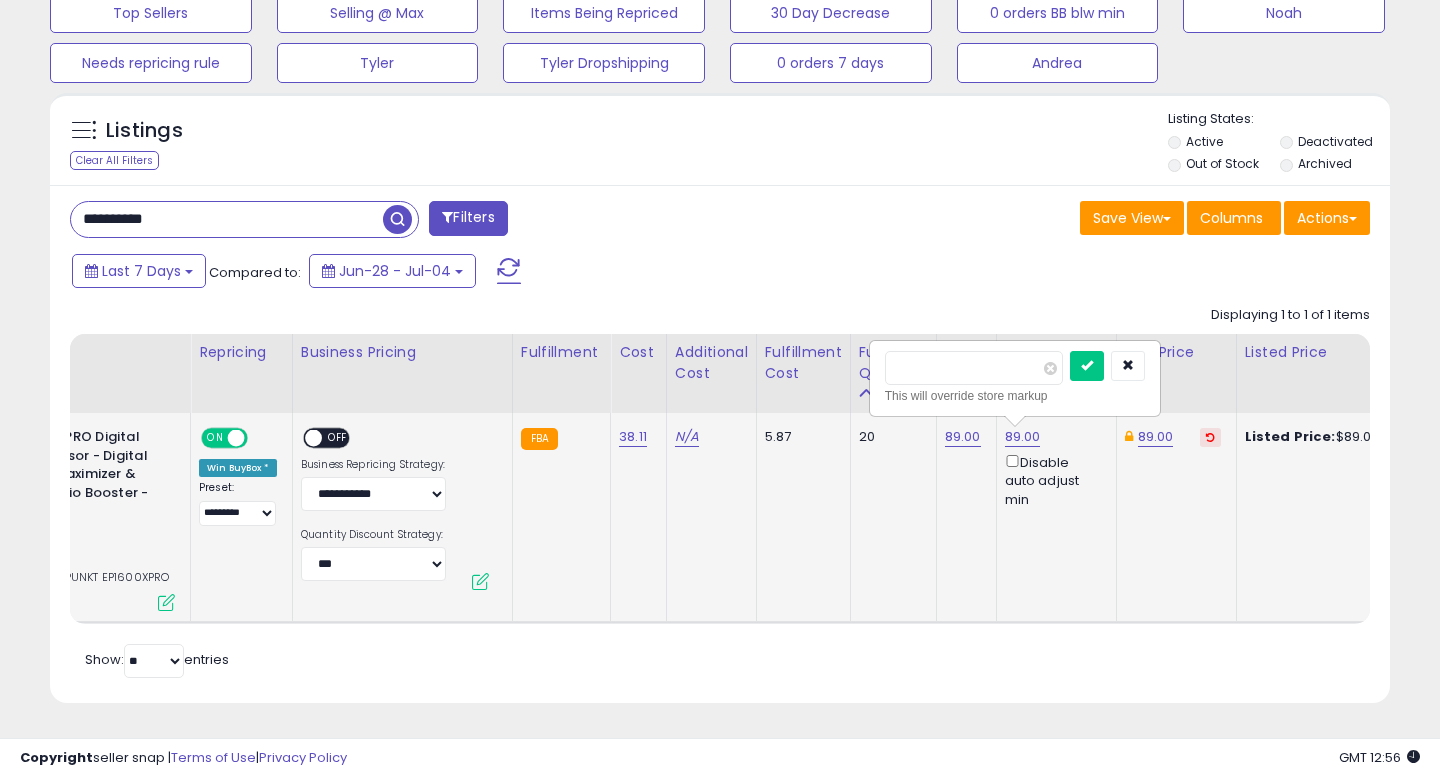 click on "*****" at bounding box center [974, 368] 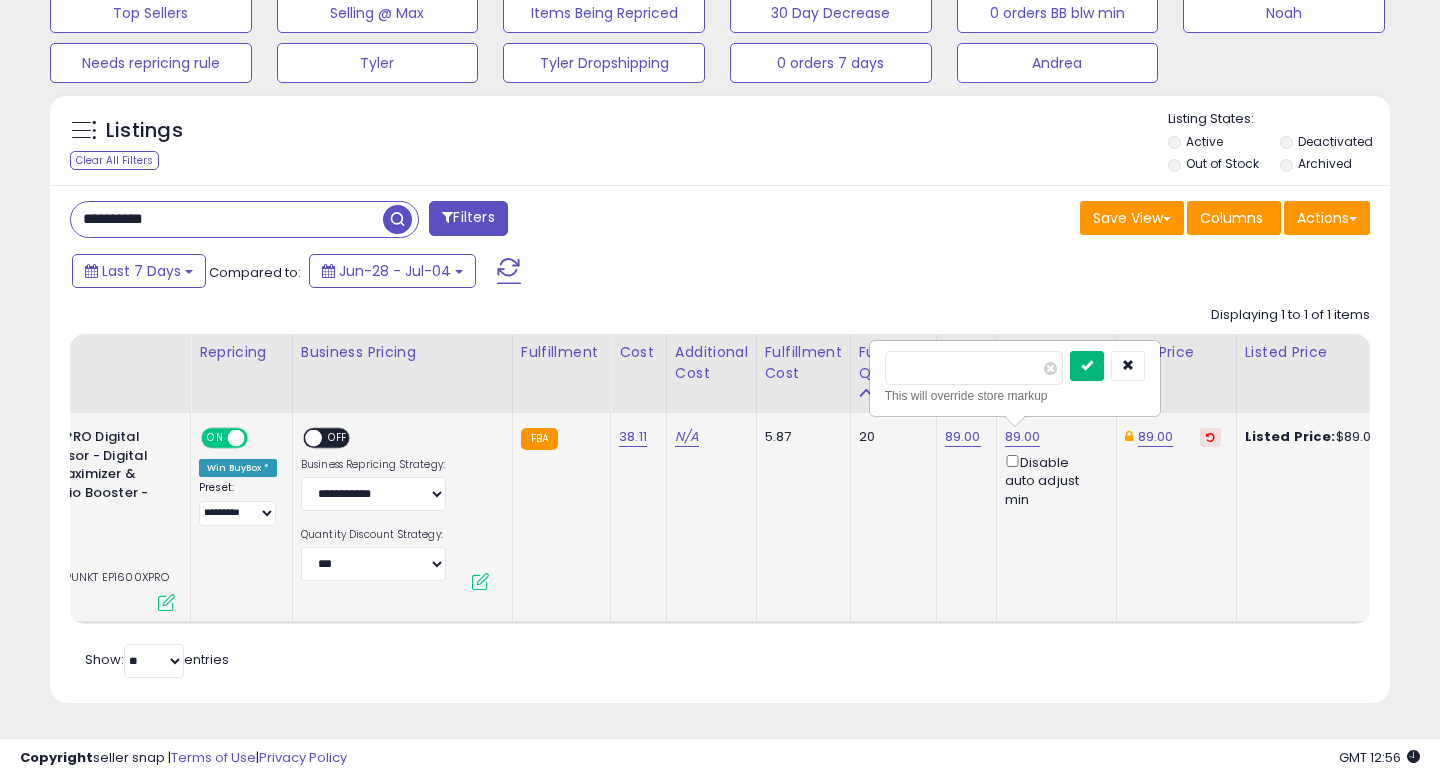 type on "*****" 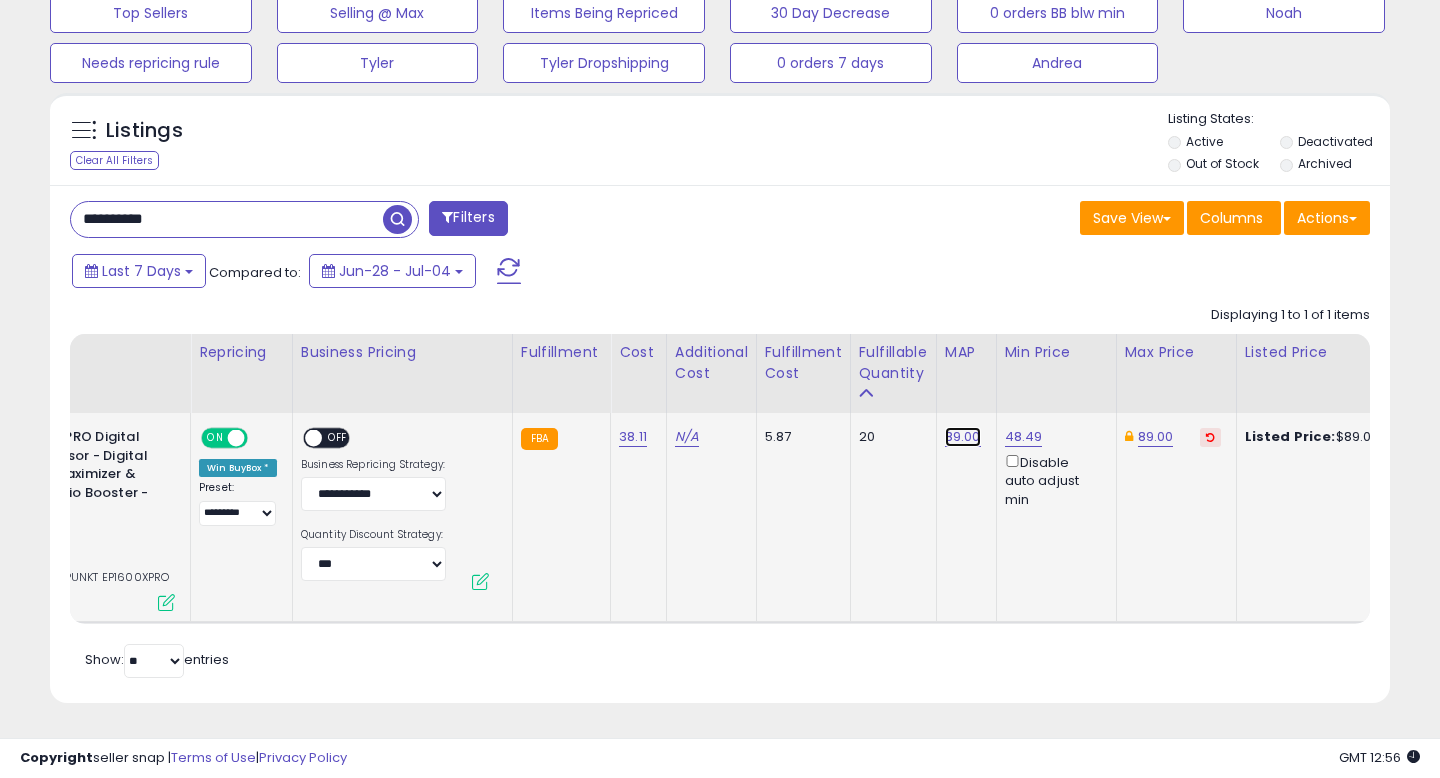 click on "89.00" at bounding box center (963, 437) 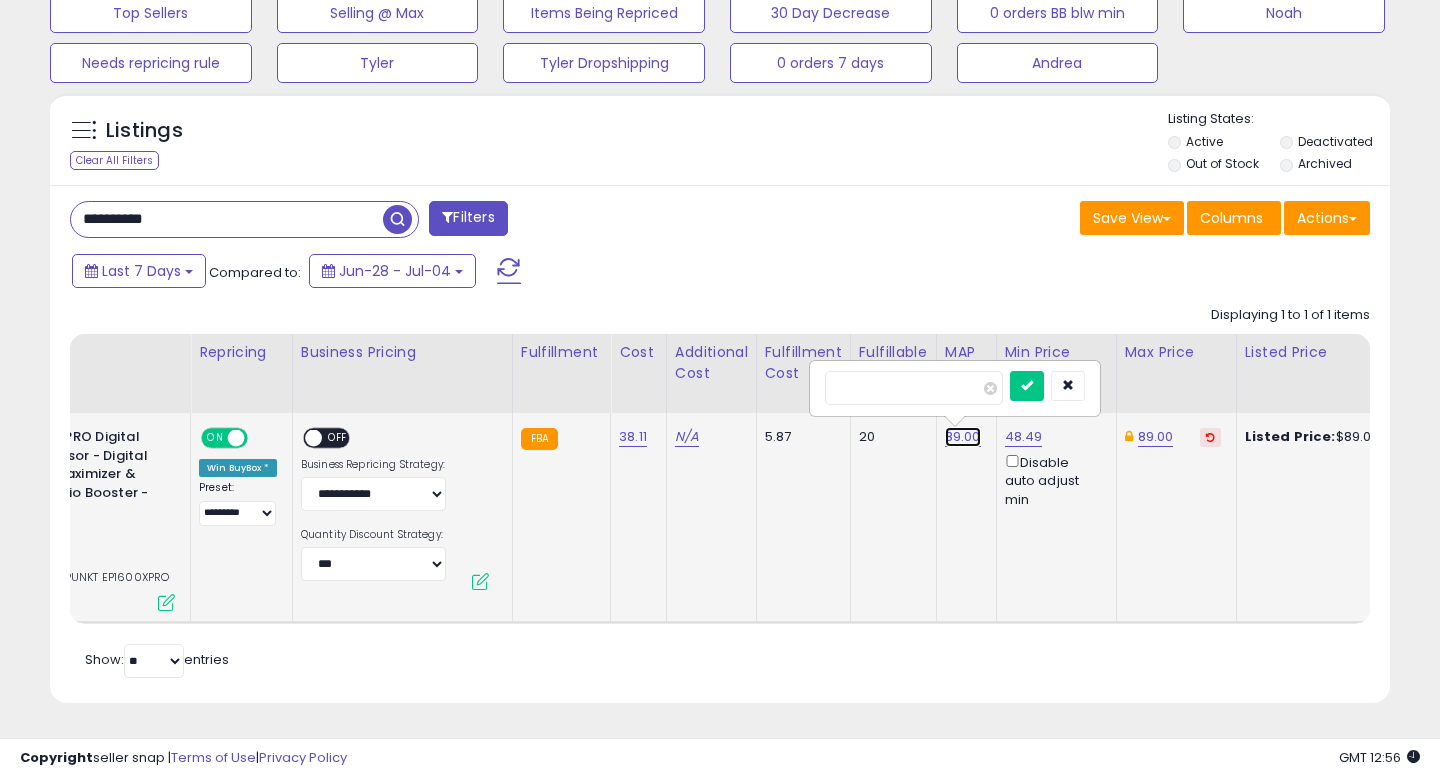 click on "89.00" at bounding box center [963, 437] 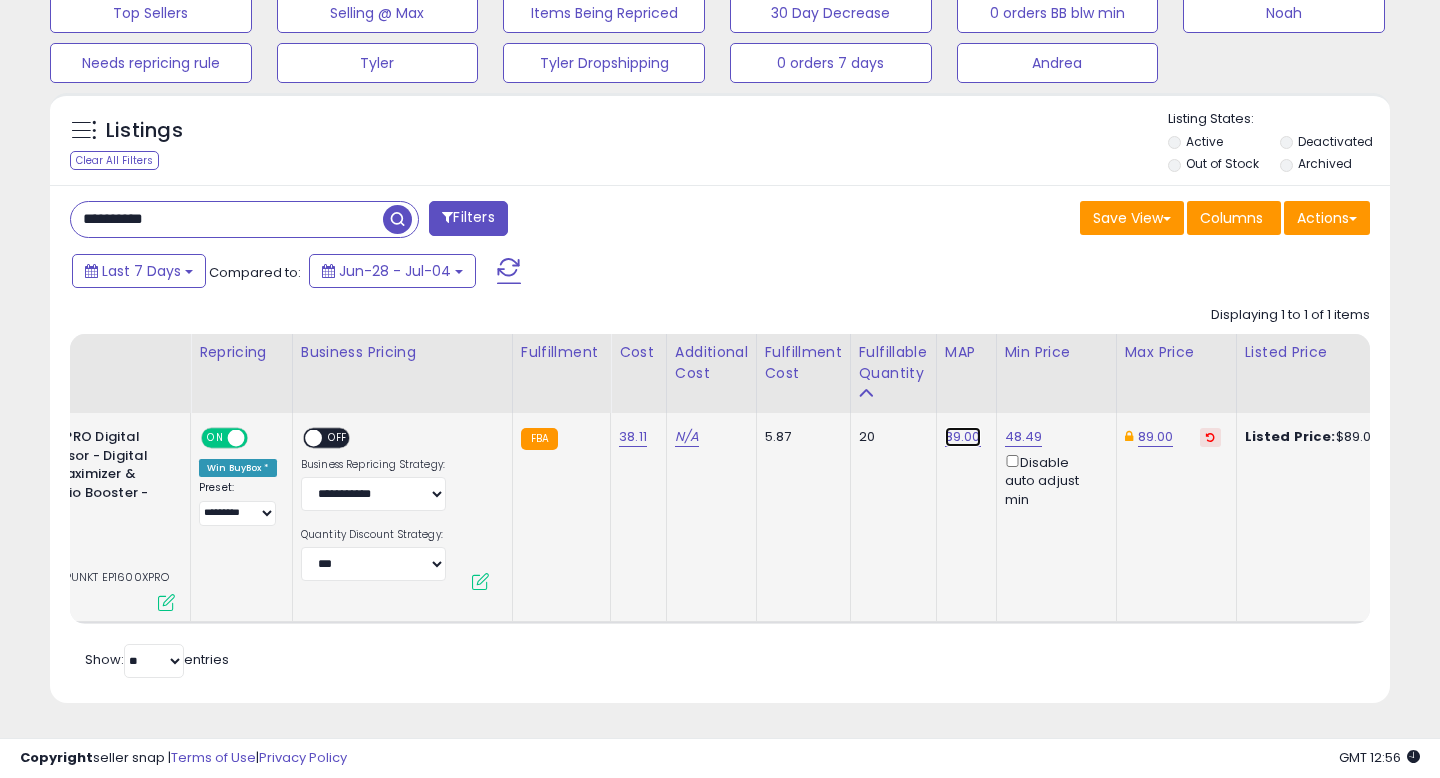 click on "89.00" at bounding box center [963, 437] 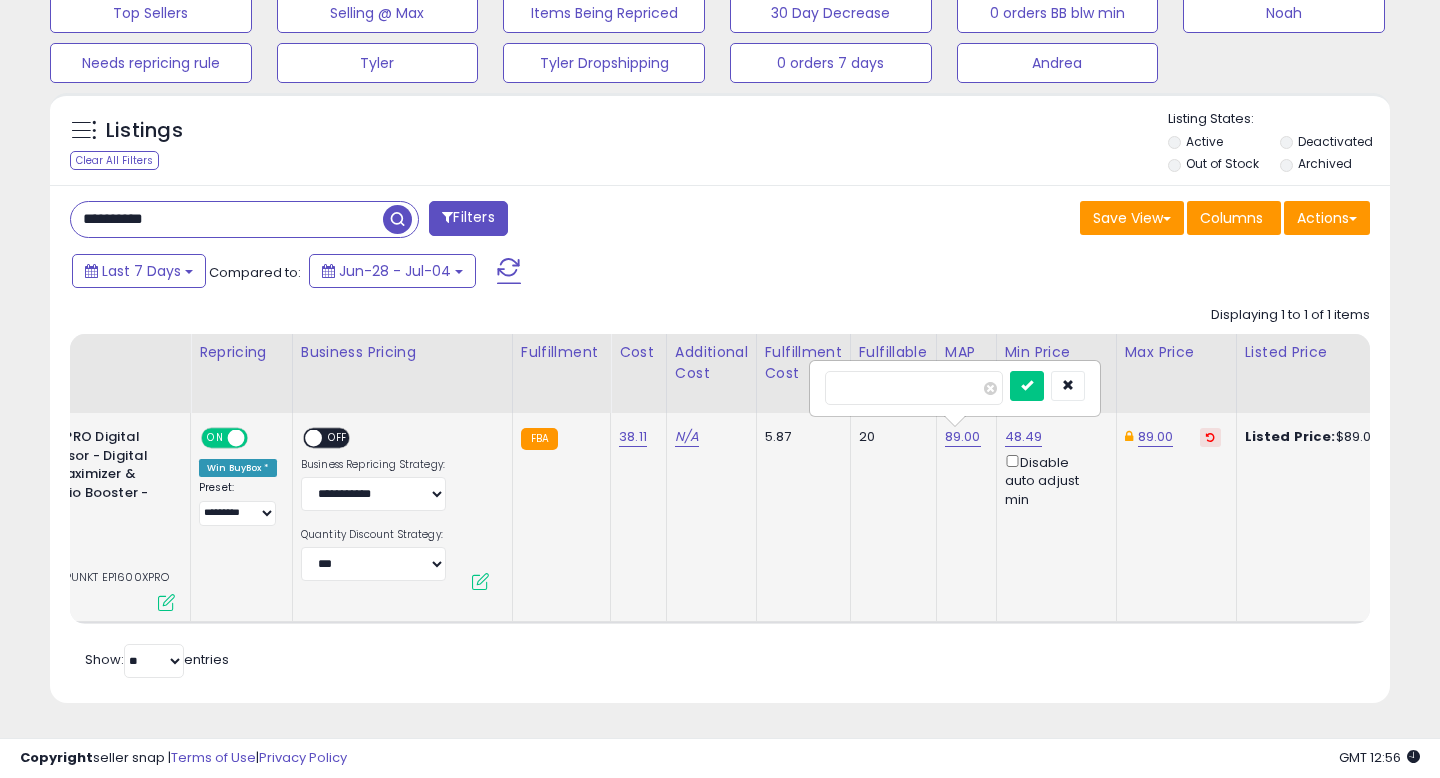 click on "*****" at bounding box center (914, 388) 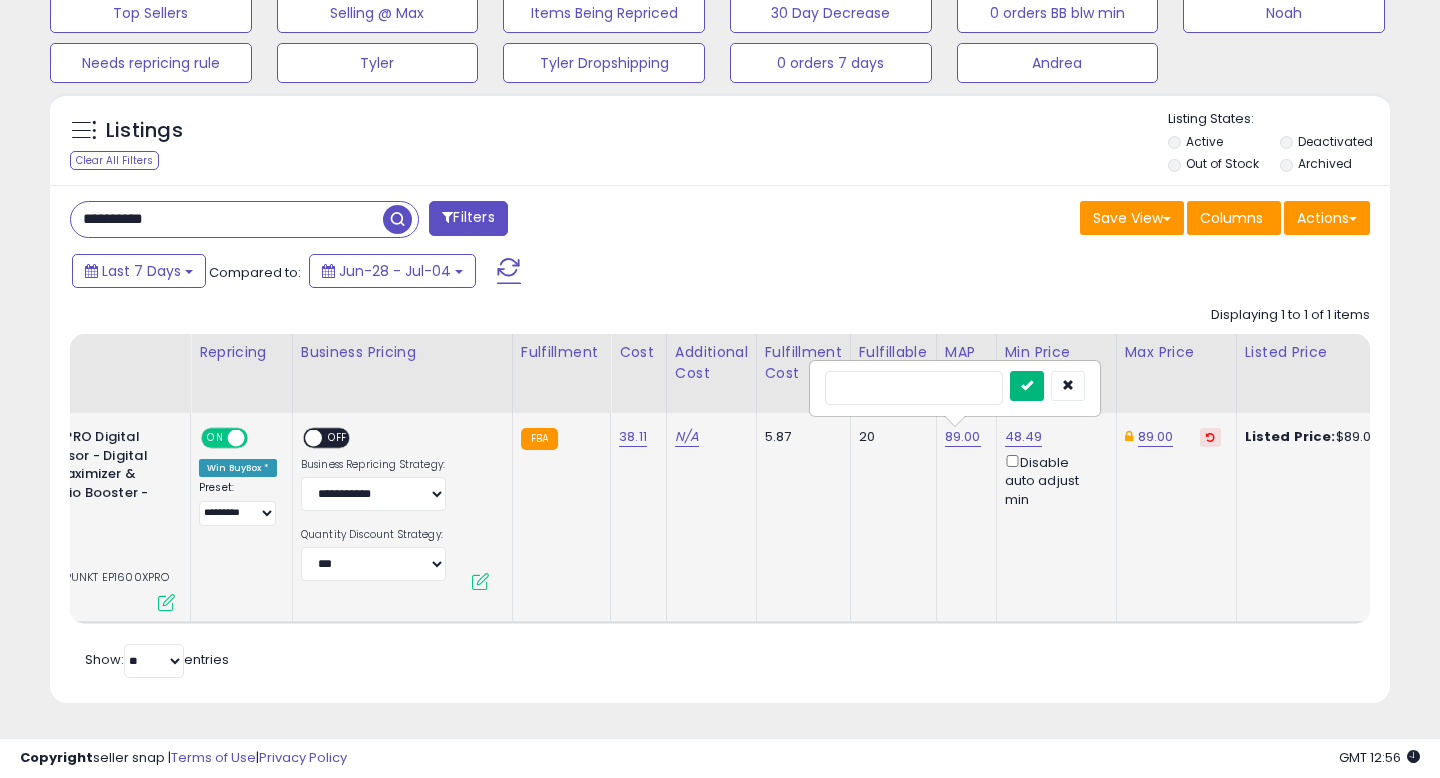 type 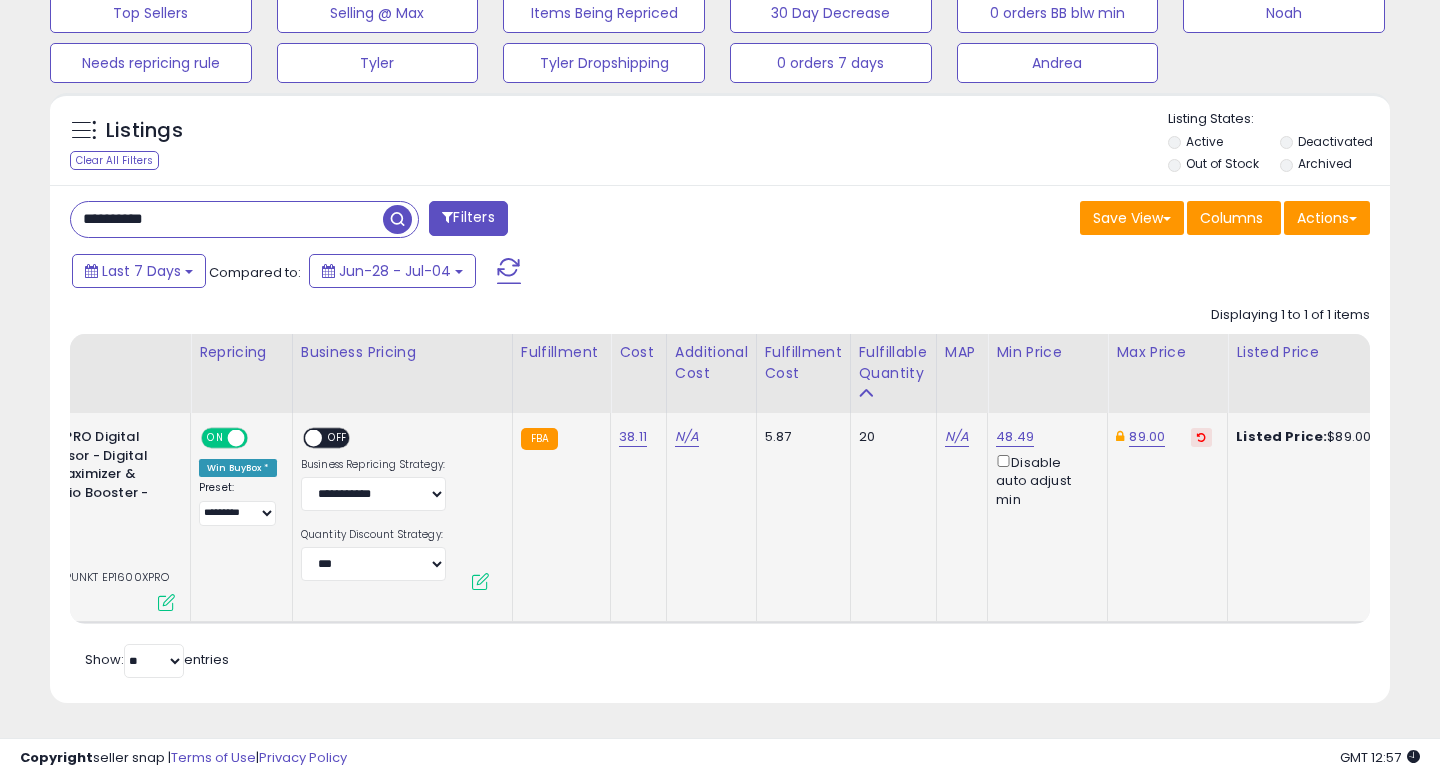 click on "**********" at bounding box center (227, 219) 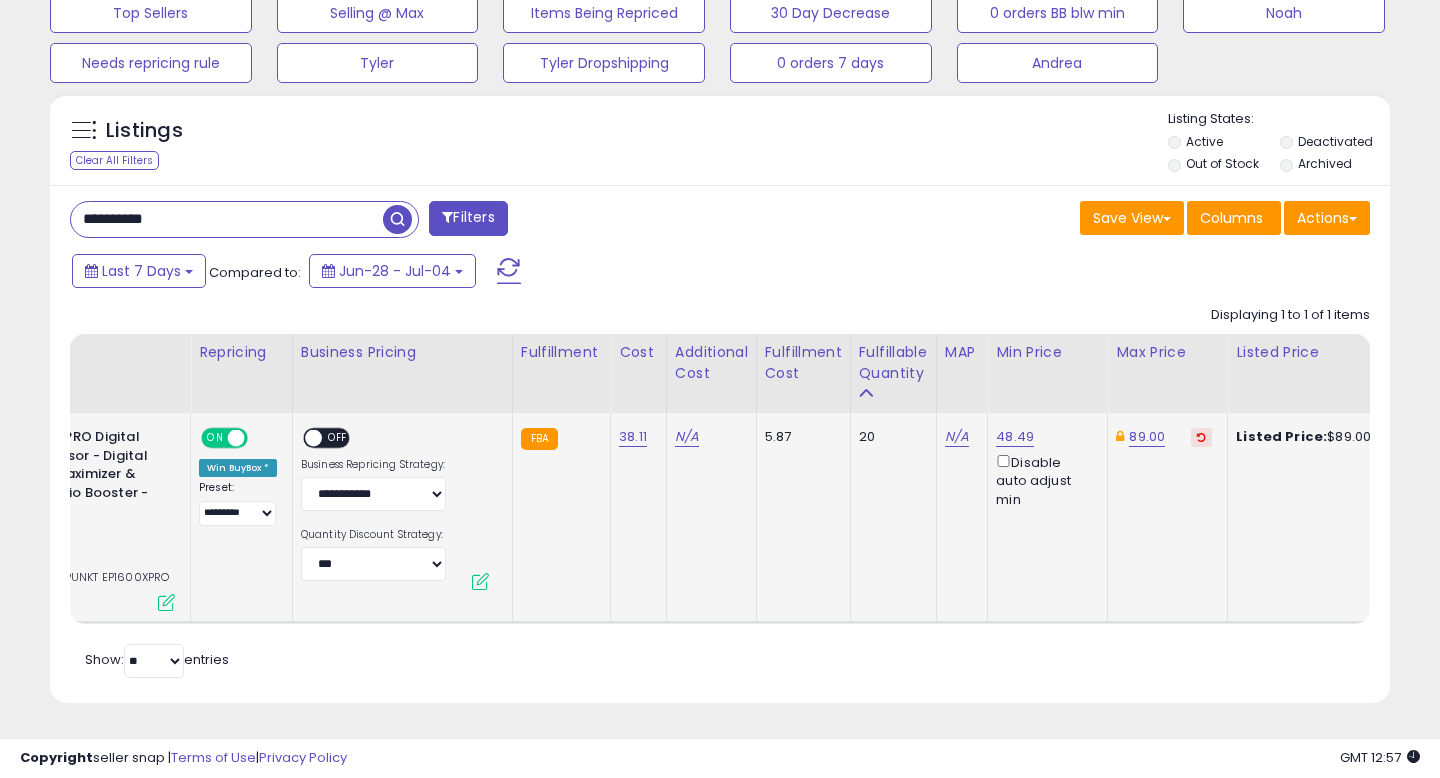 click on "**********" at bounding box center [227, 219] 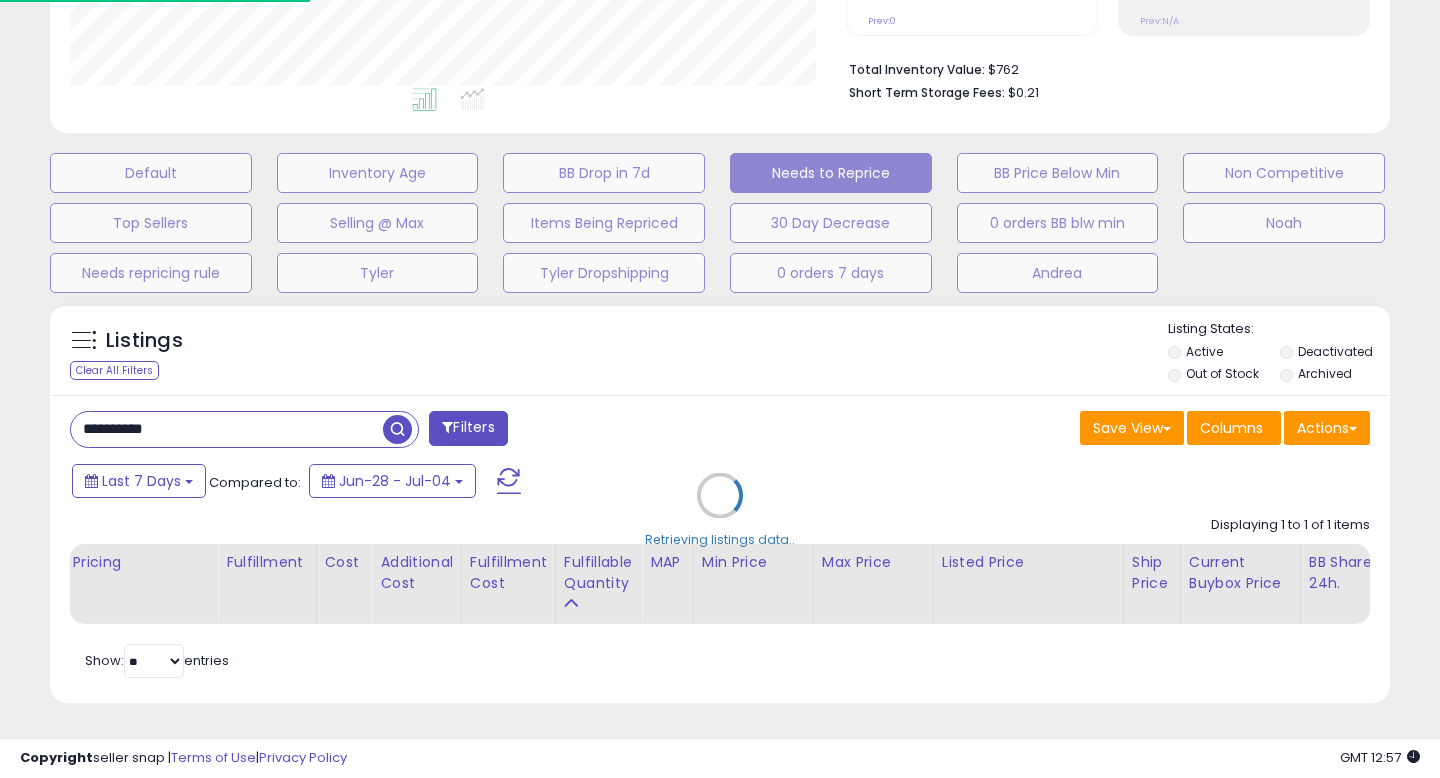 scroll, scrollTop: 477, scrollLeft: 0, axis: vertical 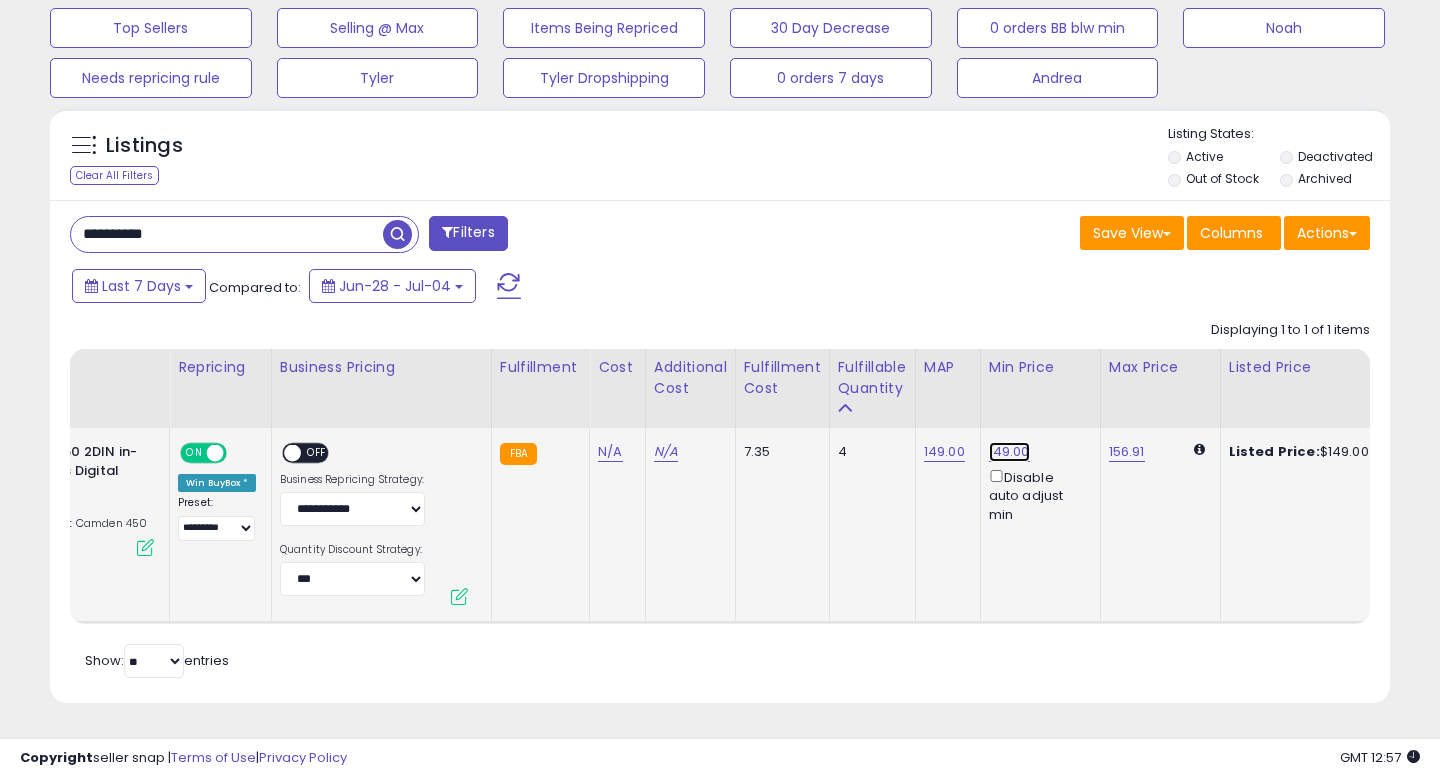 click on "149.00" at bounding box center (1009, 452) 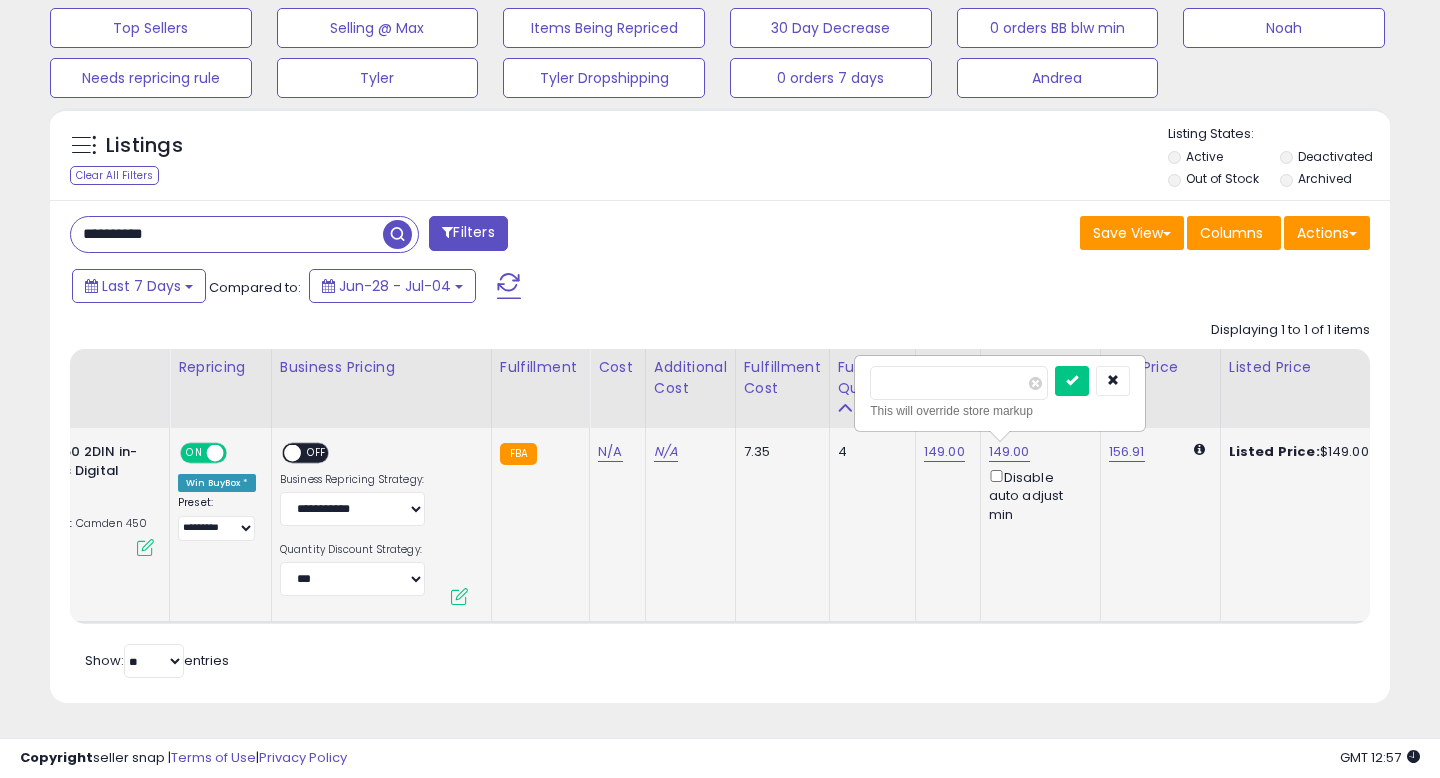 click on "******" at bounding box center (959, 383) 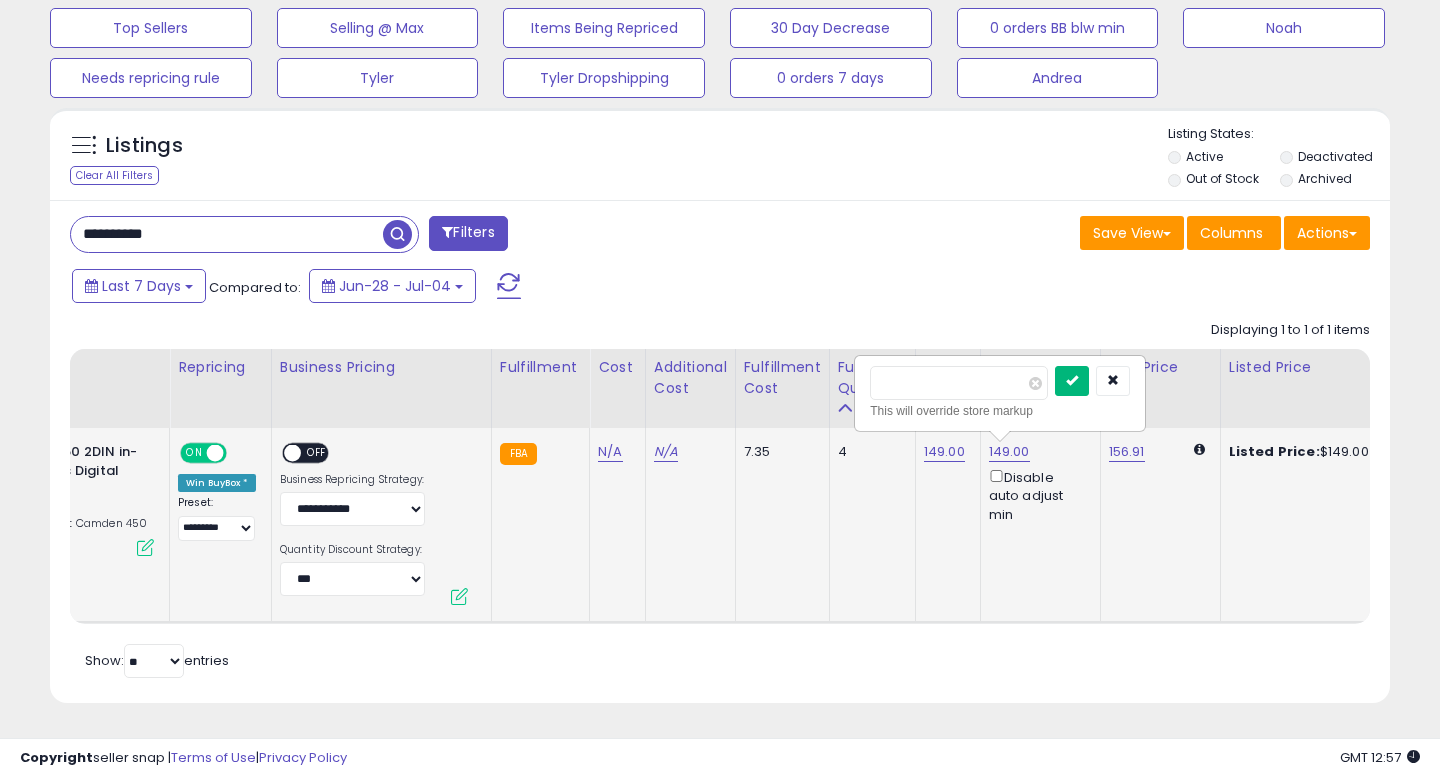 type on "*****" 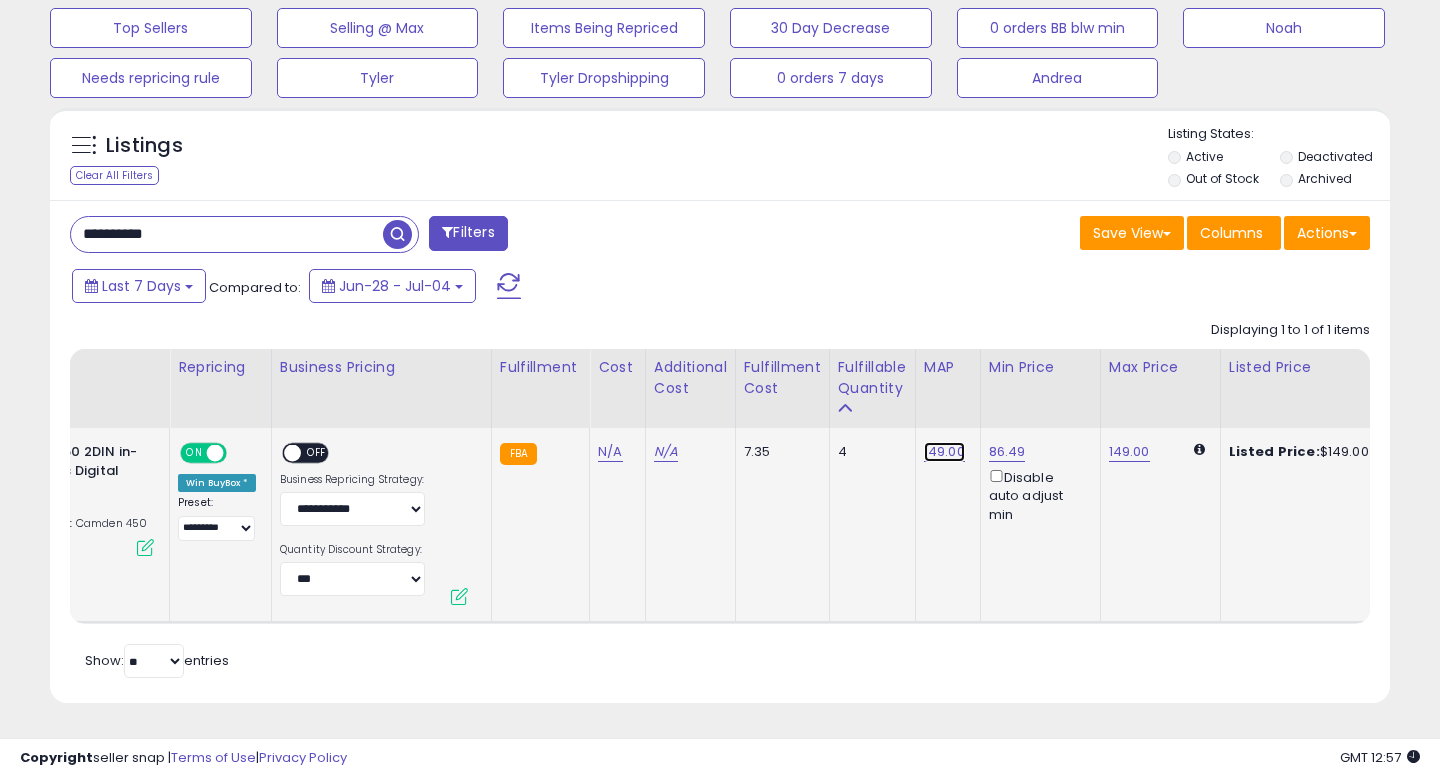 click on "149.00" at bounding box center [944, 452] 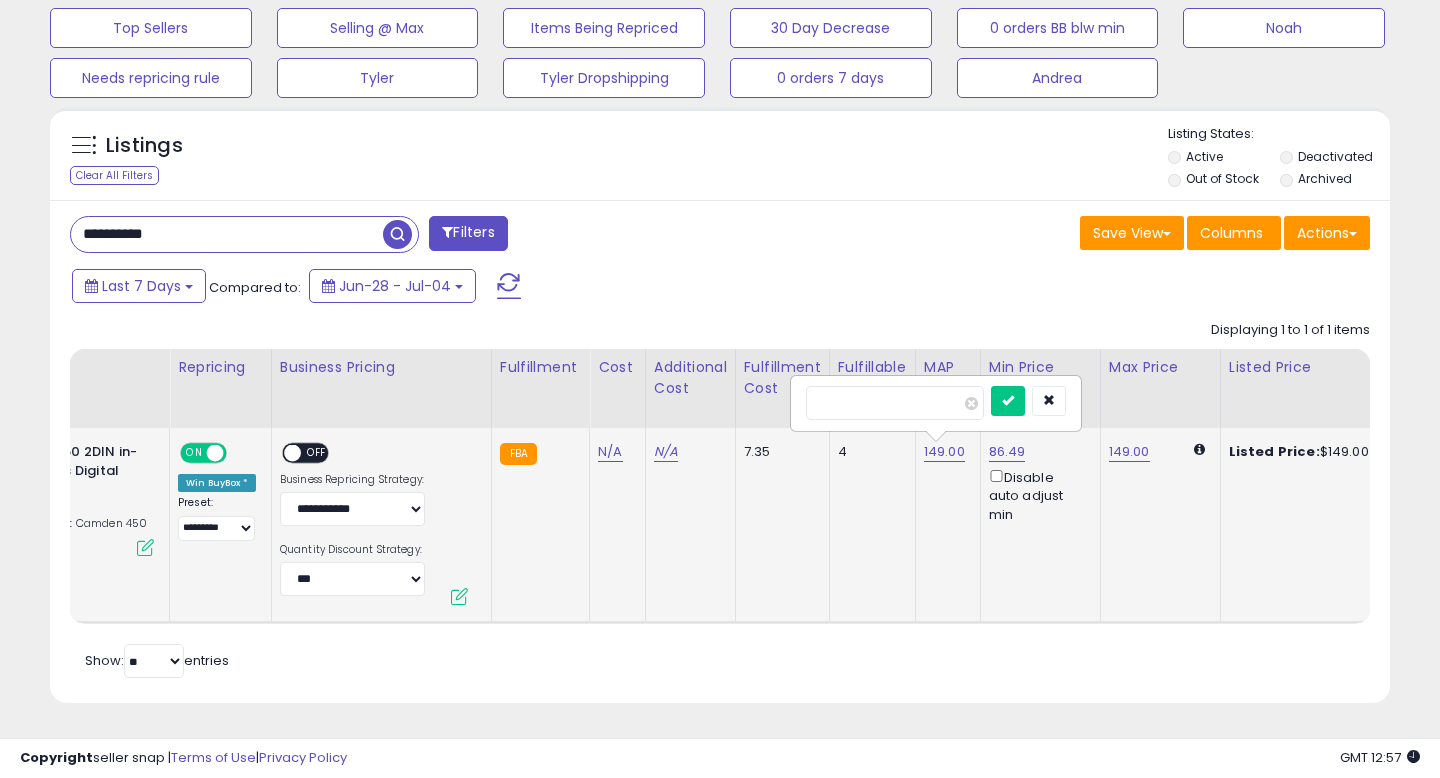 click on "******" at bounding box center [895, 403] 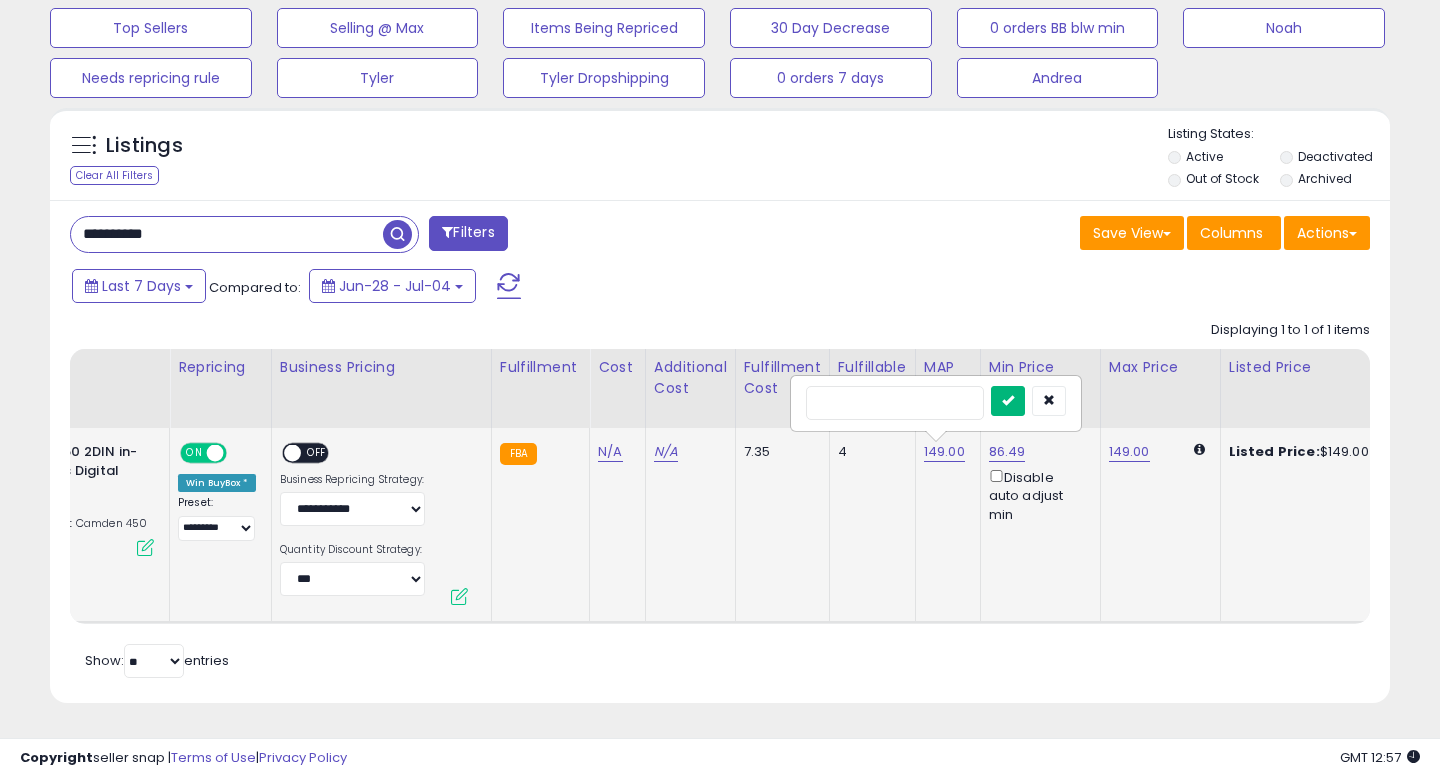 type 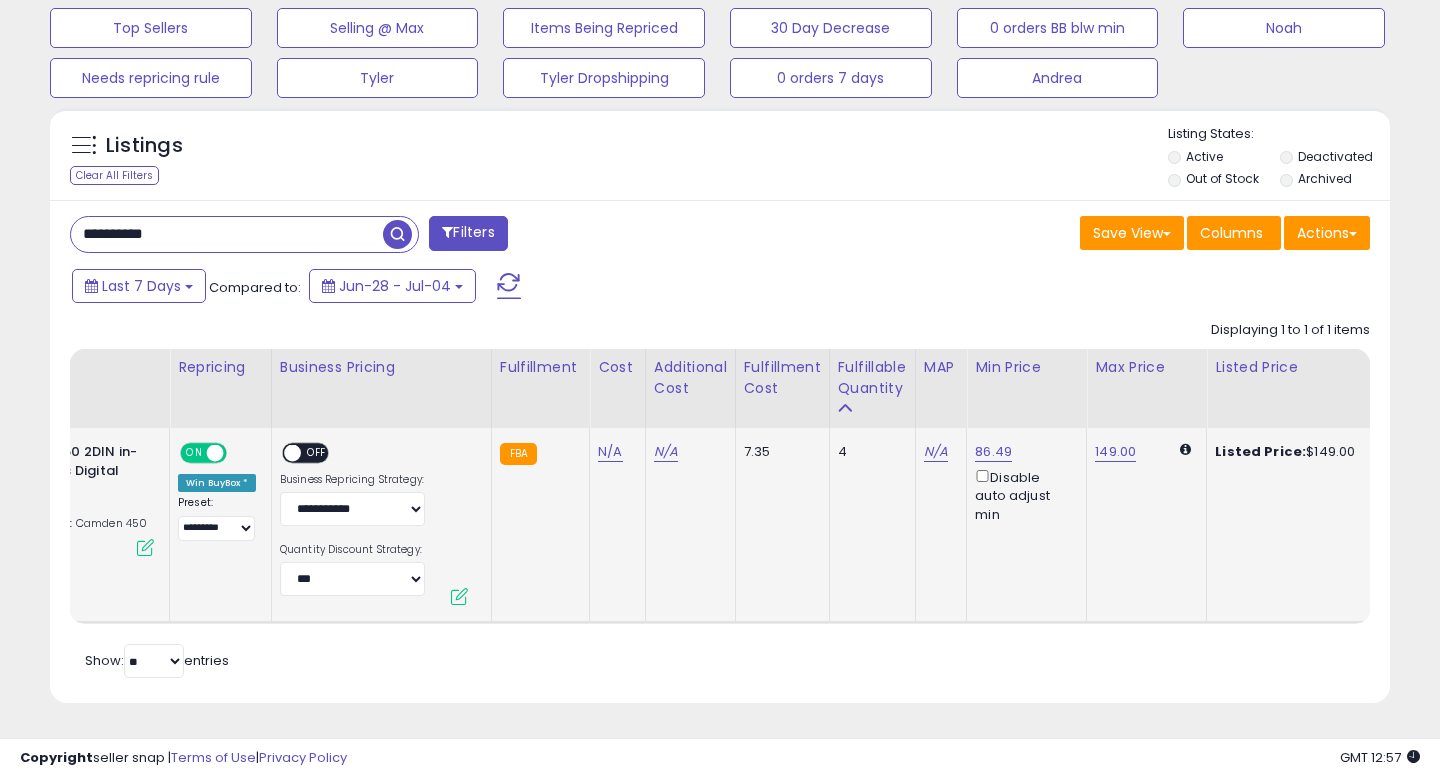 scroll, scrollTop: 0, scrollLeft: 0, axis: both 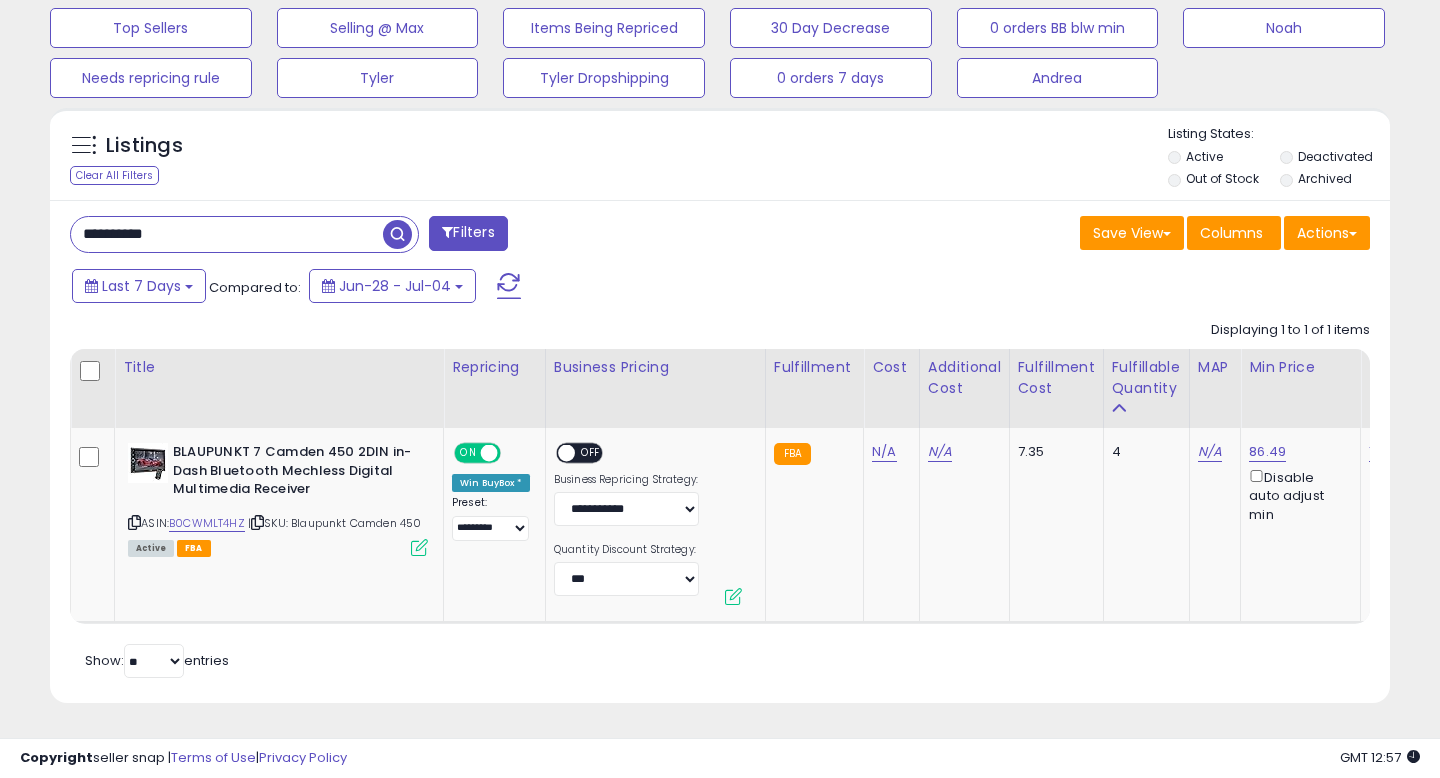 click on "**********" at bounding box center (227, 234) 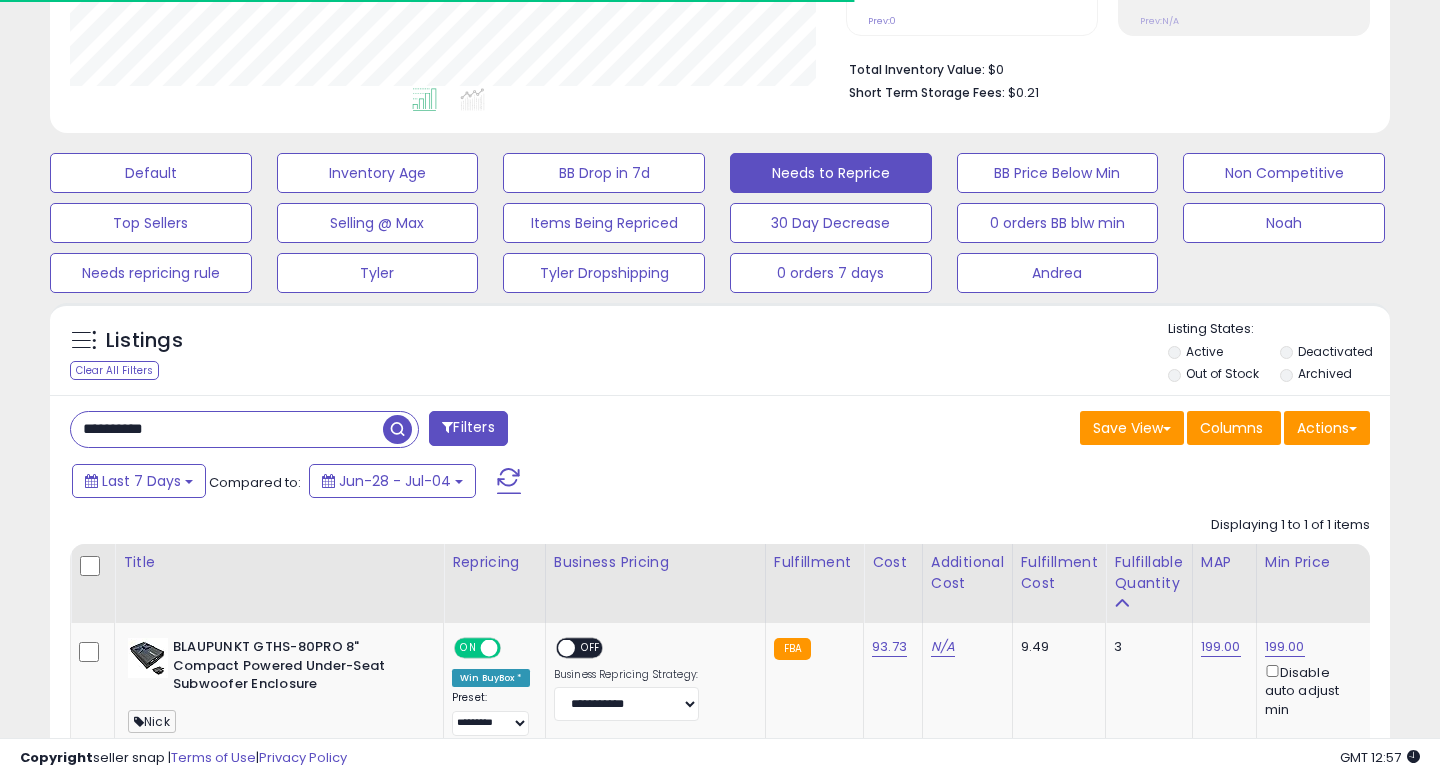 scroll, scrollTop: 672, scrollLeft: 0, axis: vertical 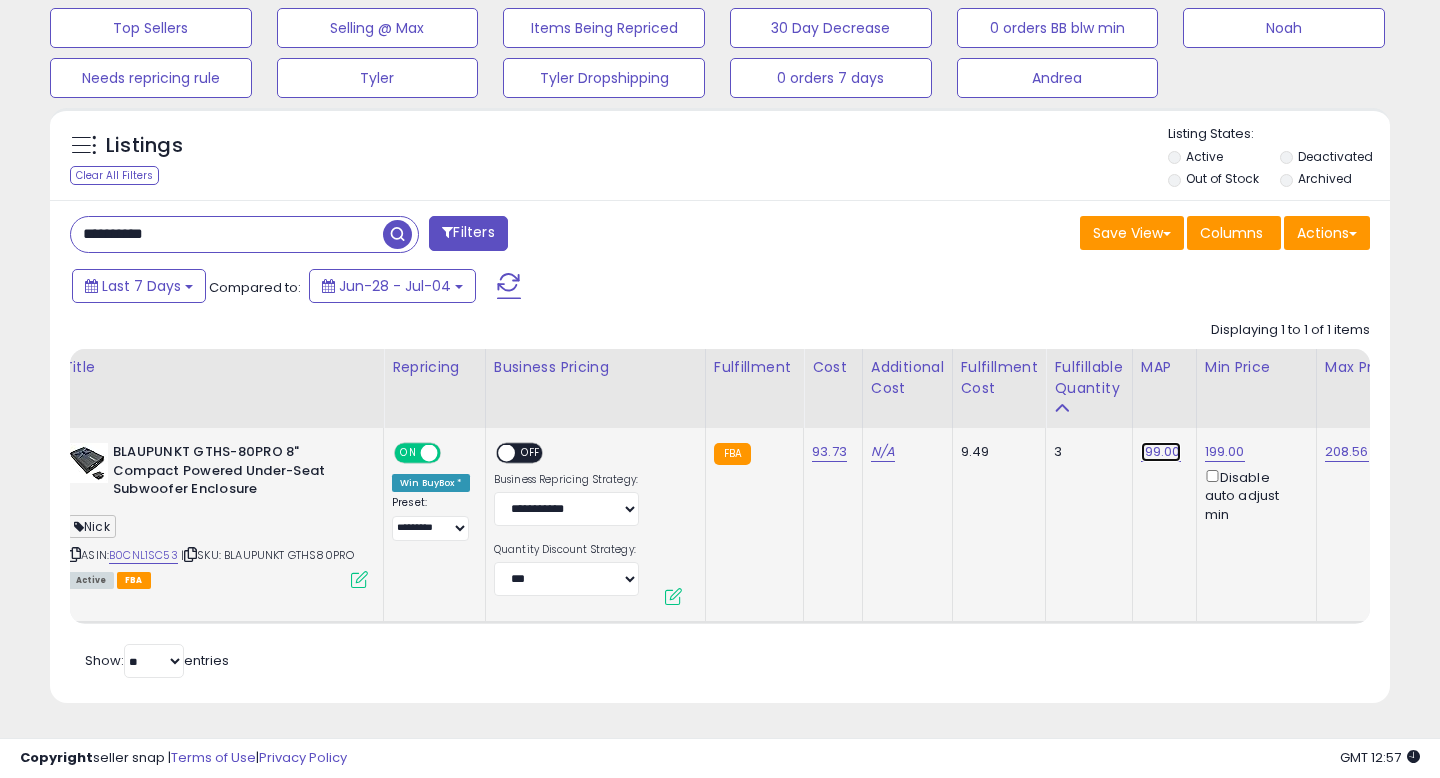 click on "199.00" at bounding box center [1161, 452] 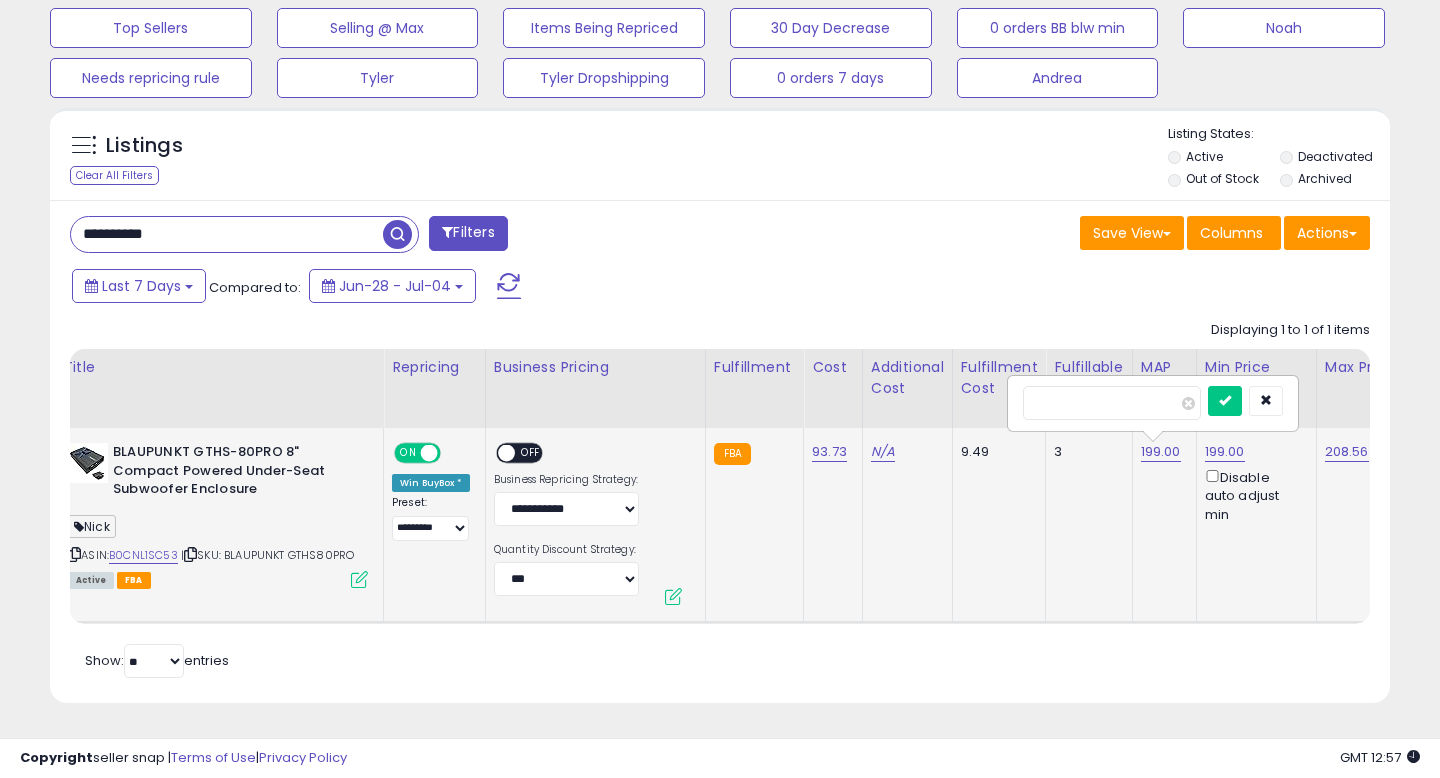 click on "******" at bounding box center [1112, 403] 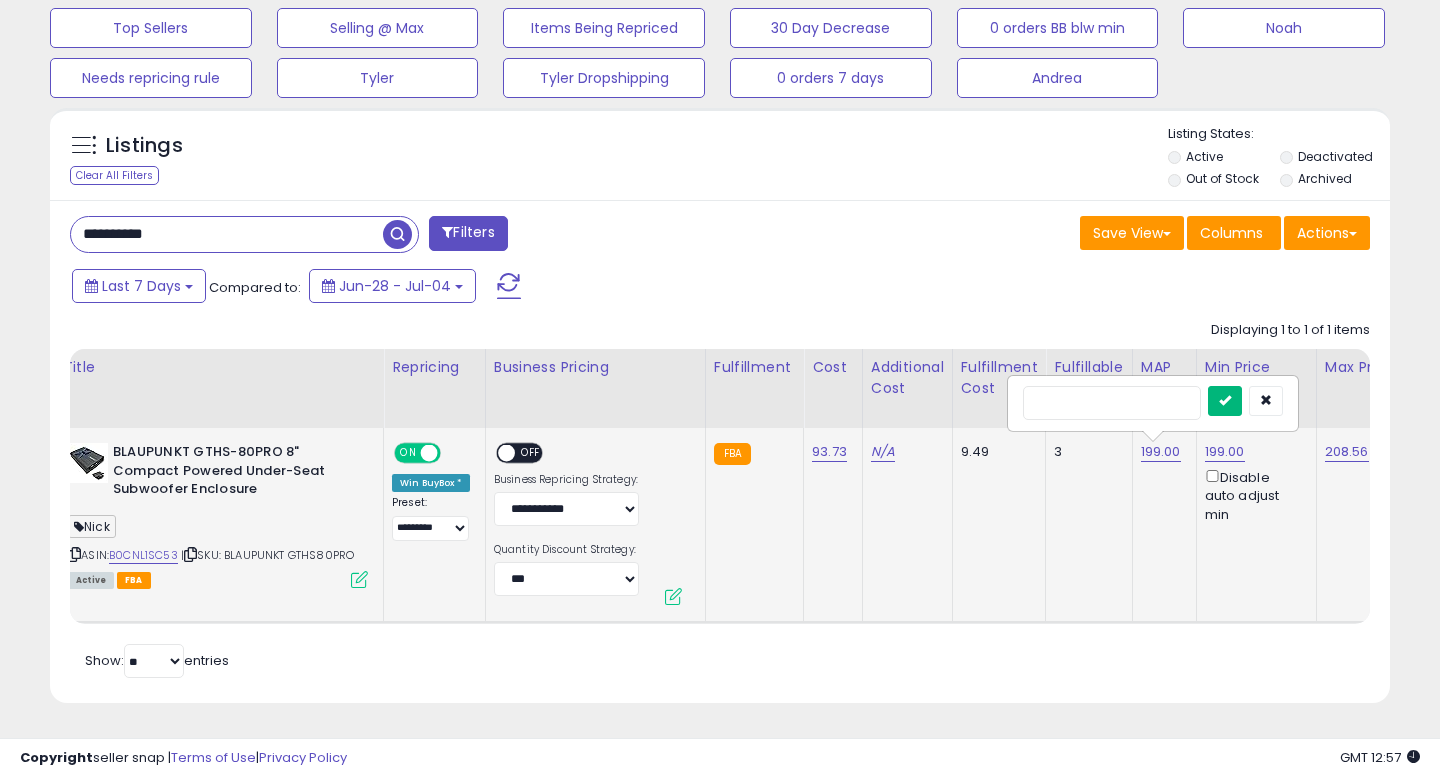 type 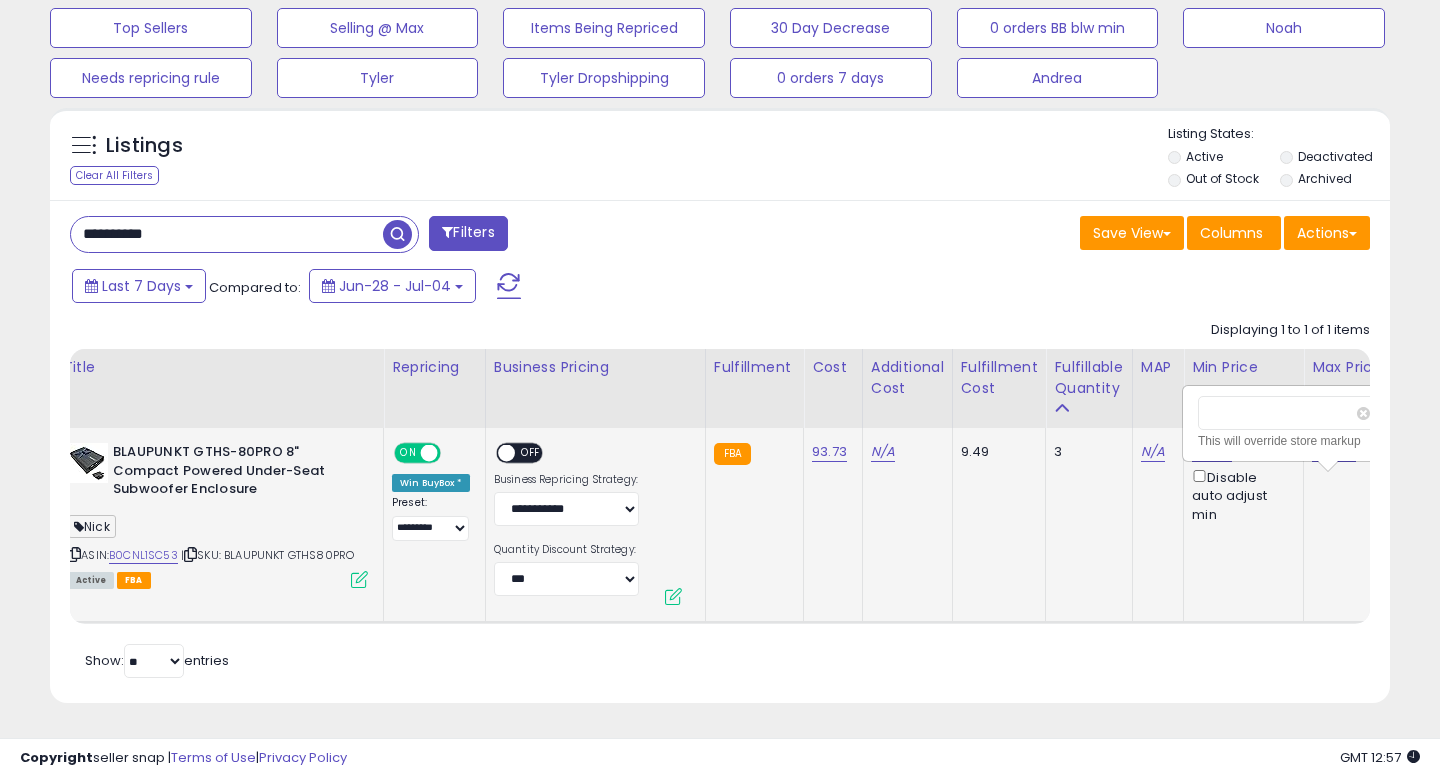 scroll, scrollTop: 0, scrollLeft: 77, axis: horizontal 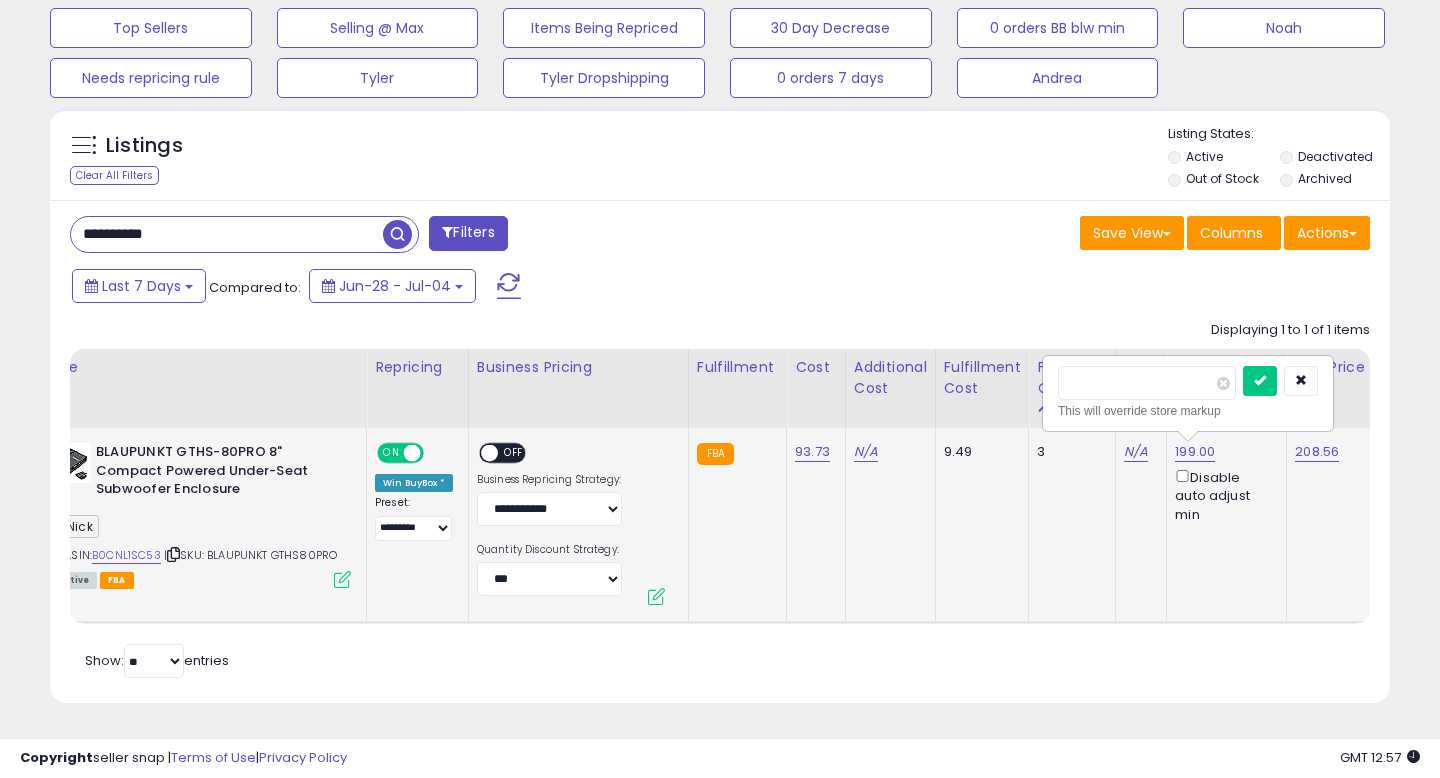 click on "******" at bounding box center [1147, 383] 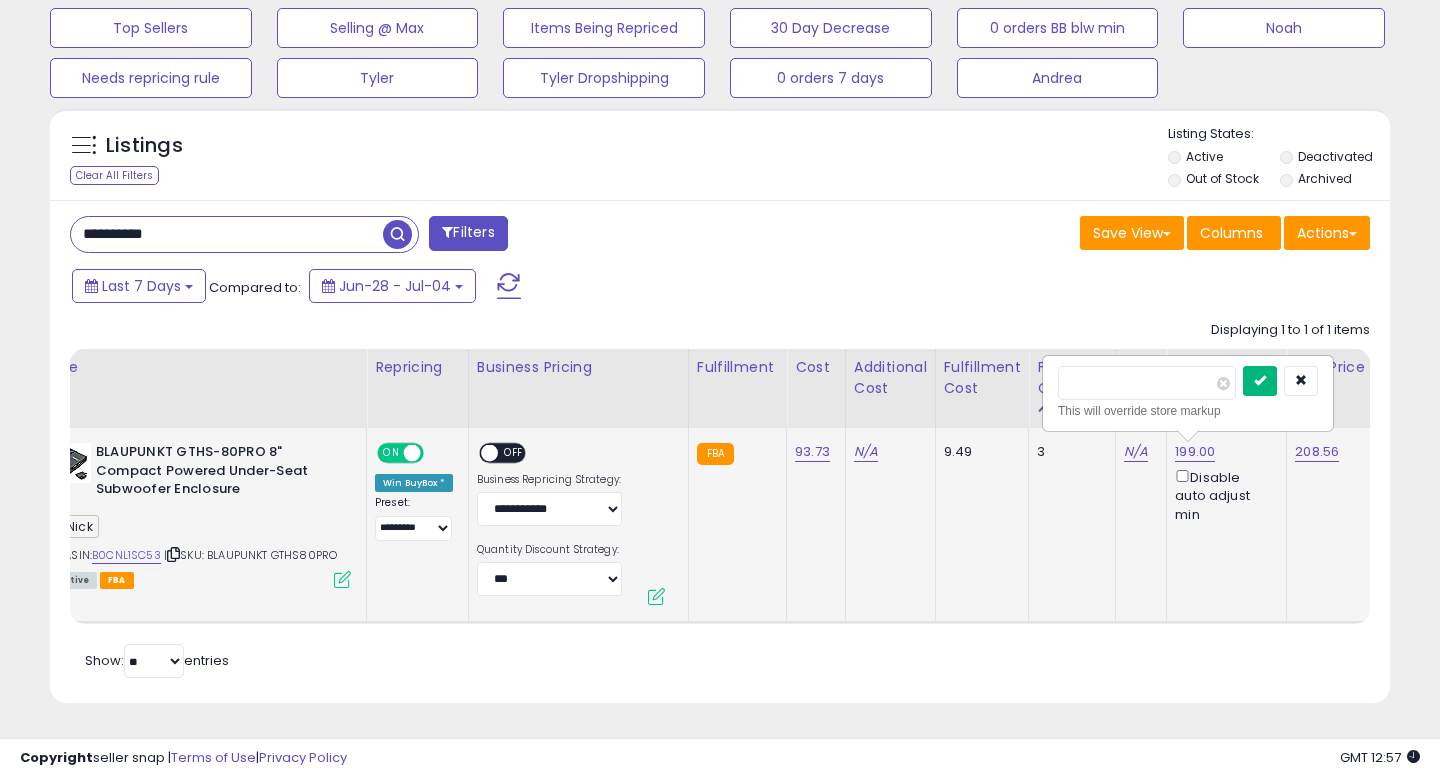 type on "***" 